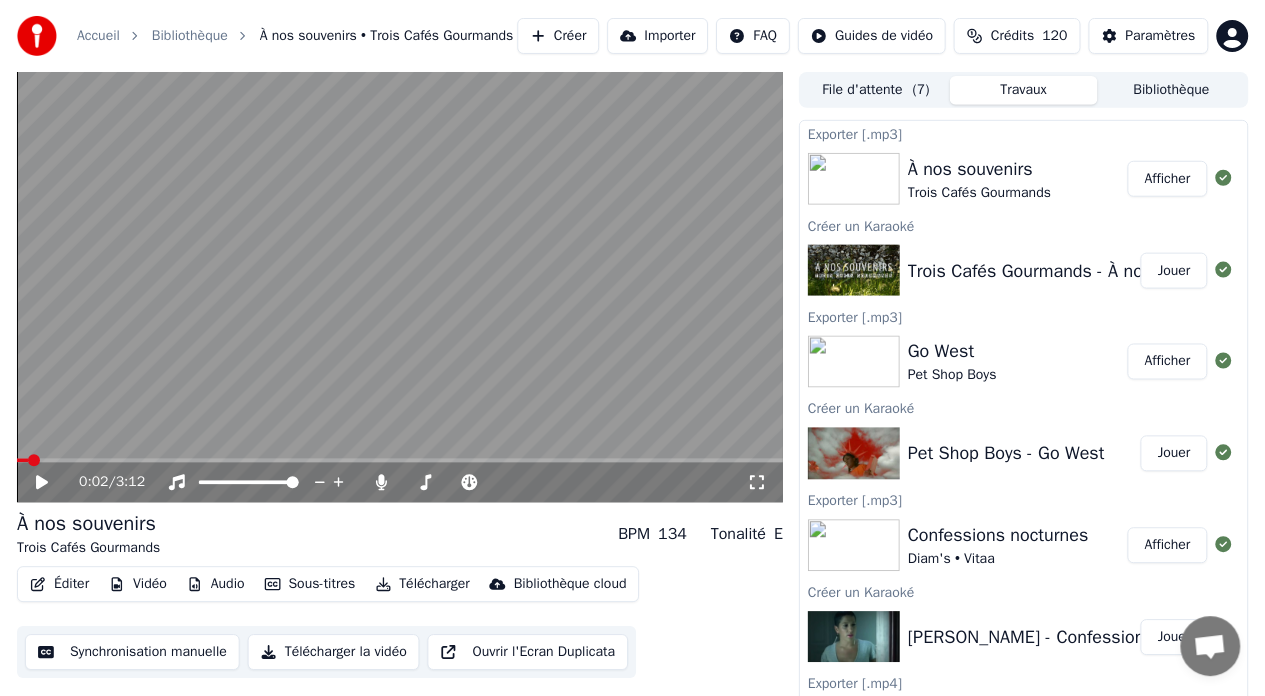 scroll, scrollTop: 0, scrollLeft: 0, axis: both 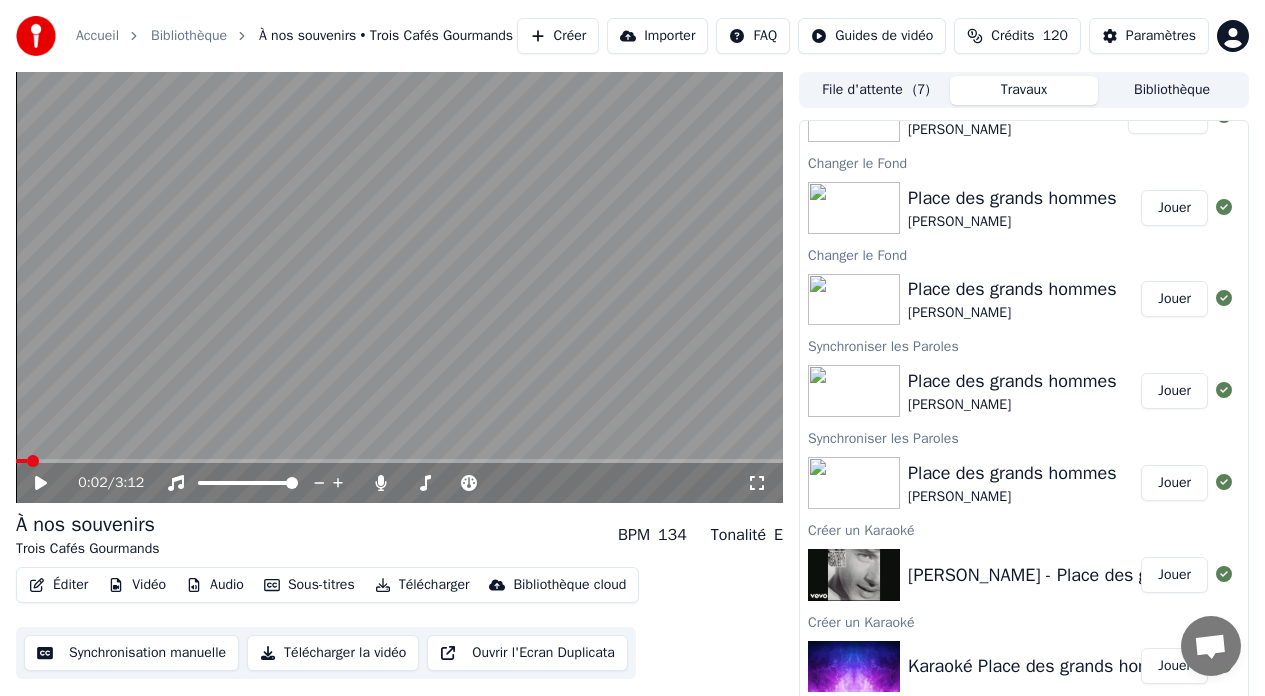 click on "Jouer" at bounding box center [1174, 299] 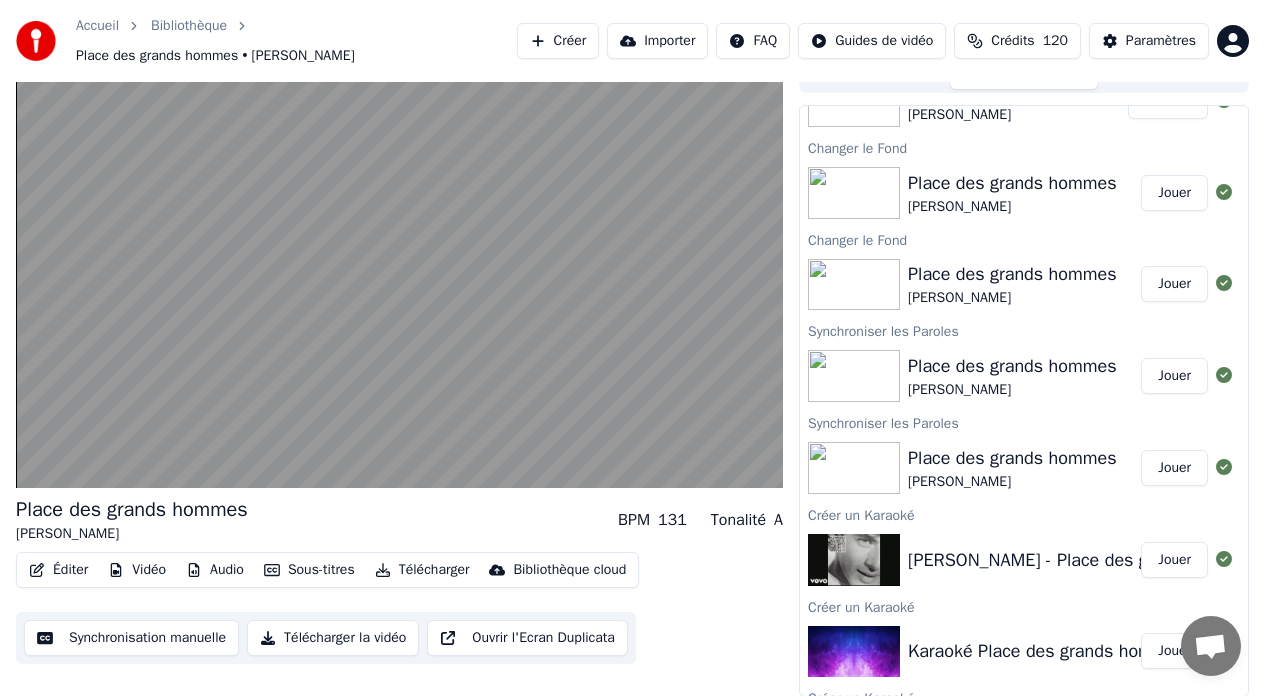 scroll, scrollTop: 0, scrollLeft: 0, axis: both 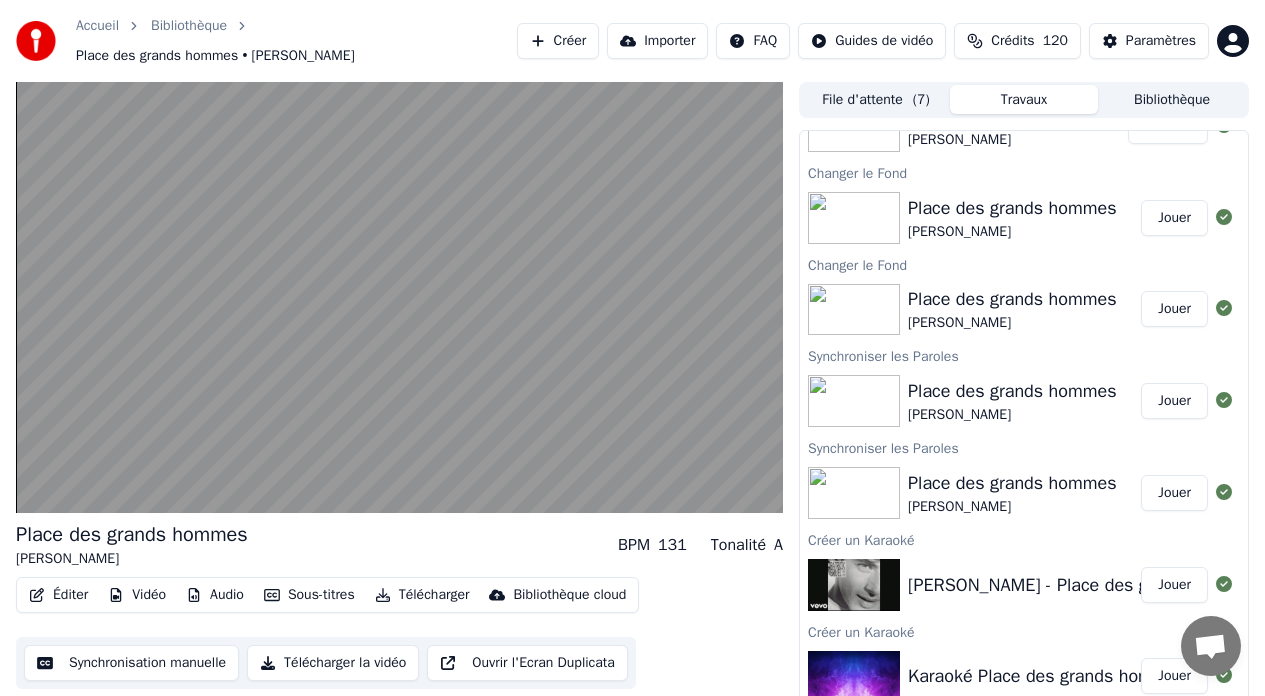 click on "Vidéo" at bounding box center [137, 595] 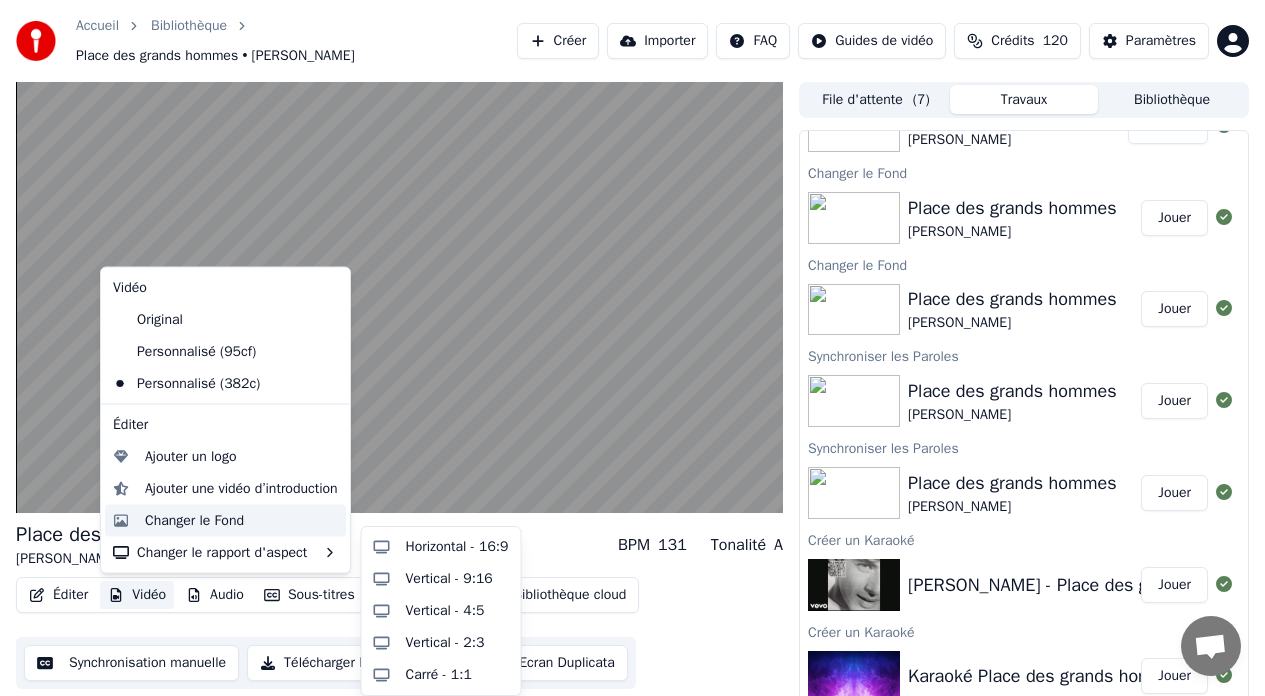 click on "Changer le Fond" at bounding box center (194, 520) 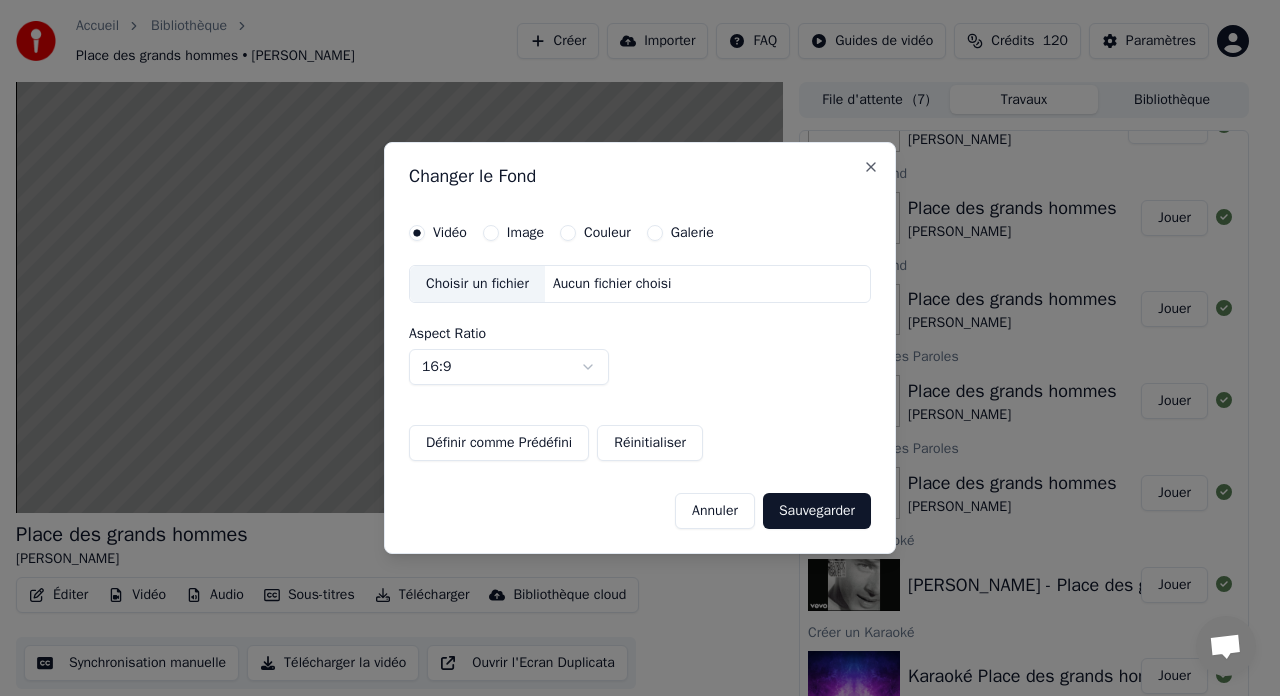 click on "Image" at bounding box center (491, 233) 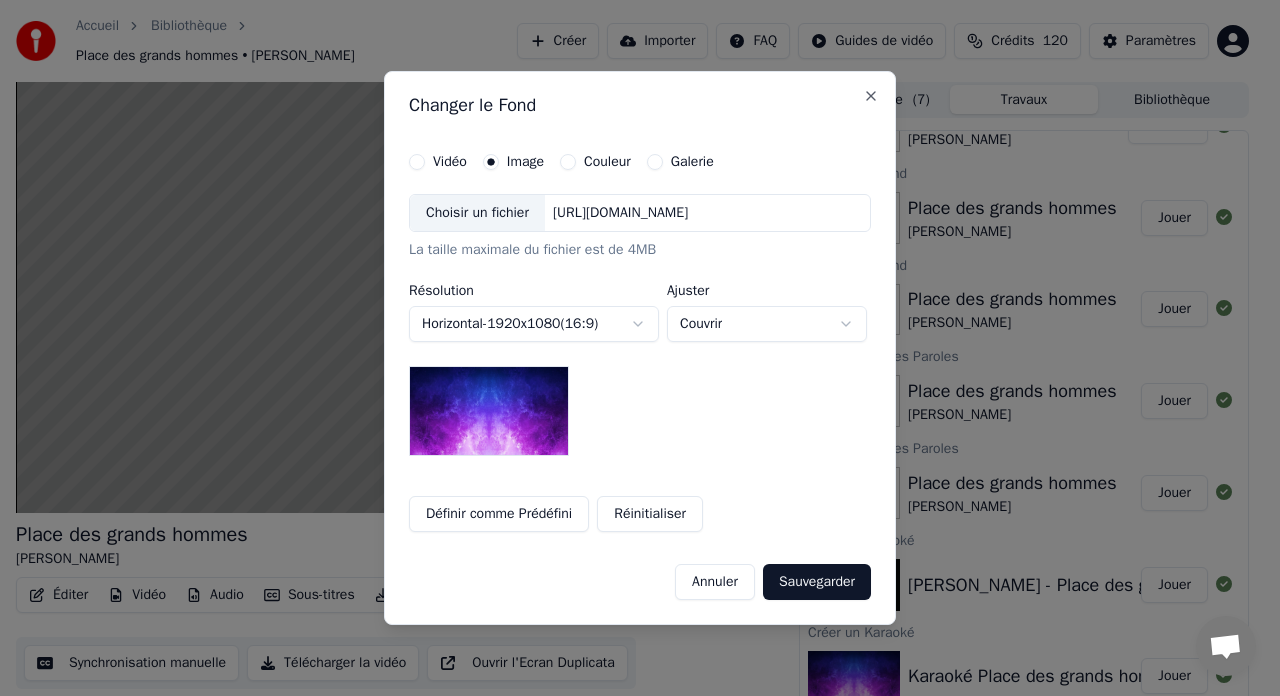 click on "[URL][DOMAIN_NAME]" at bounding box center [620, 213] 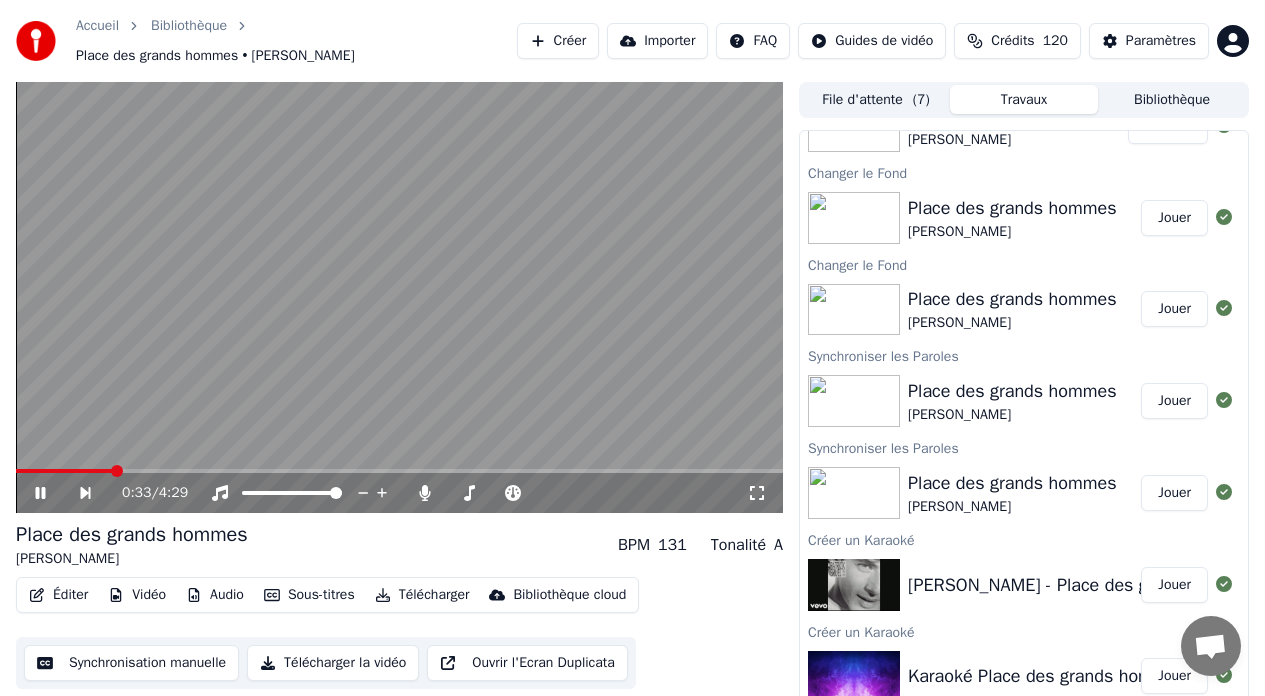 click 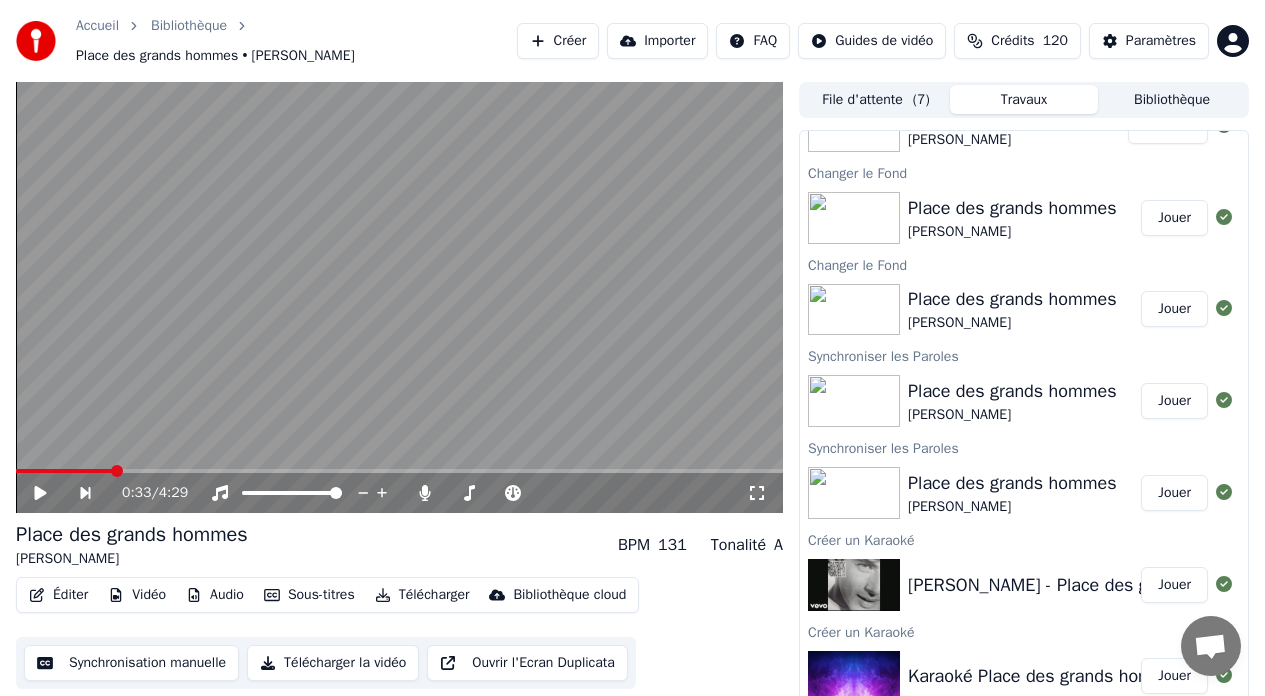 click on "Vidéo" at bounding box center (137, 595) 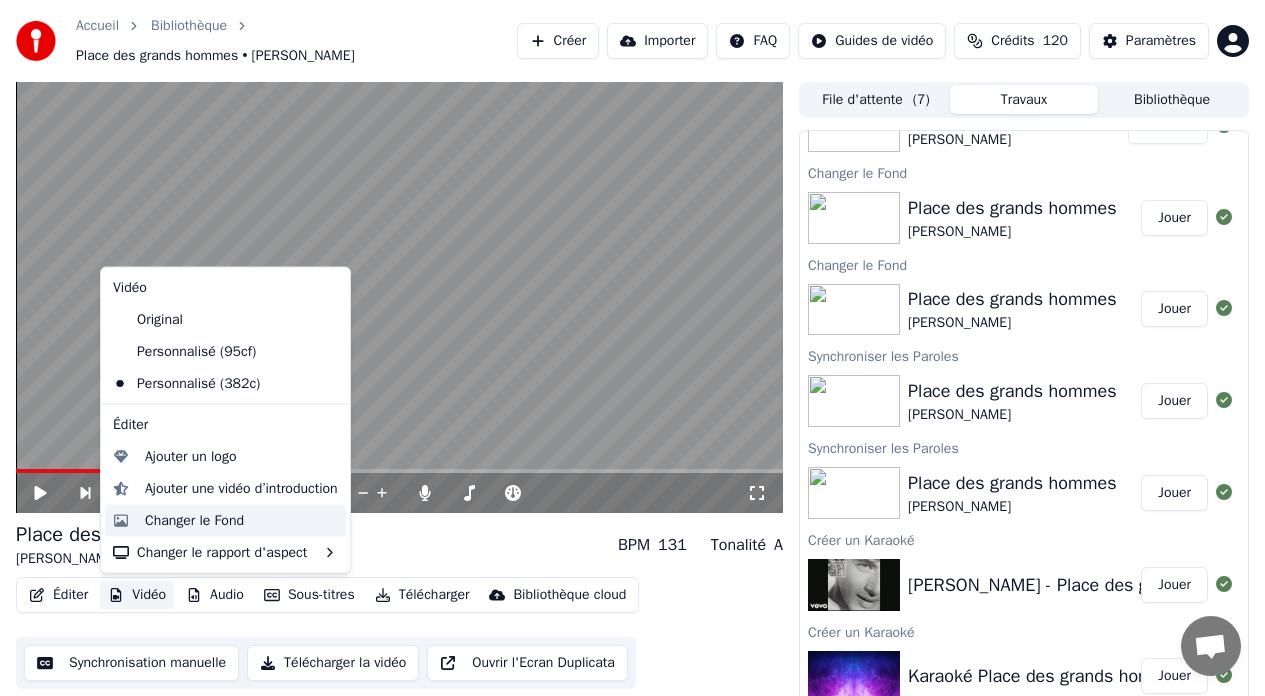 click on "Changer le Fond" at bounding box center (194, 520) 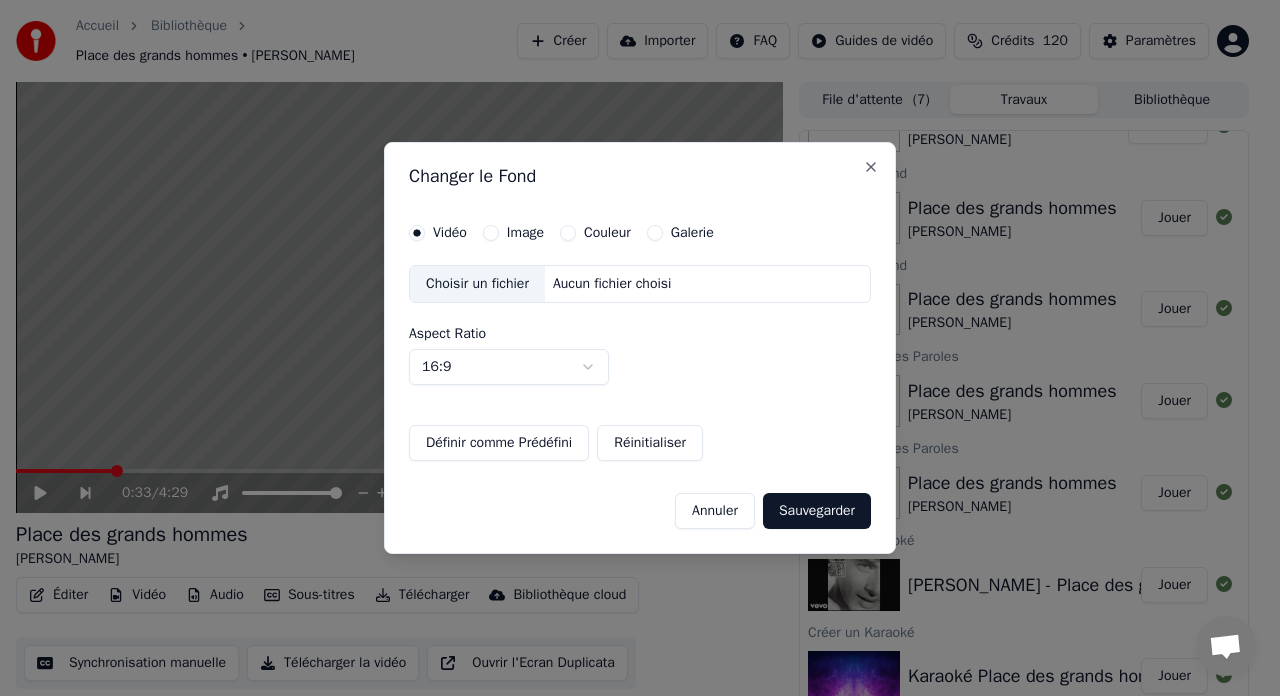click on "Image" at bounding box center [491, 233] 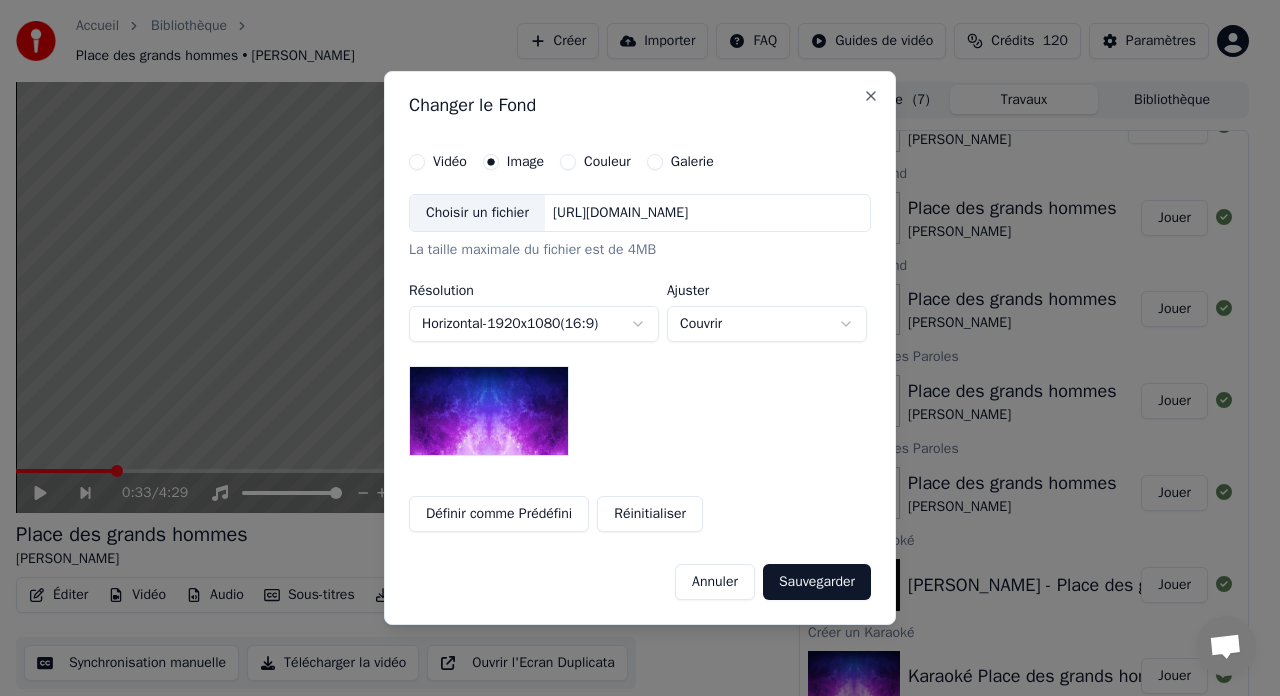 click on "Choisir un fichier" at bounding box center (477, 213) 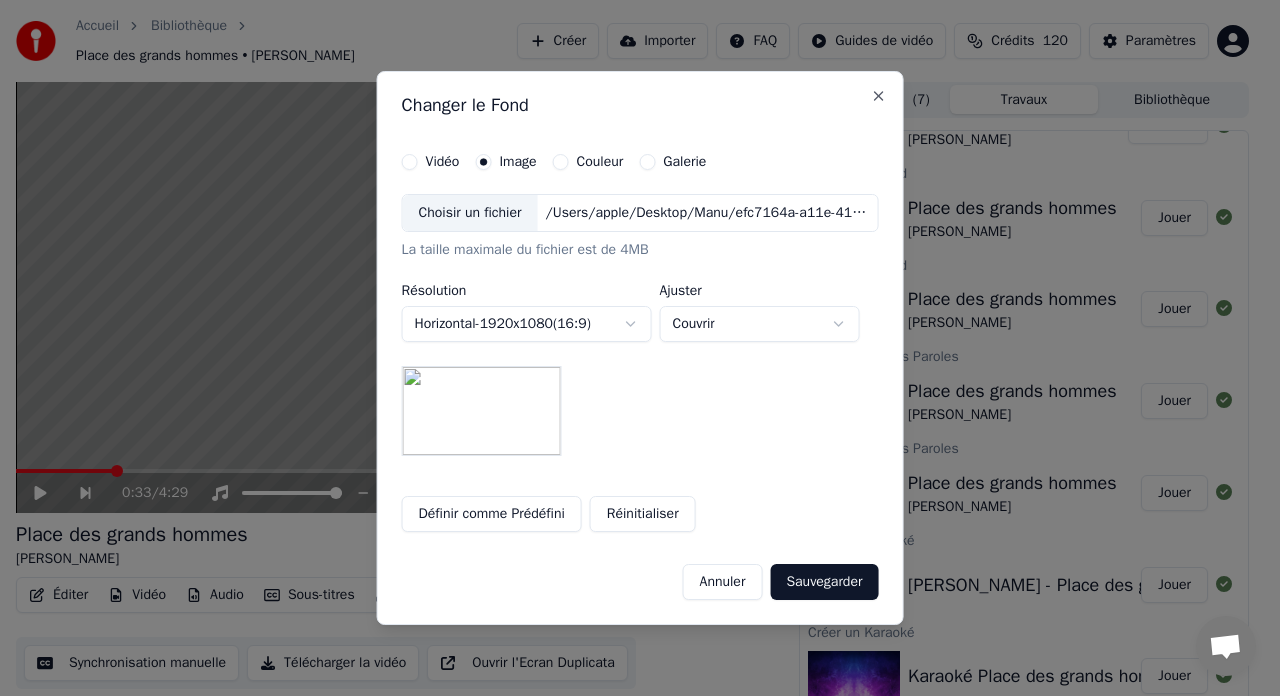 click on "Accueil Bibliothèque Place des grands hommes • [PERSON_NAME] Importer FAQ Guides de vidéo Crédits 120 Paramètres 0:33  /  4:29 Place des grands hommes [PERSON_NAME] BPM 131 Tonalité A Éditer Vidéo Audio Sous-titres Télécharger Bibliothèque cloud Synchronisation manuelle Télécharger la vidéo Ouvrir l'Ecran Duplicata File d'attente ( 7 ) Travaux Bibliothèque Exporter [.mp3] À nos souvenirs Trois Cafés Gourmands Afficher Créer un Karaoké Trois Cafés Gourmands - À nos souvenirs Jouer Exporter [.mp3] Go West Pet Shop Boys Afficher Créer un Karaoké Pet Shop Boys - Go West Jouer Exporter [.mp3] Confessions nocturnes Diam's • Vitaa Afficher Créer un Karaoké Diam's - Confessions nocturnes feat. Vitaa Jouer Exporter [.mp4] Place des grands hommes [PERSON_NAME] Exporter [.mp4] Place des grands hommes [PERSON_NAME] Afficher Changer le Fond Place des grands hommes [PERSON_NAME] Jouer Changer le Fond Place des grands hommes [PERSON_NAME] Synchroniser les Paroles Jouer Jouer" at bounding box center (632, 348) 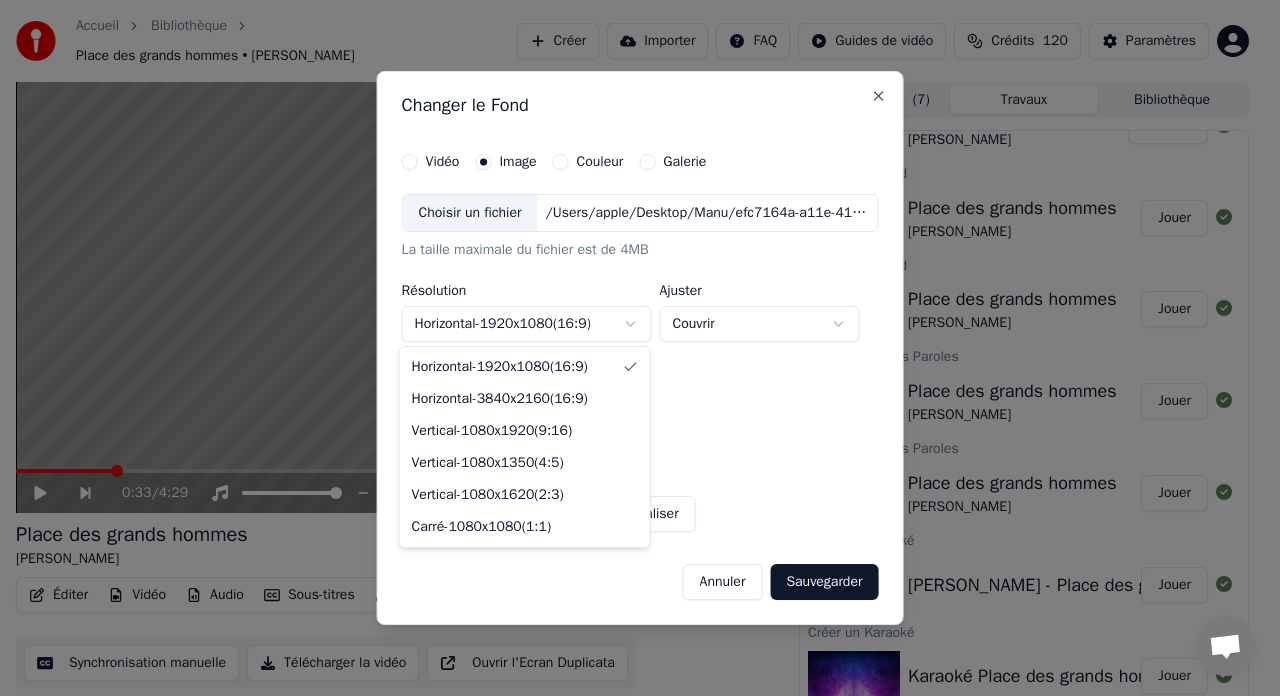 click on "Accueil Bibliothèque Place des grands hommes • [PERSON_NAME] Importer FAQ Guides de vidéo Crédits 120 Paramètres 0:33  /  4:29 Place des grands hommes [PERSON_NAME] BPM 131 Tonalité A Éditer Vidéo Audio Sous-titres Télécharger Bibliothèque cloud Synchronisation manuelle Télécharger la vidéo Ouvrir l'Ecran Duplicata File d'attente ( 7 ) Travaux Bibliothèque Exporter [.mp3] À nos souvenirs Trois Cafés Gourmands Afficher Créer un Karaoké Trois Cafés Gourmands - À nos souvenirs Jouer Exporter [.mp3] Go West Pet Shop Boys Afficher Créer un Karaoké Pet Shop Boys - Go West Jouer Exporter [.mp3] Confessions nocturnes Diam's • Vitaa Afficher Créer un Karaoké Diam's - Confessions nocturnes feat. Vitaa Jouer Exporter [.mp4] Place des grands hommes [PERSON_NAME] Exporter [.mp4] Place des grands hommes [PERSON_NAME] Afficher Changer le Fond Place des grands hommes [PERSON_NAME] Jouer Changer le Fond Place des grands hommes [PERSON_NAME] Synchroniser les Paroles Jouer Jouer" at bounding box center (632, 348) 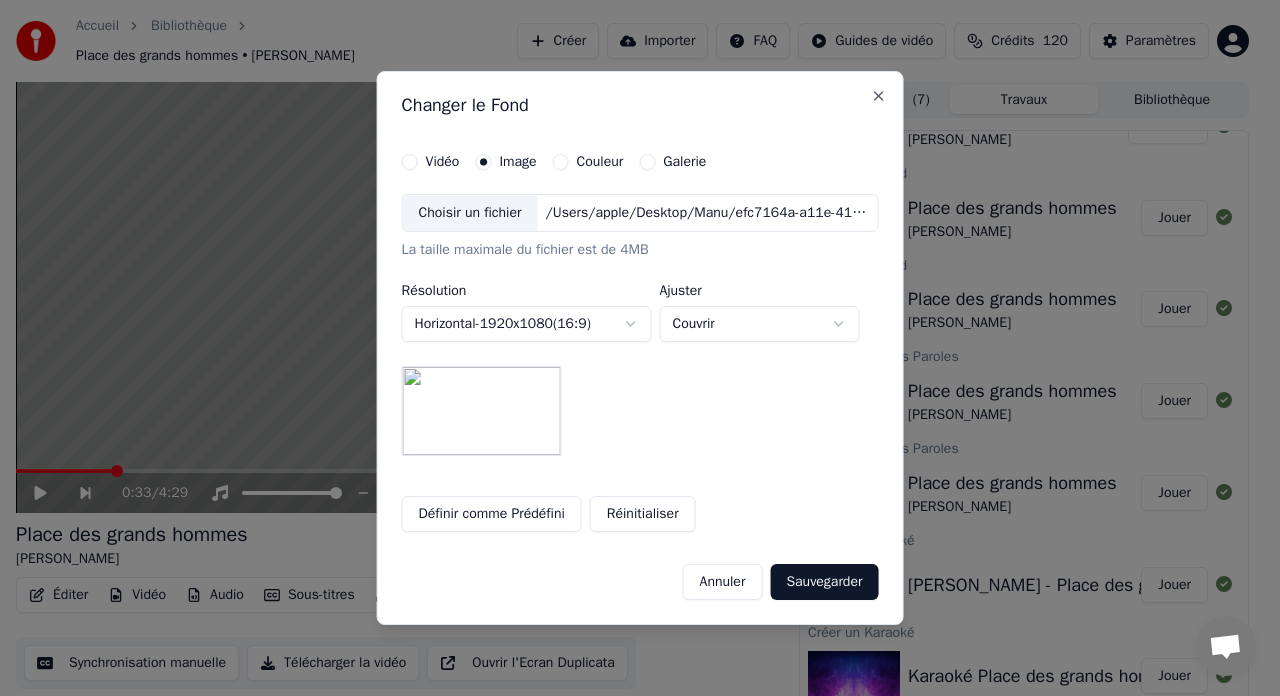 click on "Accueil Bibliothèque Place des grands hommes • [PERSON_NAME] Importer FAQ Guides de vidéo Crédits 120 Paramètres 0:33  /  4:29 Place des grands hommes [PERSON_NAME] BPM 131 Tonalité A Éditer Vidéo Audio Sous-titres Télécharger Bibliothèque cloud Synchronisation manuelle Télécharger la vidéo Ouvrir l'Ecran Duplicata File d'attente ( 7 ) Travaux Bibliothèque Exporter [.mp3] À nos souvenirs Trois Cafés Gourmands Afficher Créer un Karaoké Trois Cafés Gourmands - À nos souvenirs Jouer Exporter [.mp3] Go West Pet Shop Boys Afficher Créer un Karaoké Pet Shop Boys - Go West Jouer Exporter [.mp3] Confessions nocturnes Diam's • Vitaa Afficher Créer un Karaoké Diam's - Confessions nocturnes feat. Vitaa Jouer Exporter [.mp4] Place des grands hommes [PERSON_NAME] Exporter [.mp4] Place des grands hommes [PERSON_NAME] Afficher Changer le Fond Place des grands hommes [PERSON_NAME] Jouer Changer le Fond Place des grands hommes [PERSON_NAME] Synchroniser les Paroles Jouer Jouer" at bounding box center (632, 348) 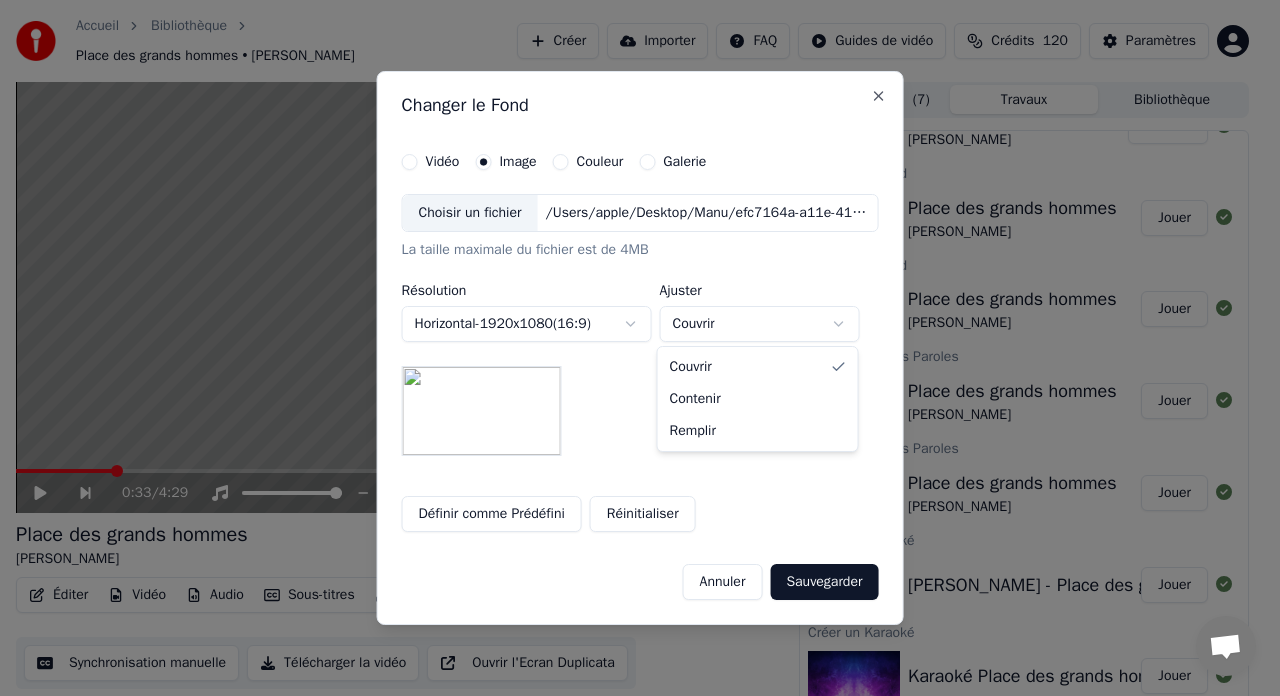 select on "*******" 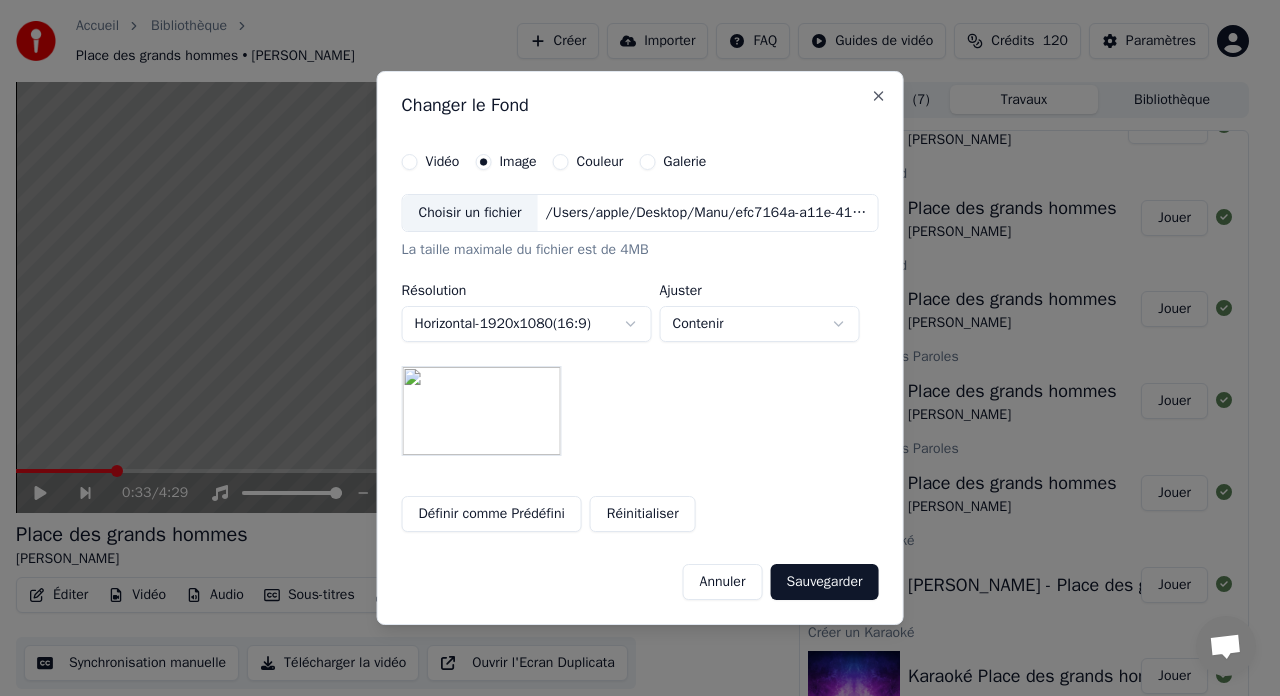 click on "Sauvegarder" at bounding box center [824, 582] 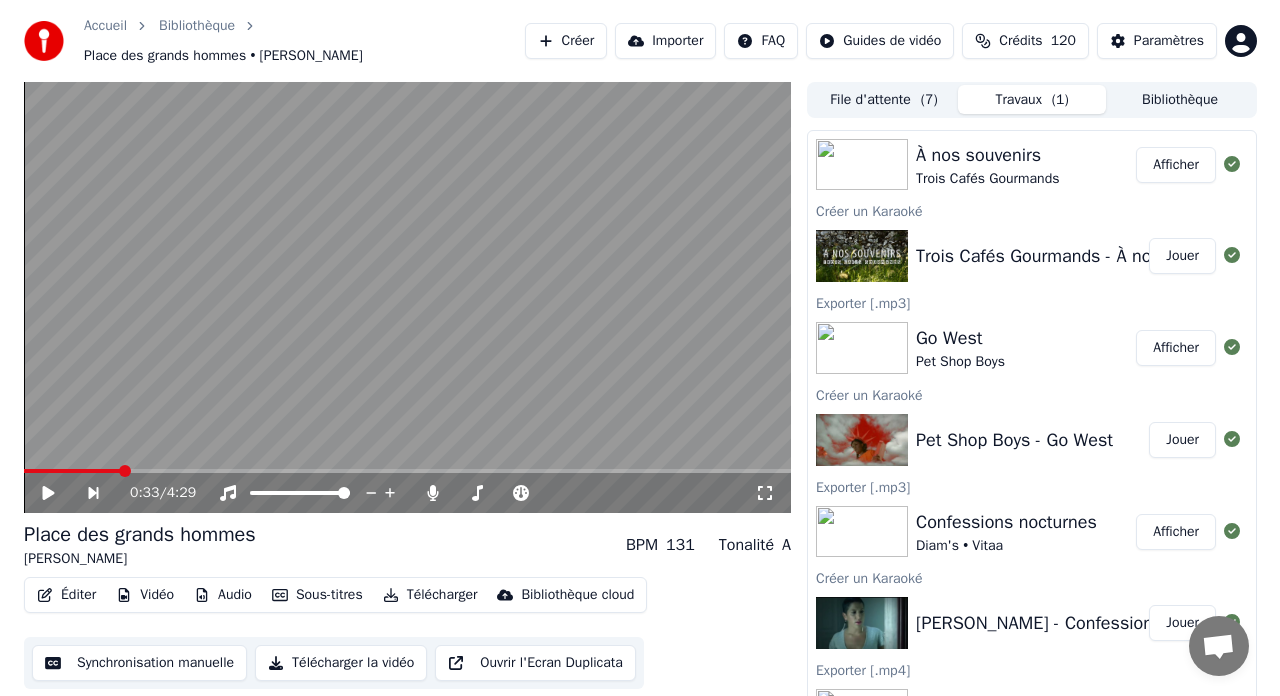 scroll, scrollTop: 0, scrollLeft: 0, axis: both 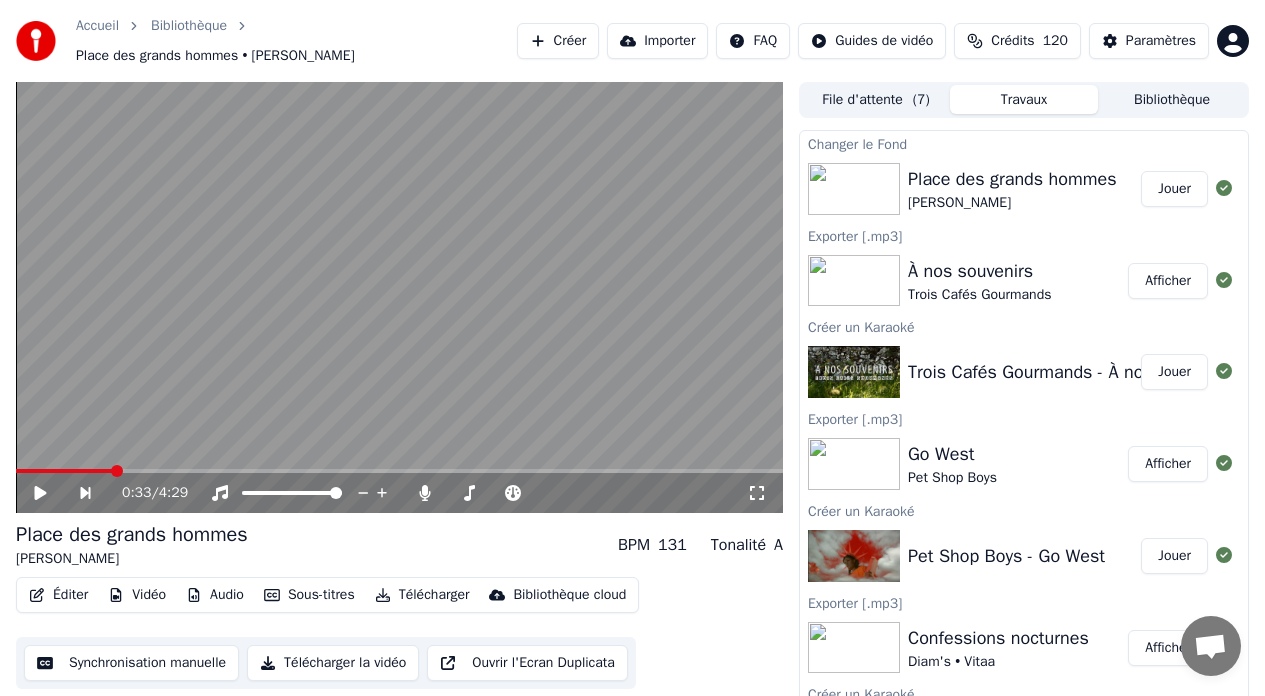 click on "Jouer" at bounding box center (1174, 189) 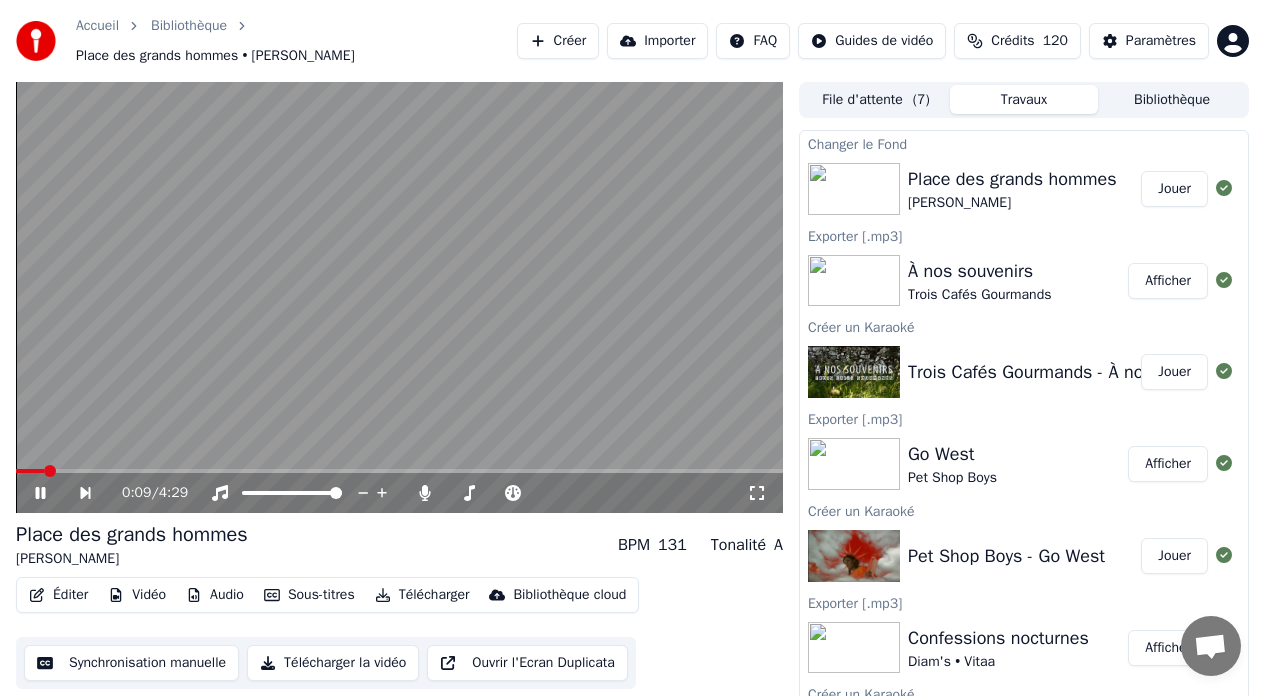 click 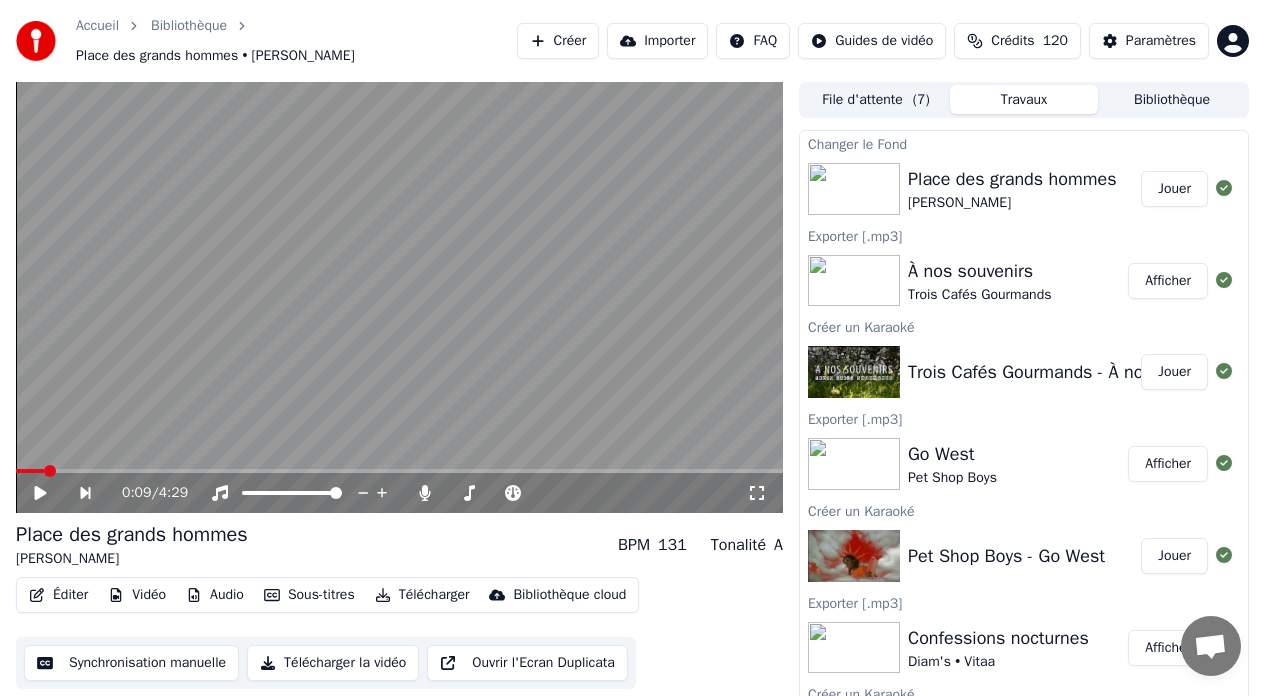 click on "Éditer" at bounding box center [58, 595] 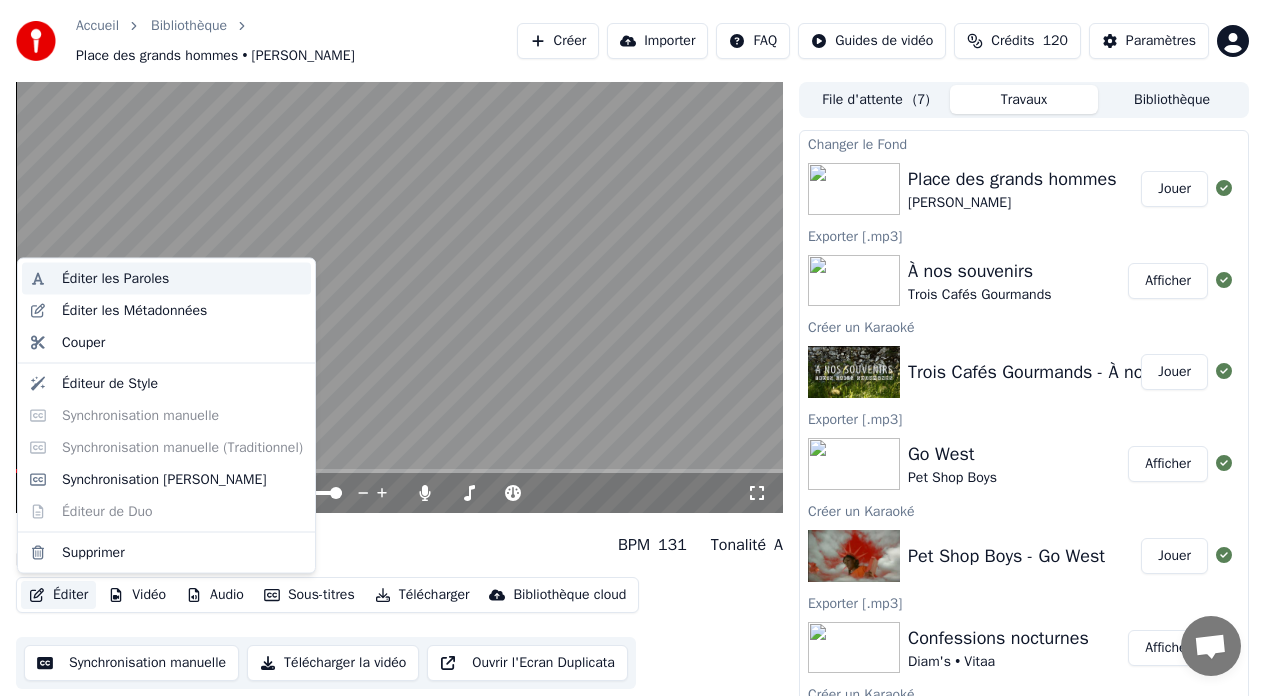 click on "Éditer les Paroles" at bounding box center [115, 279] 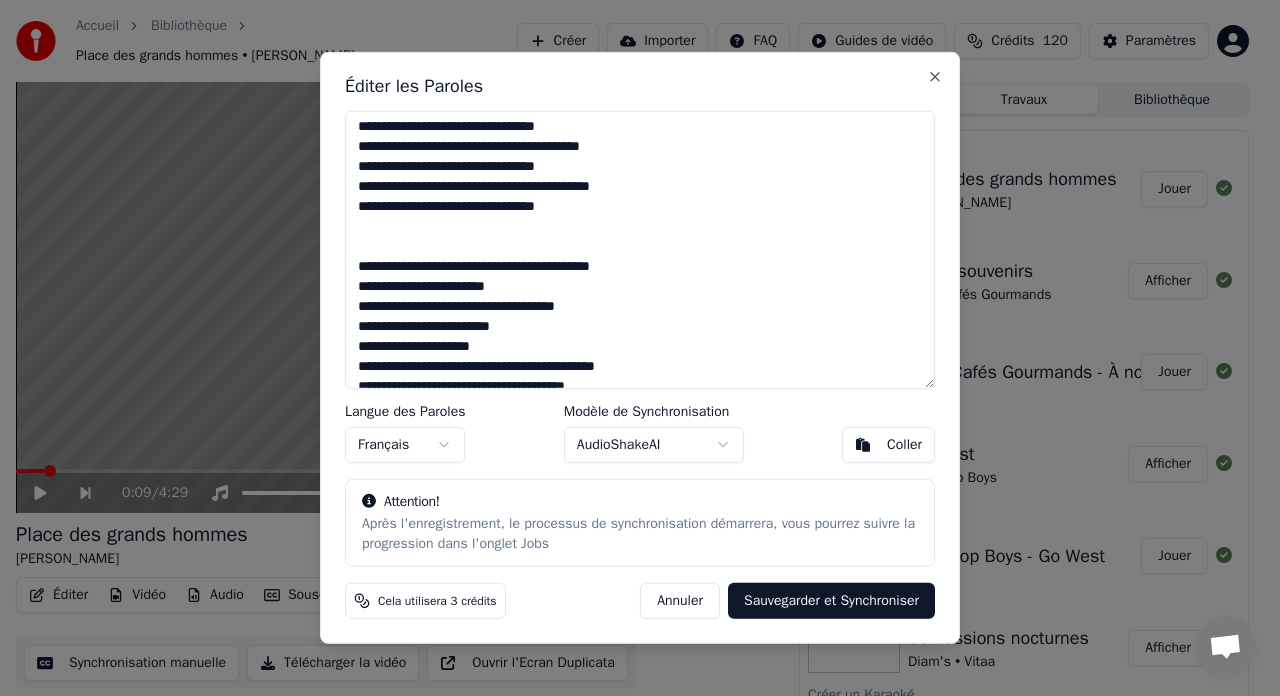 scroll, scrollTop: 719, scrollLeft: 0, axis: vertical 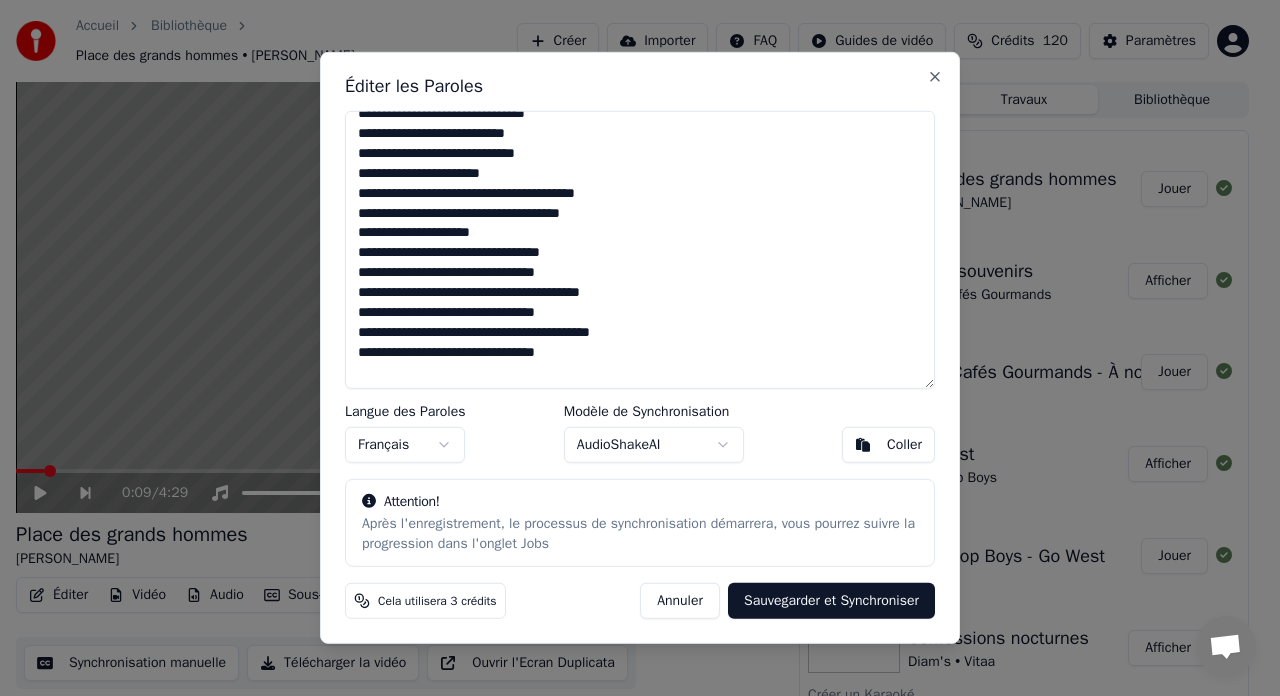 drag, startPoint x: 555, startPoint y: 342, endPoint x: 361, endPoint y: 368, distance: 195.73451 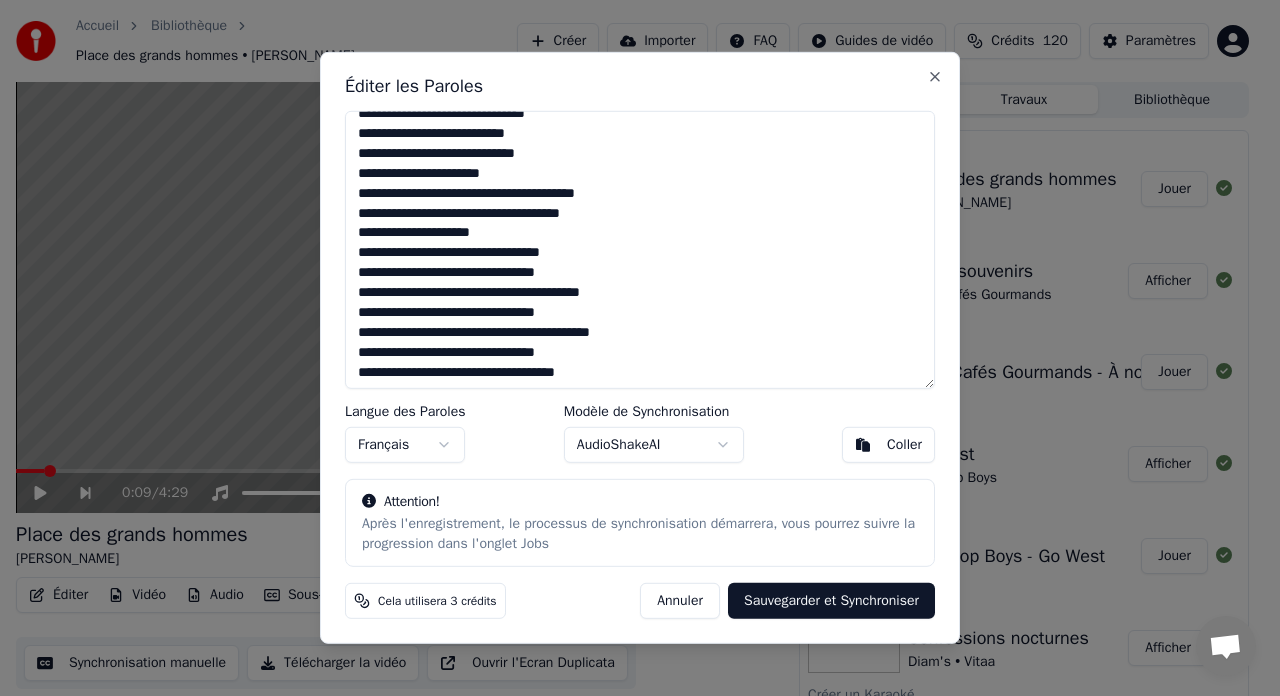 scroll, scrollTop: 1149, scrollLeft: 0, axis: vertical 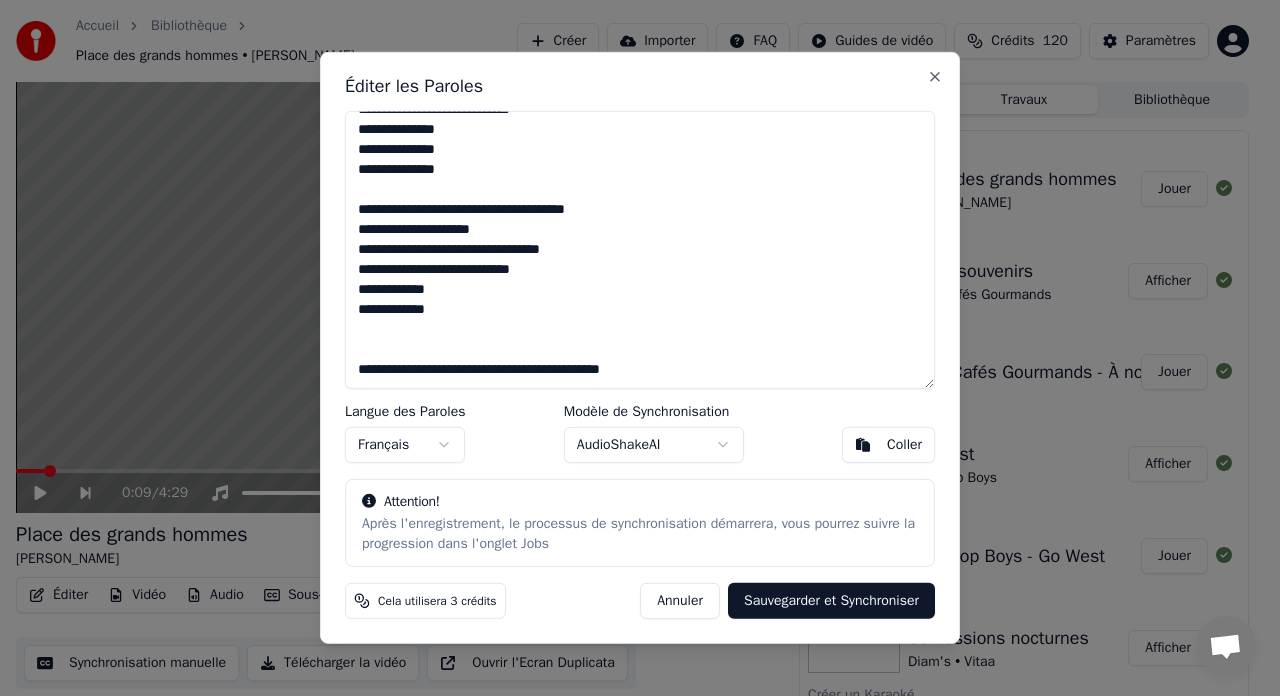 click at bounding box center [640, 250] 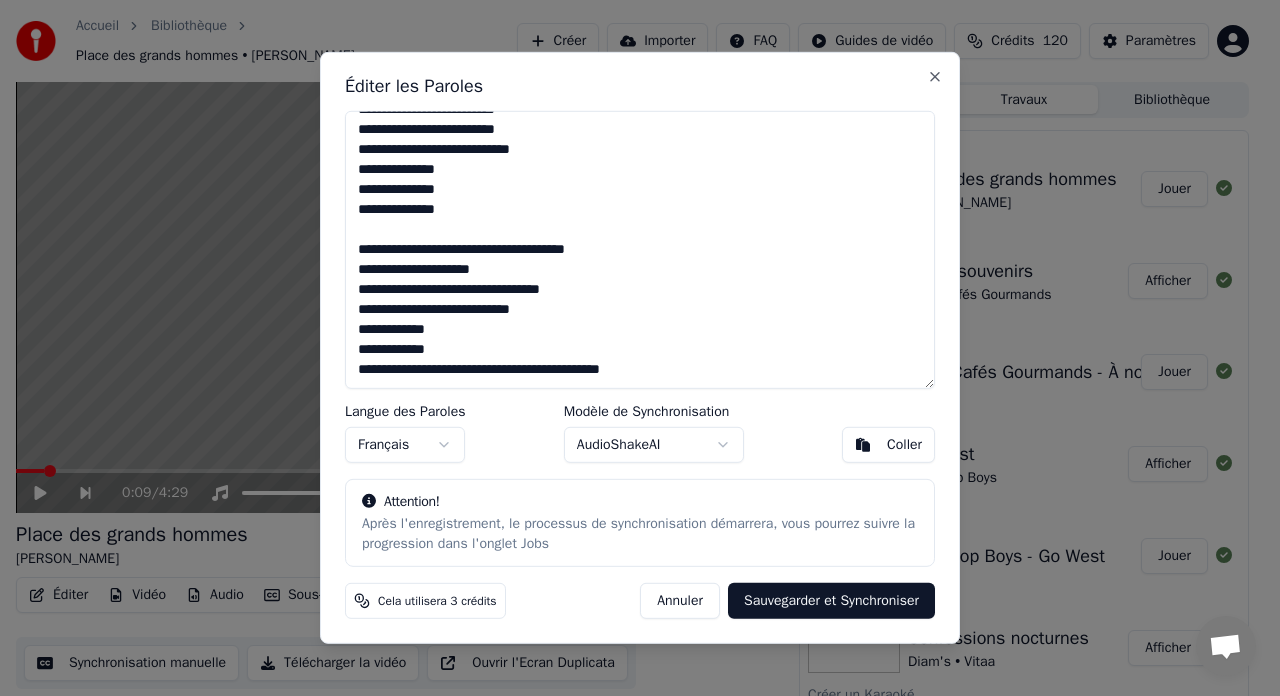 scroll, scrollTop: 1119, scrollLeft: 0, axis: vertical 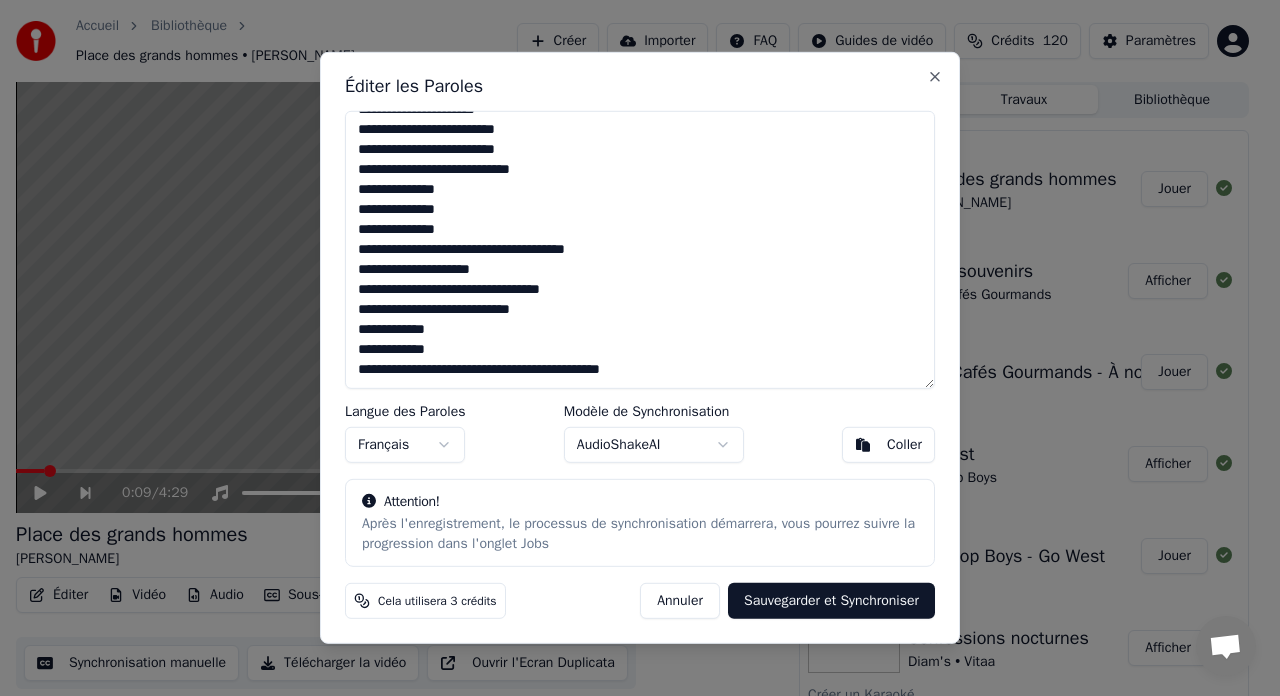 drag, startPoint x: 560, startPoint y: 288, endPoint x: 532, endPoint y: 290, distance: 28.071337 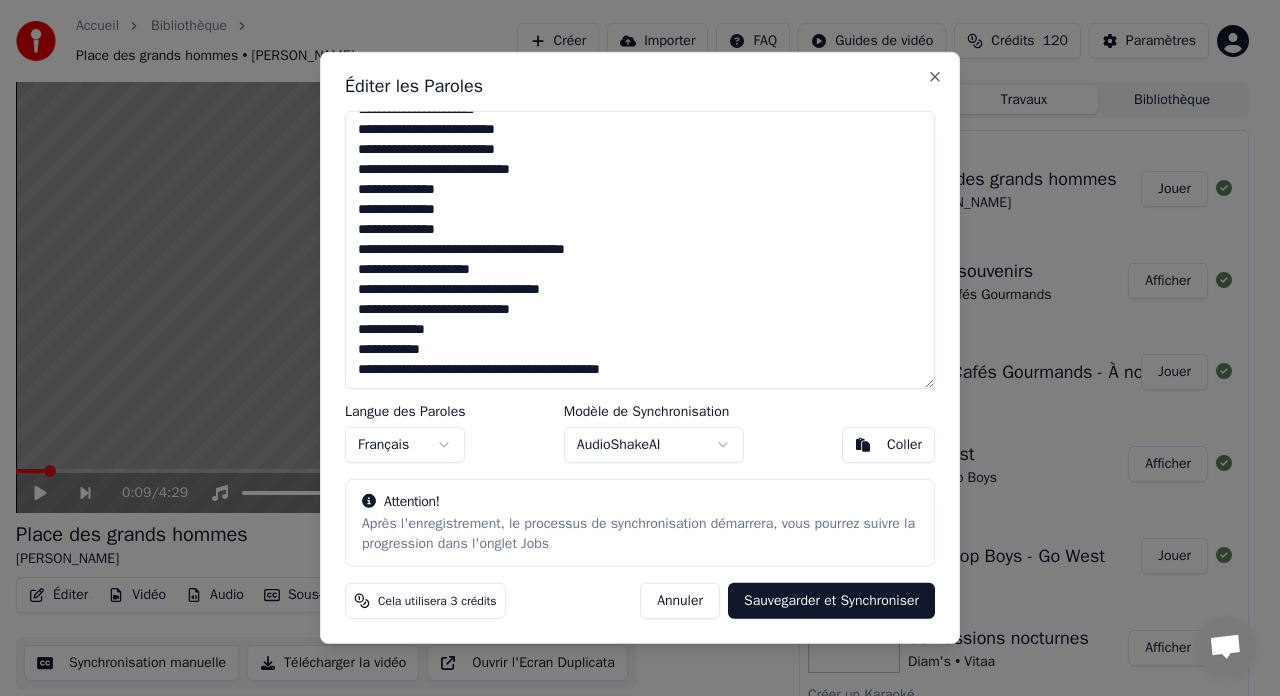click at bounding box center [640, 250] 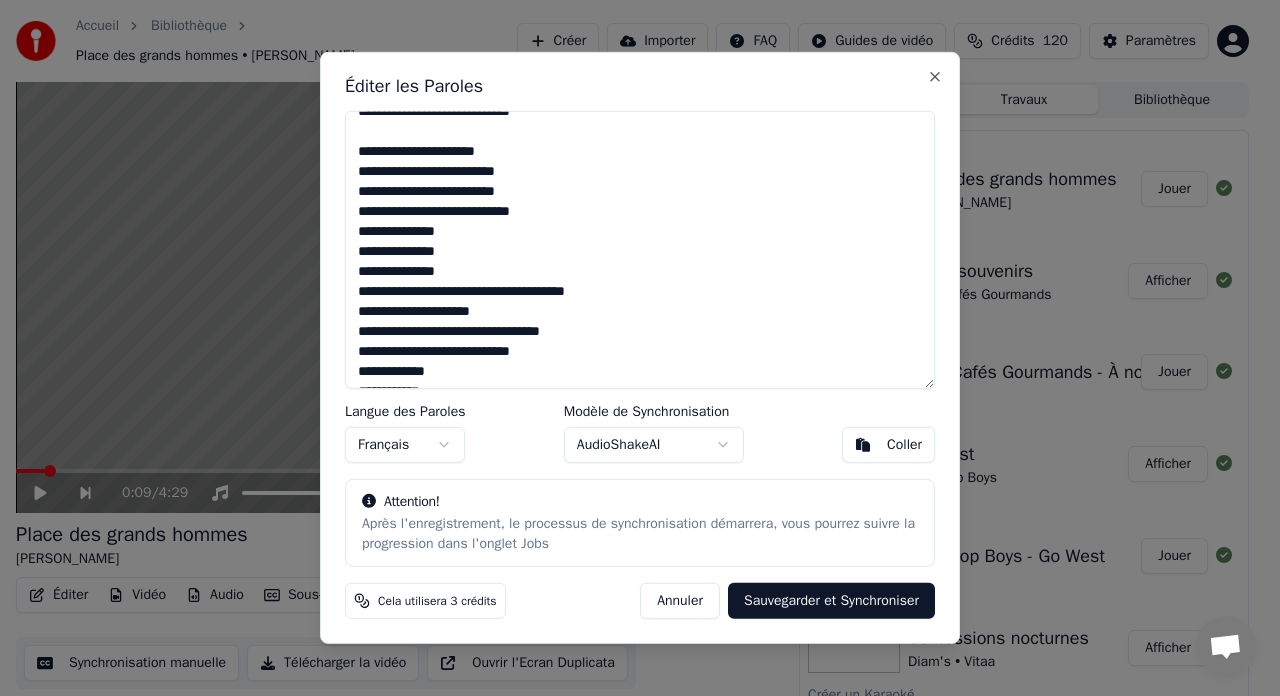 scroll, scrollTop: 1037, scrollLeft: 0, axis: vertical 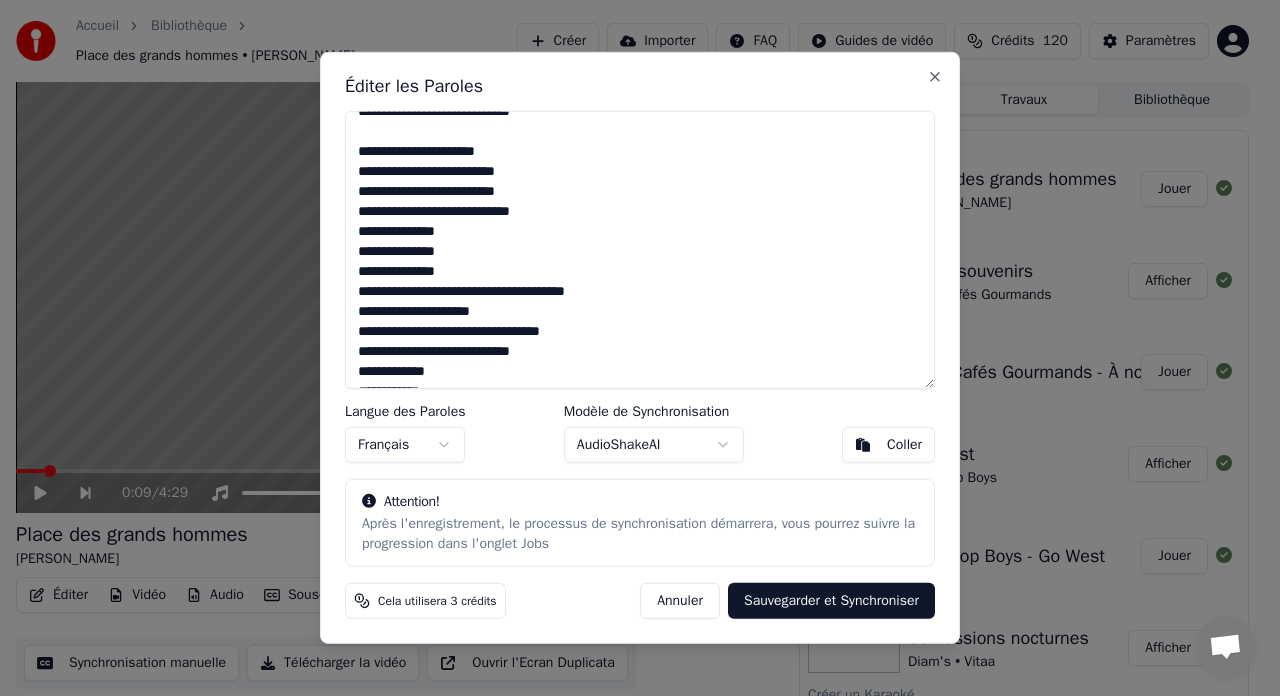 click at bounding box center (640, 250) 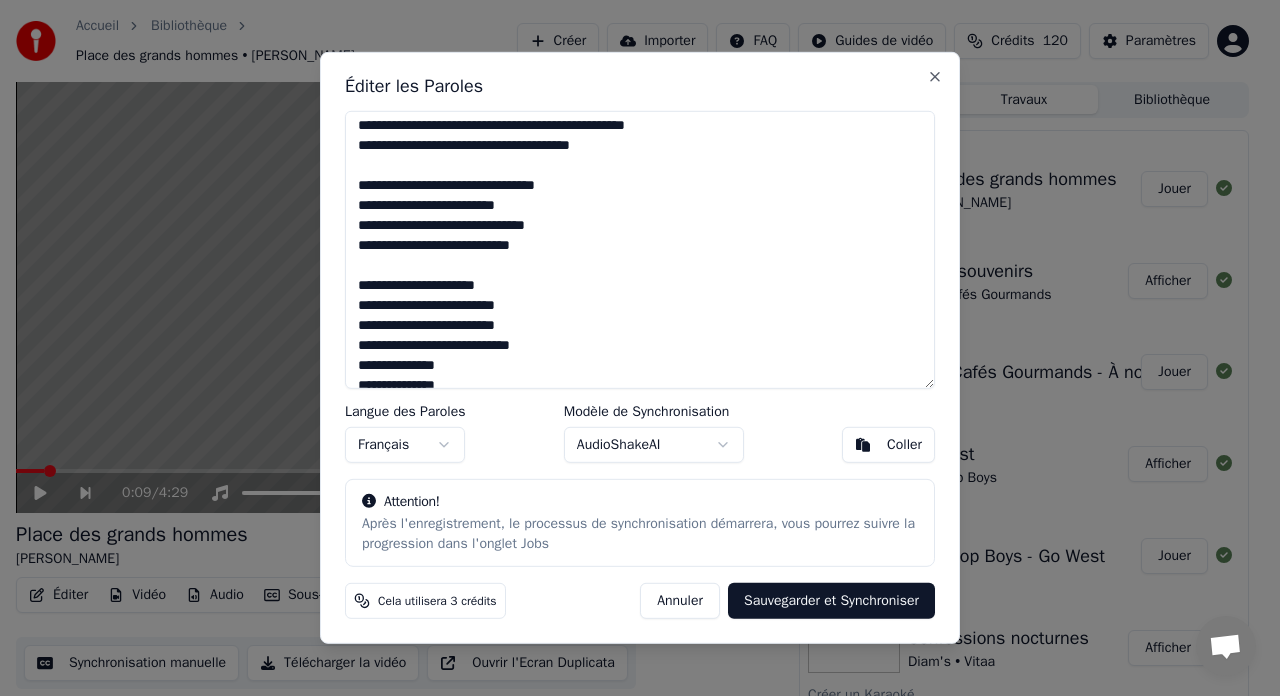 scroll, scrollTop: 888, scrollLeft: 0, axis: vertical 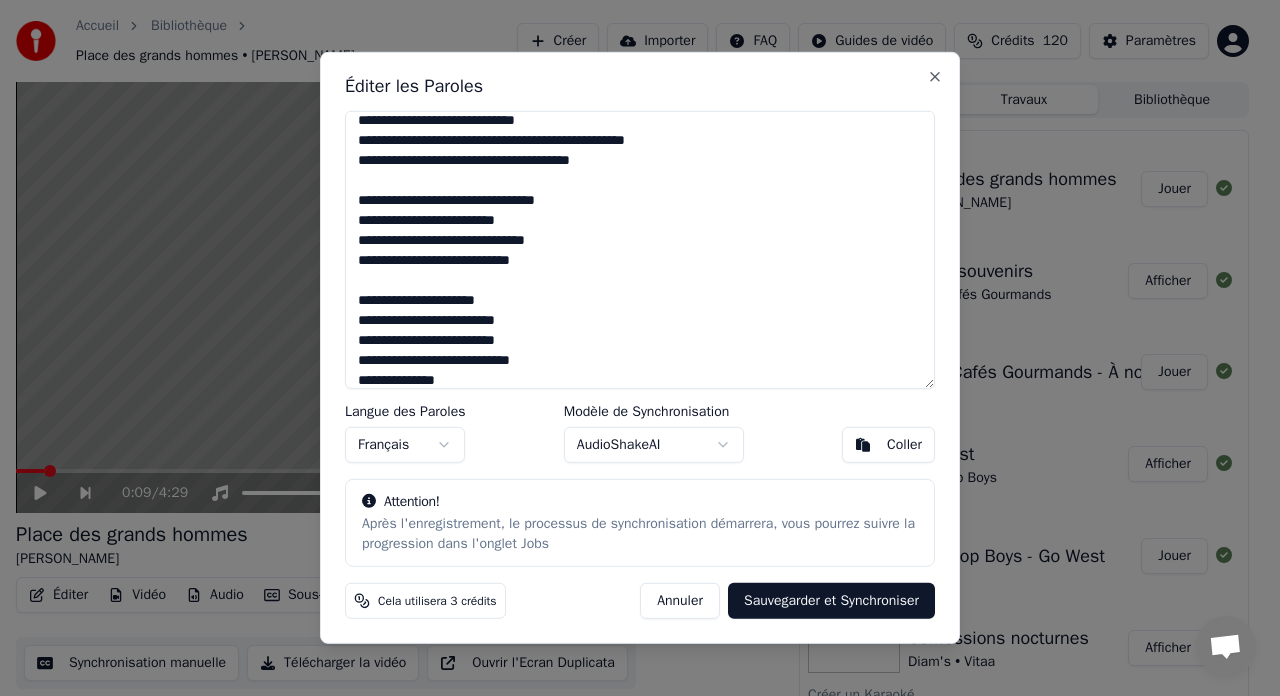 click at bounding box center [640, 250] 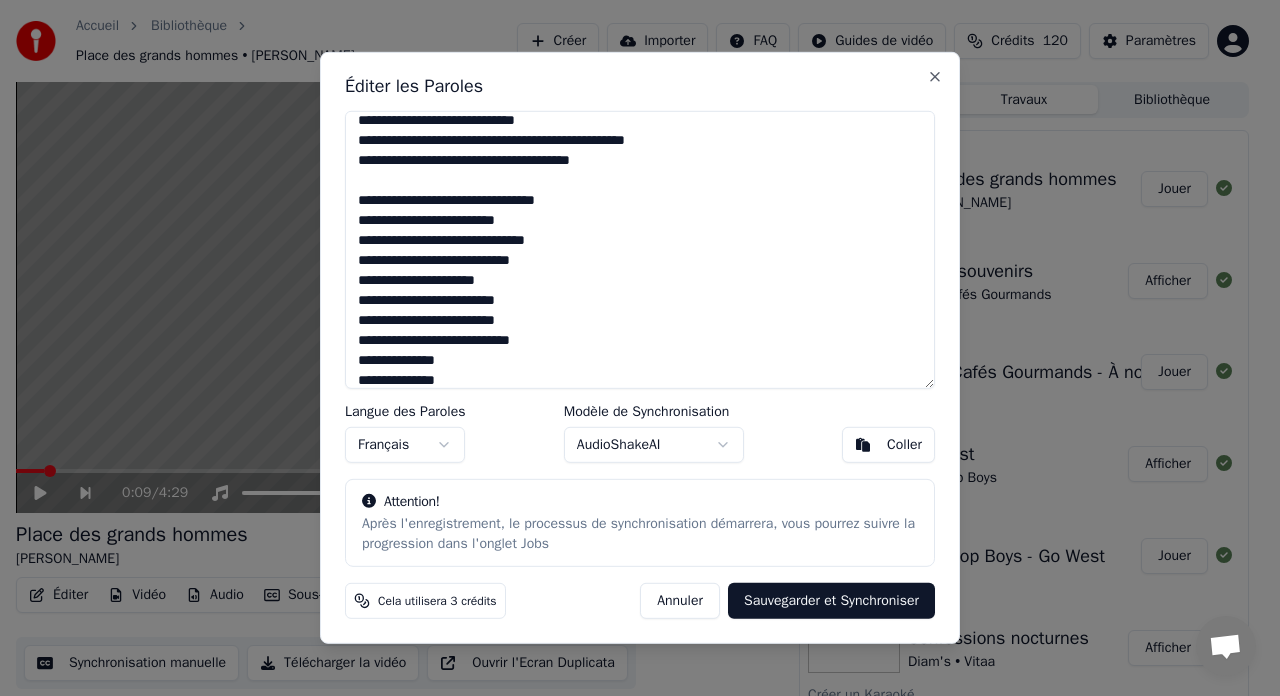 click at bounding box center [640, 250] 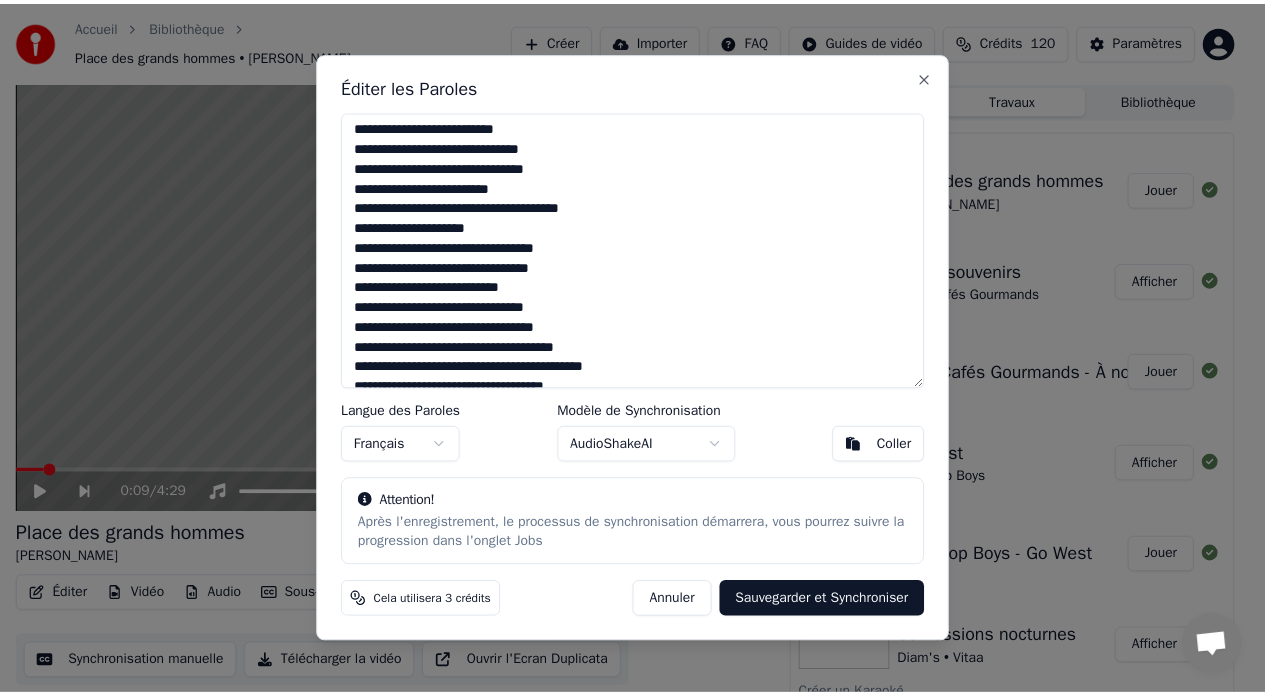 scroll, scrollTop: 0, scrollLeft: 0, axis: both 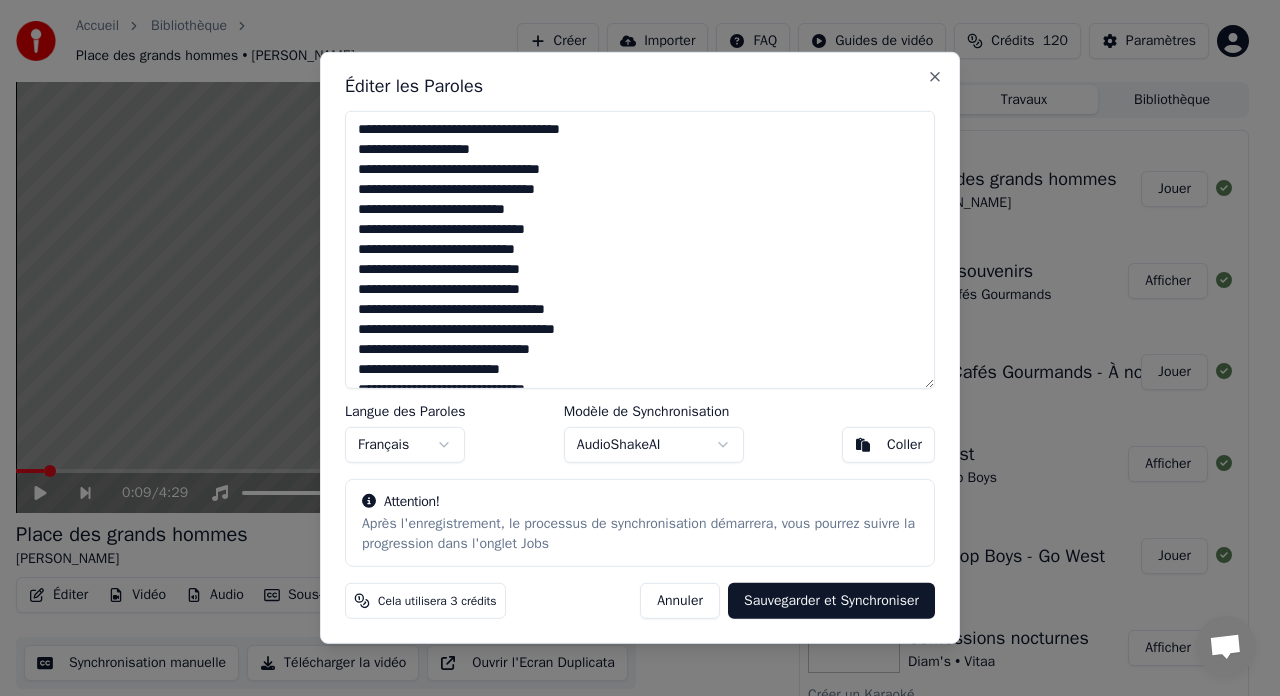 click on "Sauvegarder et Synchroniser" at bounding box center (831, 601) 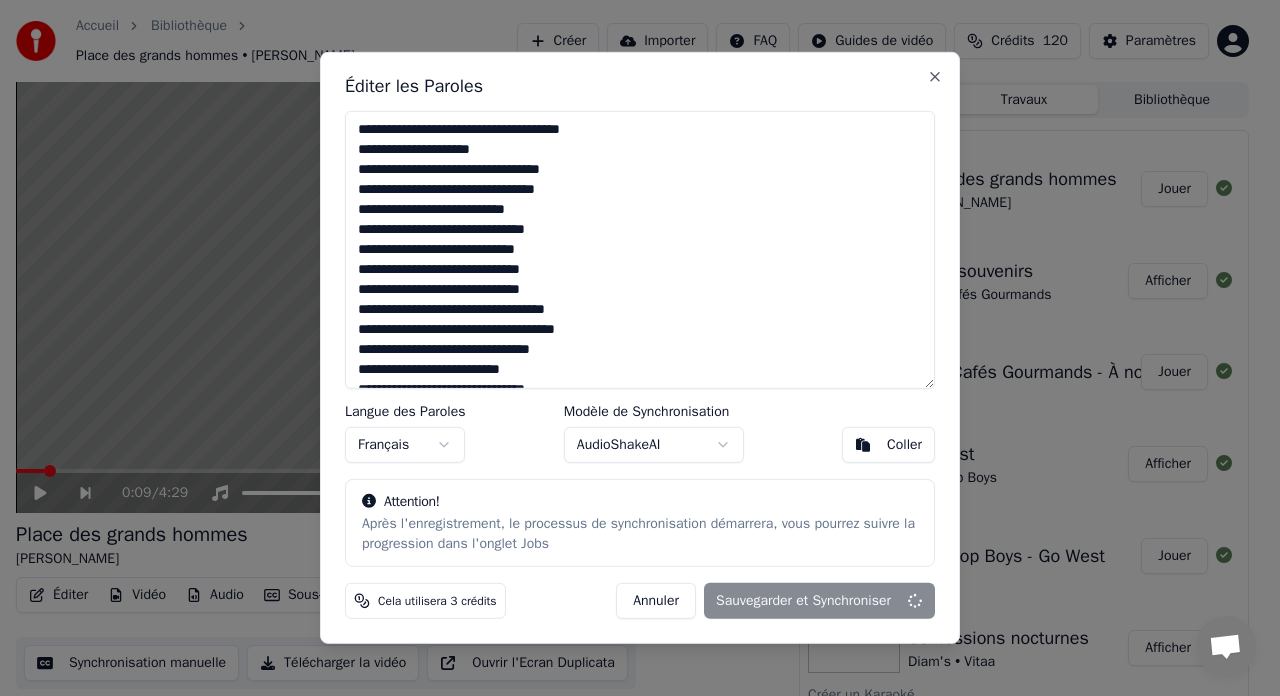 type on "**********" 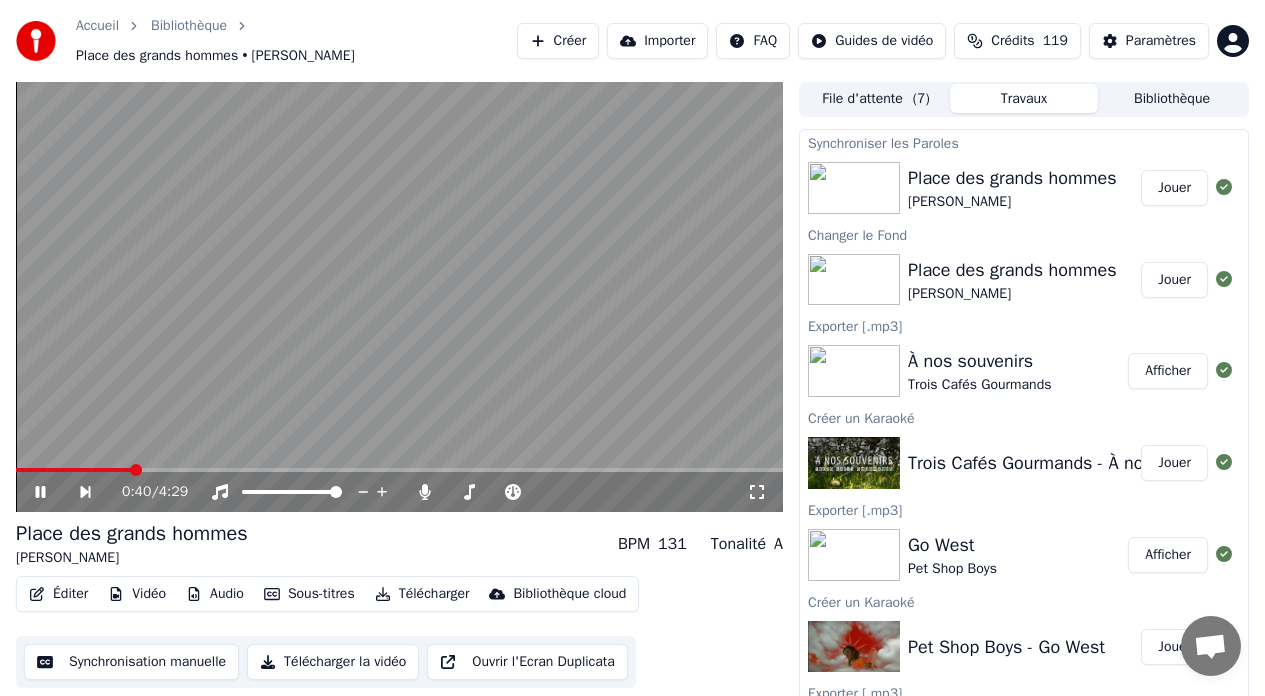click on "Sous-titres" at bounding box center (309, 594) 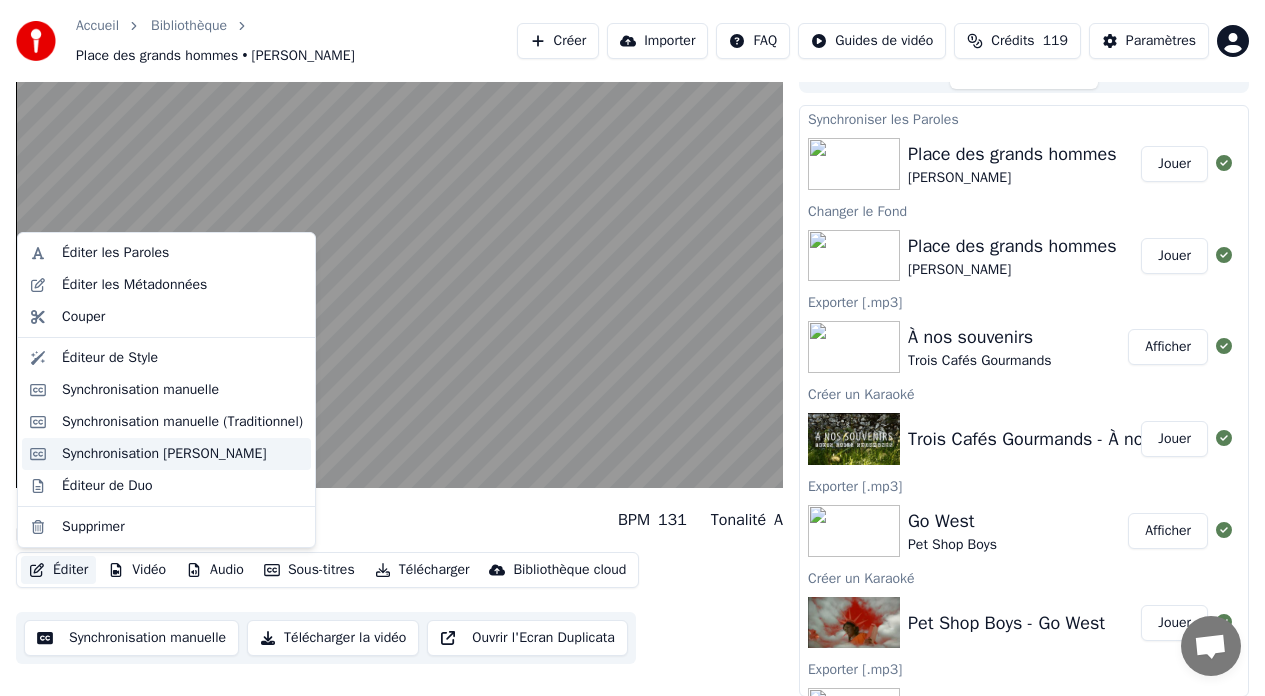 click on "Synchronisation [PERSON_NAME]" at bounding box center [164, 454] 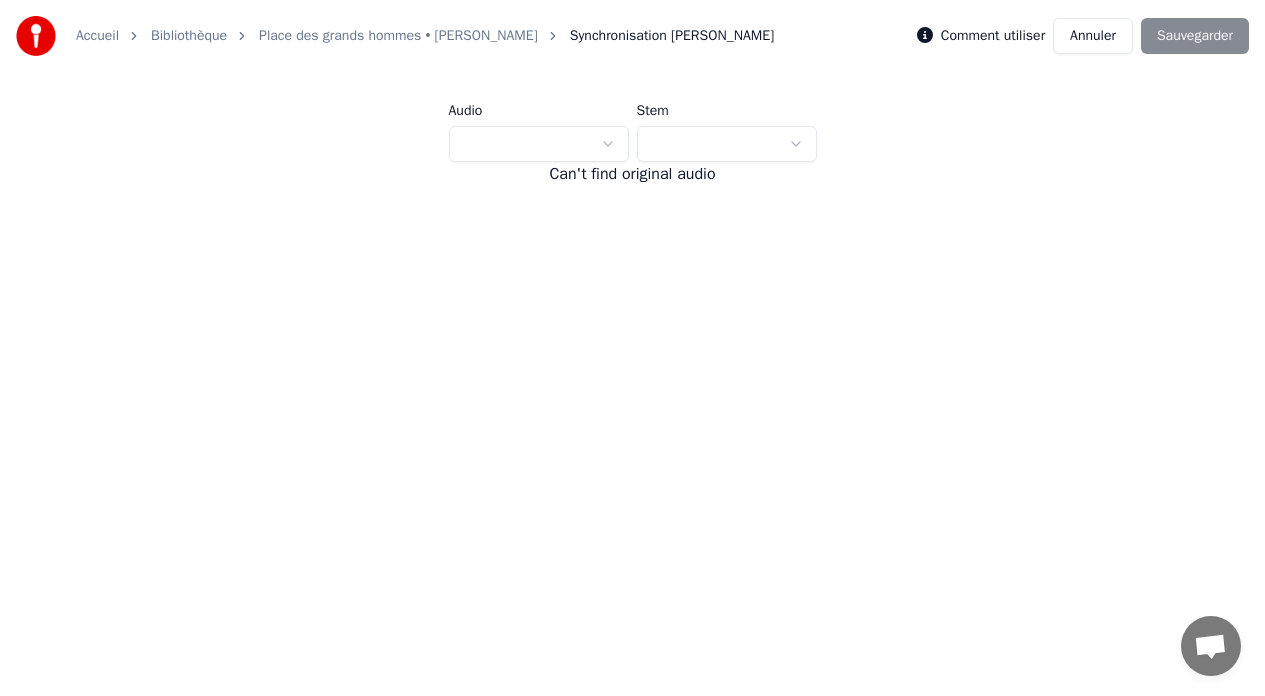 scroll, scrollTop: 0, scrollLeft: 0, axis: both 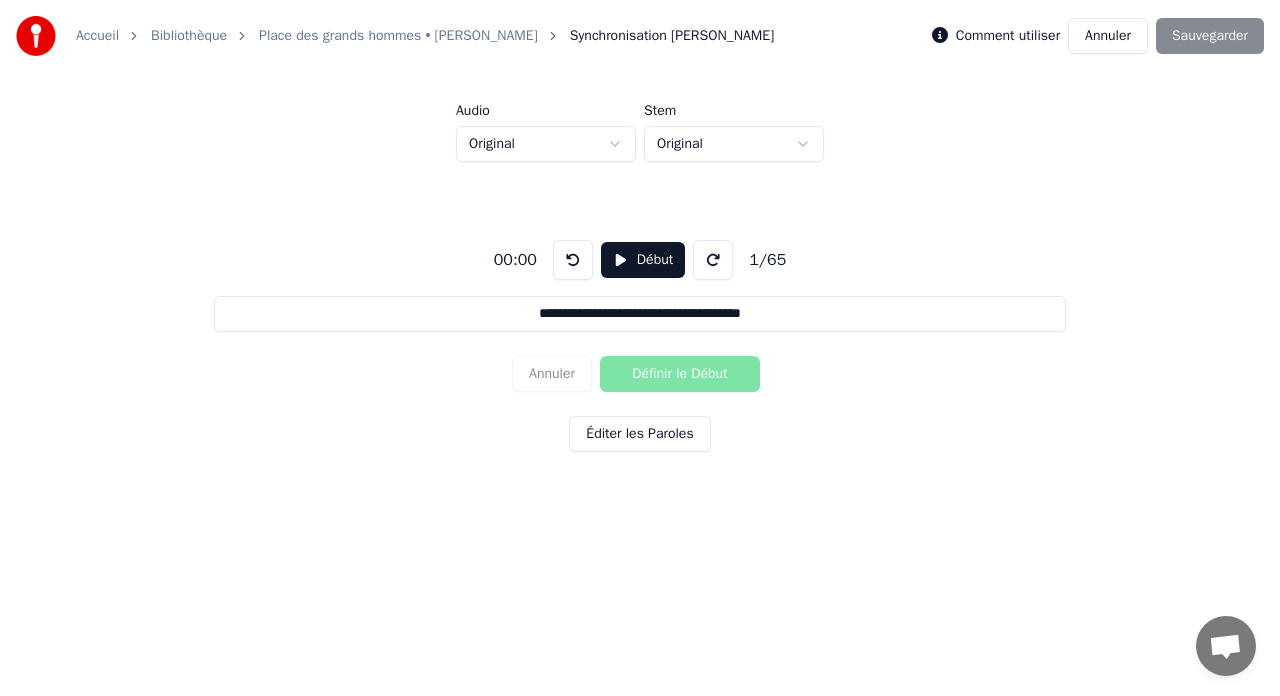 click on "Début" at bounding box center (643, 260) 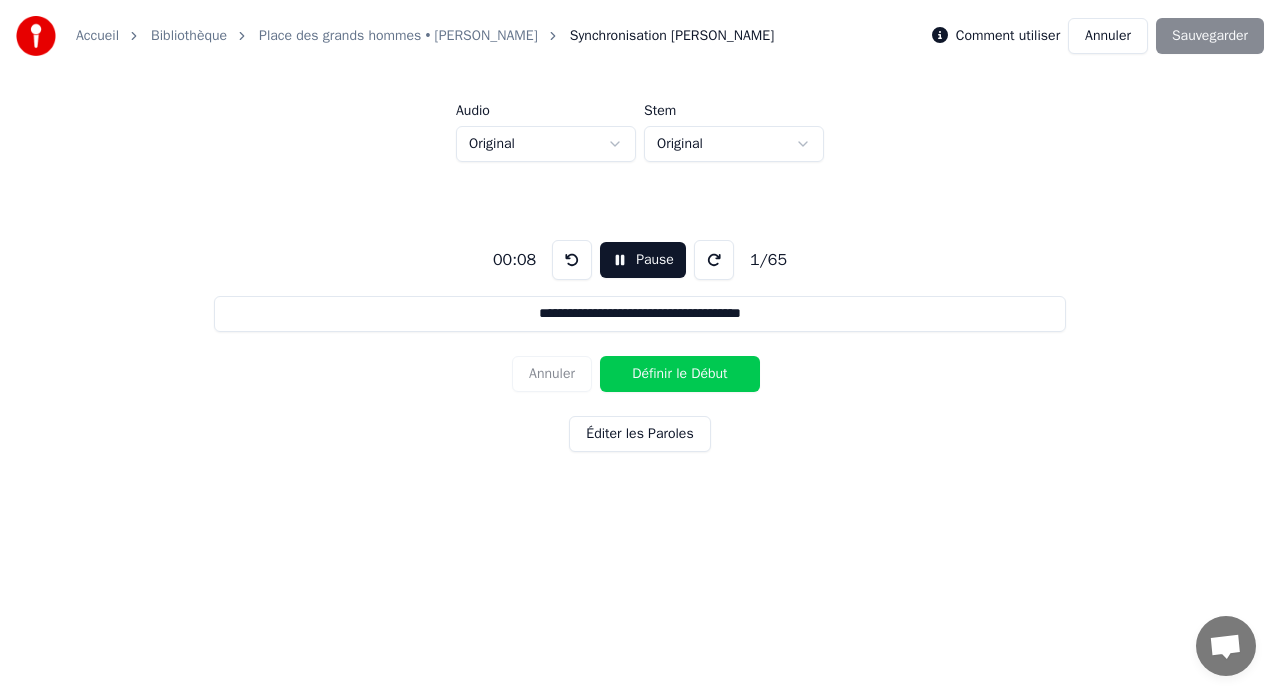 click on "Définir le Début" at bounding box center [680, 374] 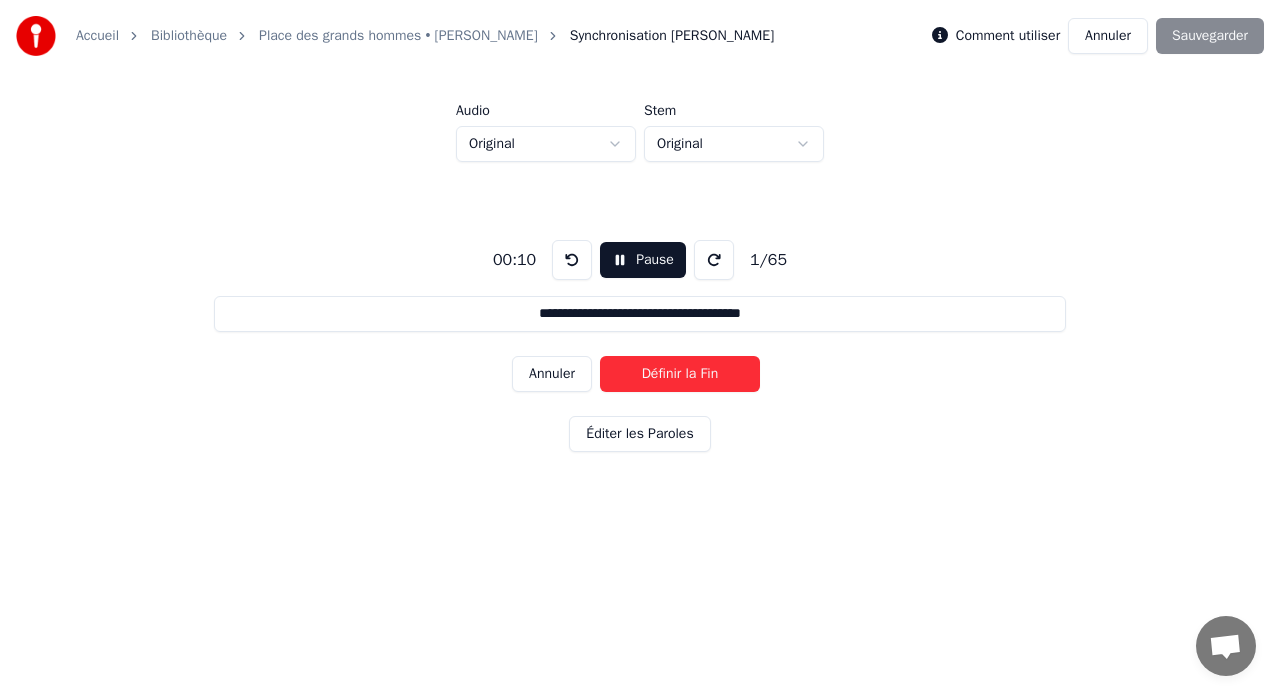click on "Définir la Fin" at bounding box center (680, 374) 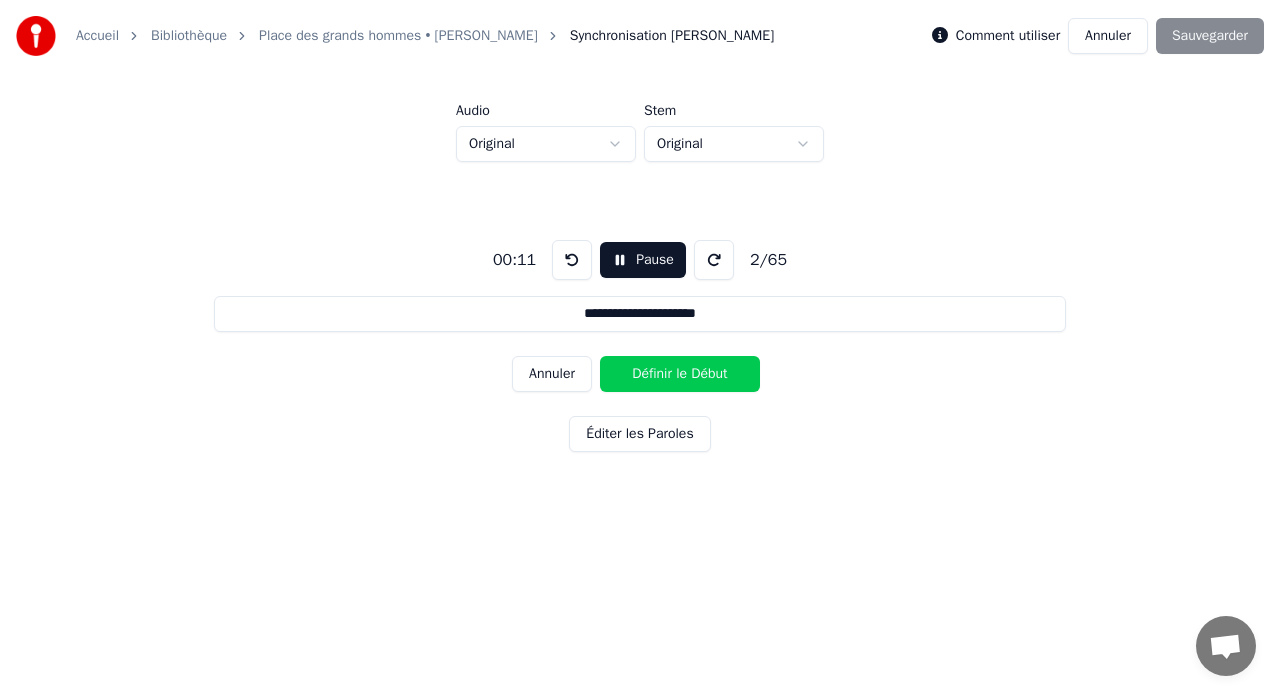 click on "Définir le Début" at bounding box center (680, 374) 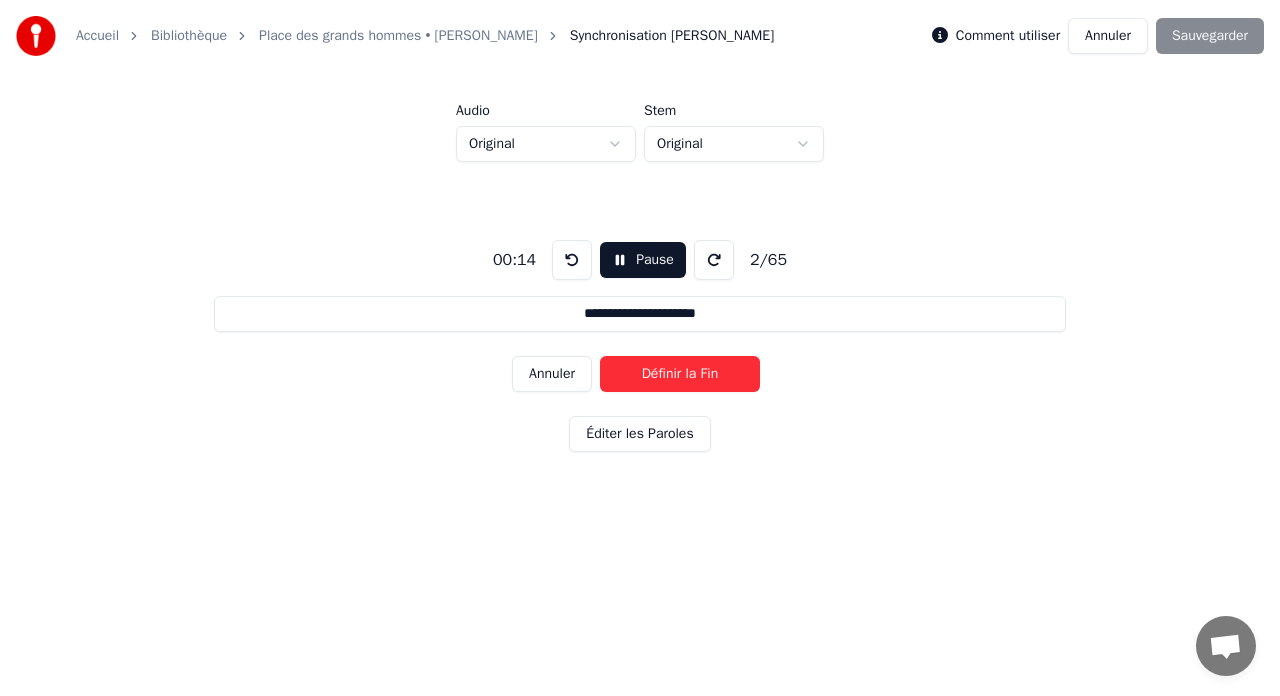 click on "Définir la Fin" at bounding box center [680, 374] 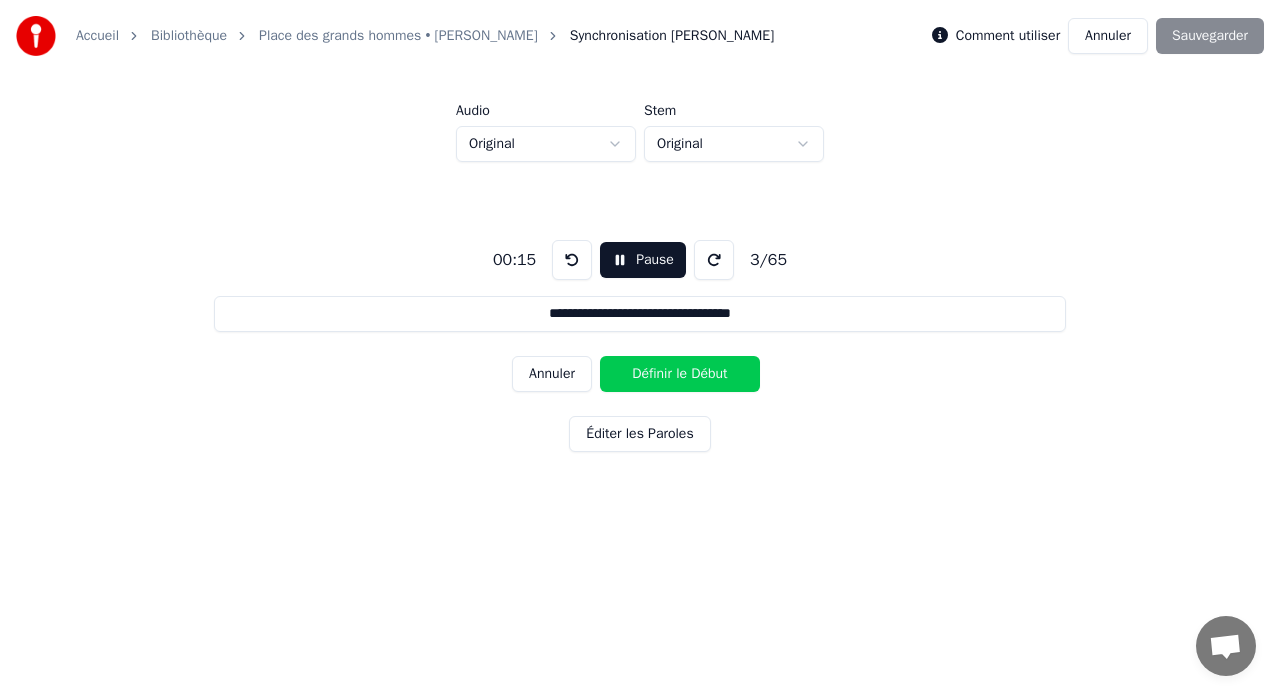 click on "Définir le Début" at bounding box center [680, 374] 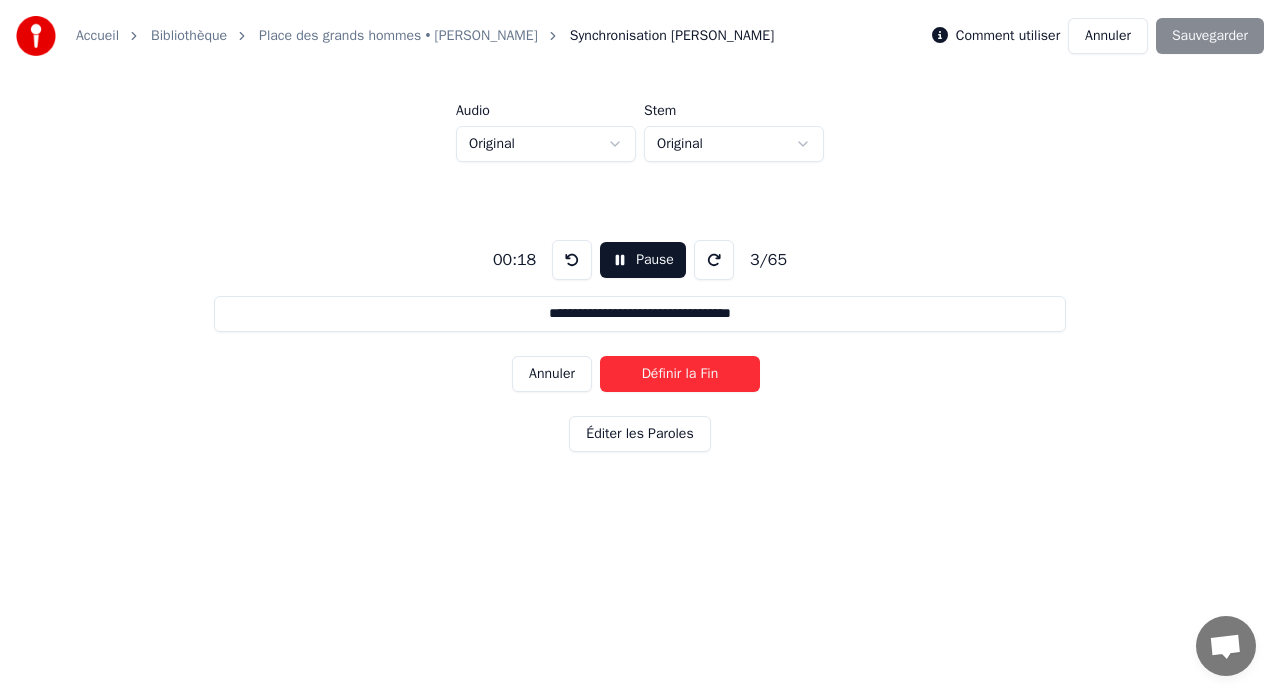 click on "Définir la Fin" at bounding box center (680, 374) 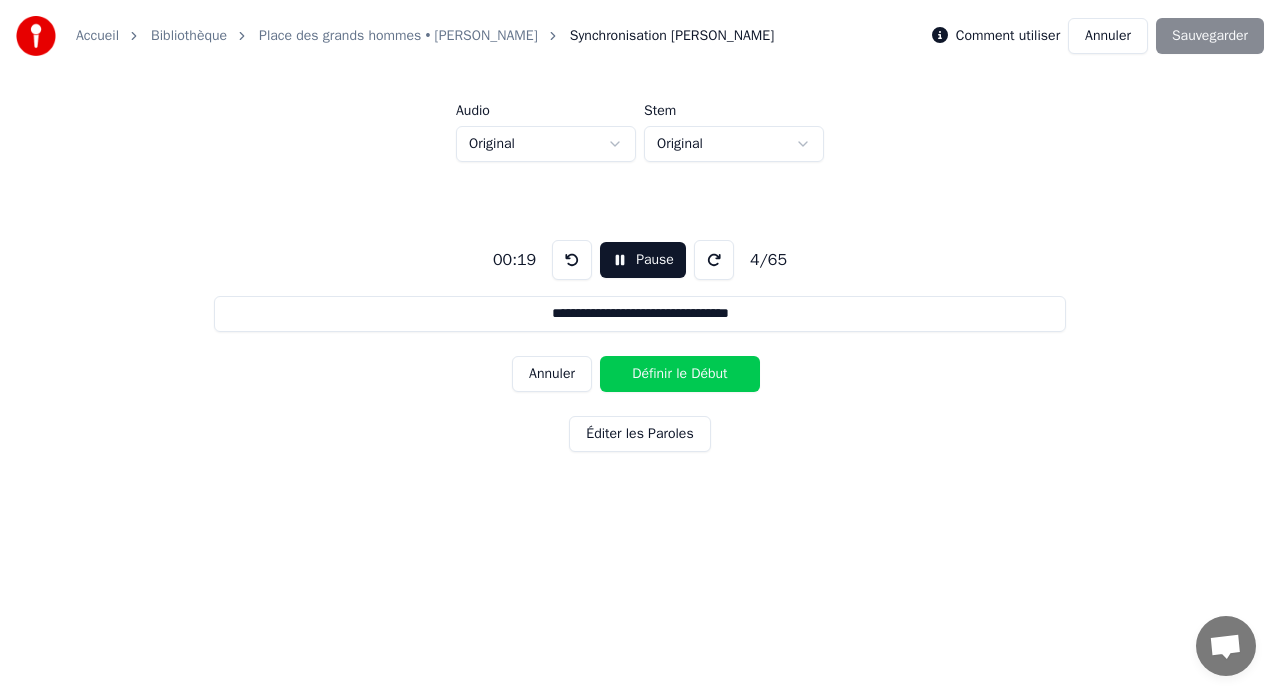 click on "Définir le Début" at bounding box center [680, 374] 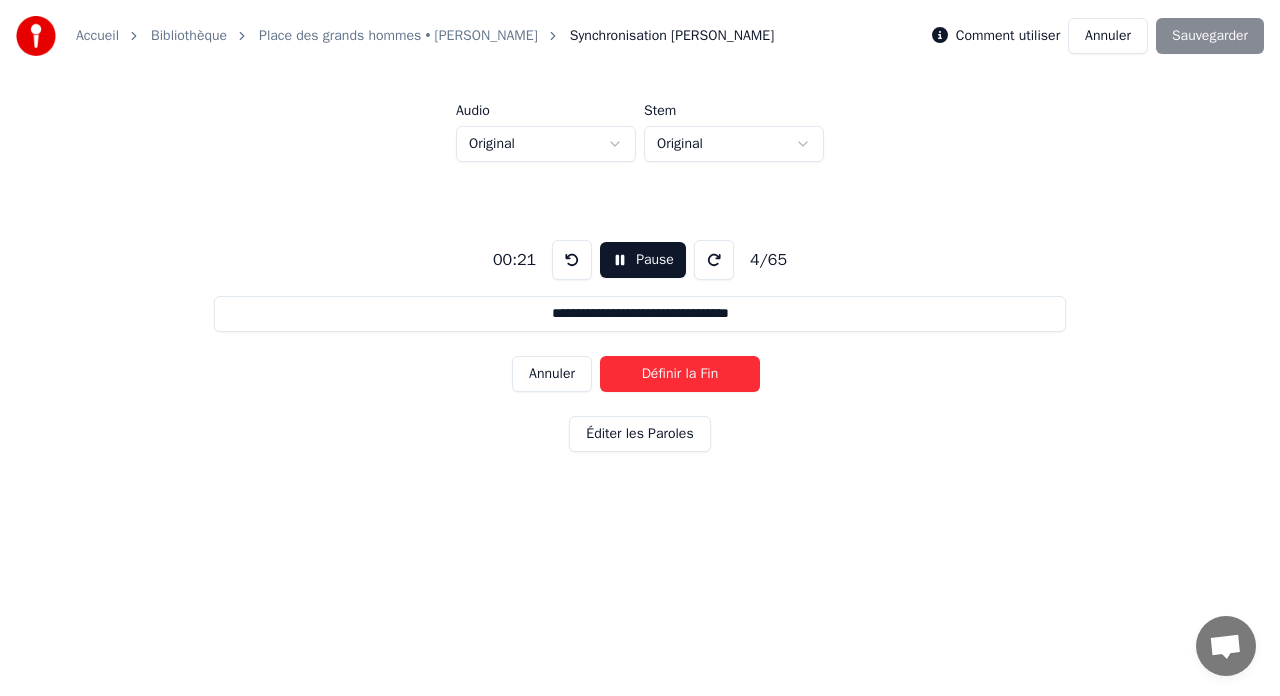 click on "Définir la Fin" at bounding box center [680, 374] 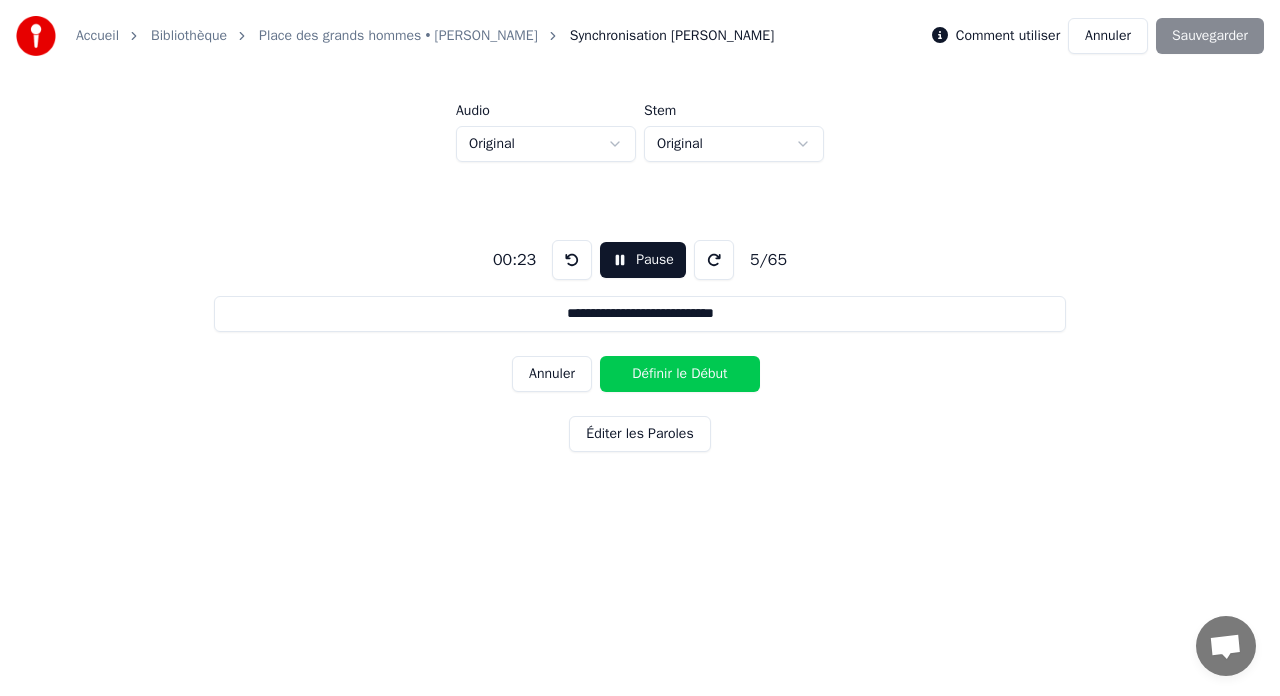 click on "Définir le Début" at bounding box center (680, 374) 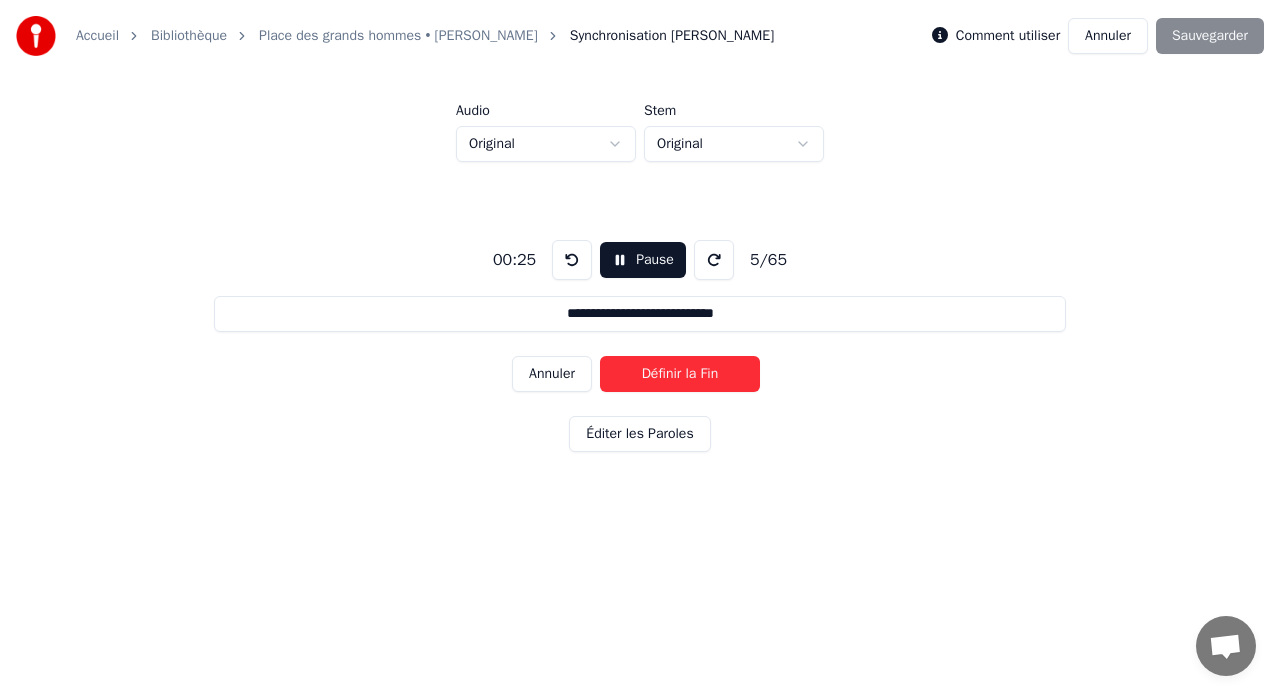 click on "Définir la Fin" at bounding box center (680, 374) 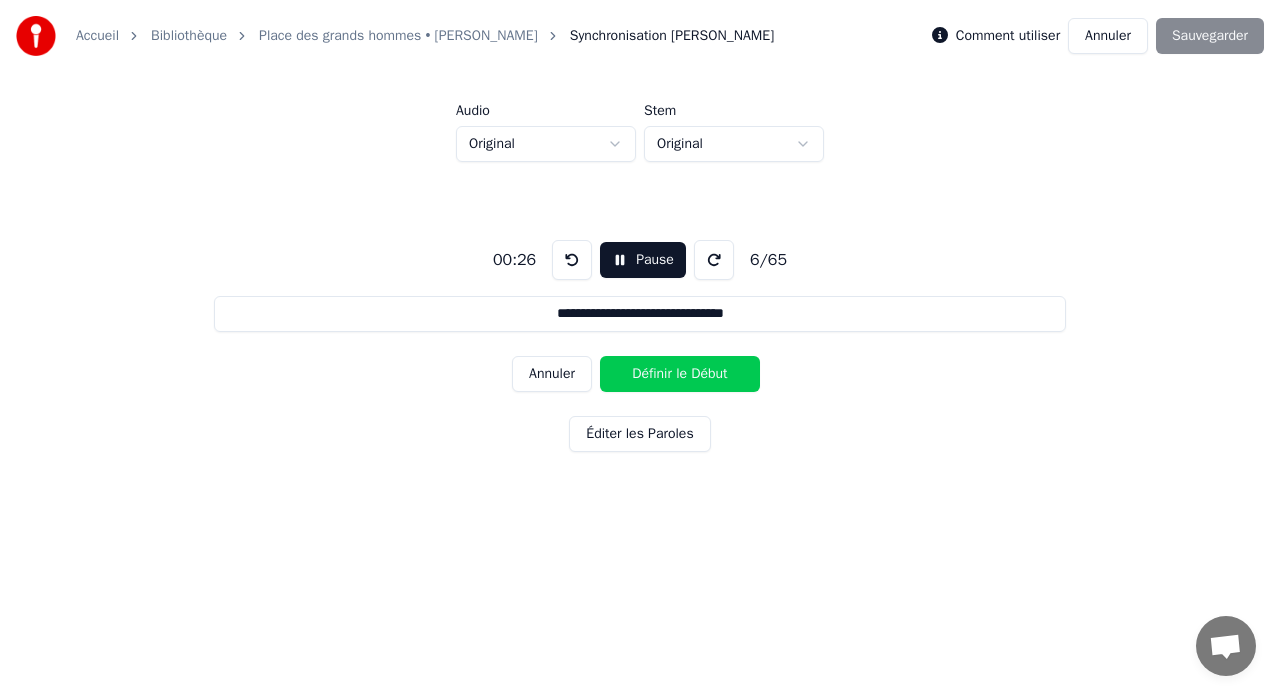 click on "Définir le Début" at bounding box center [680, 374] 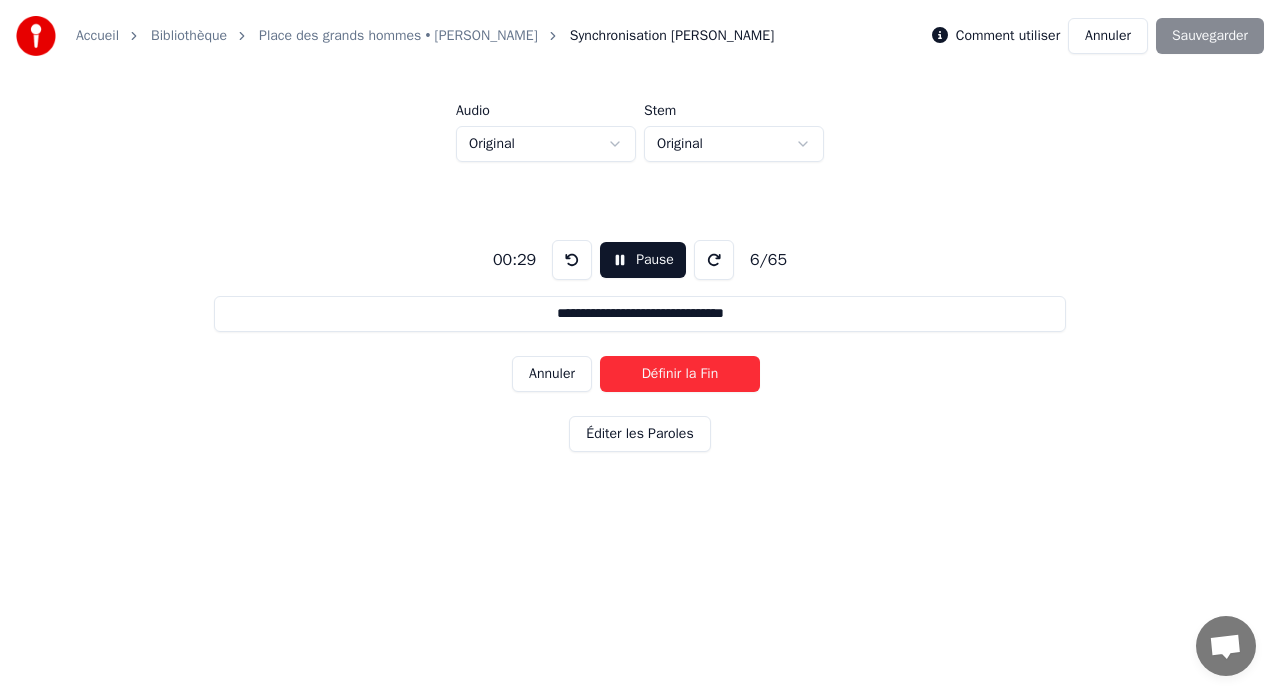 click on "Définir la Fin" at bounding box center (680, 374) 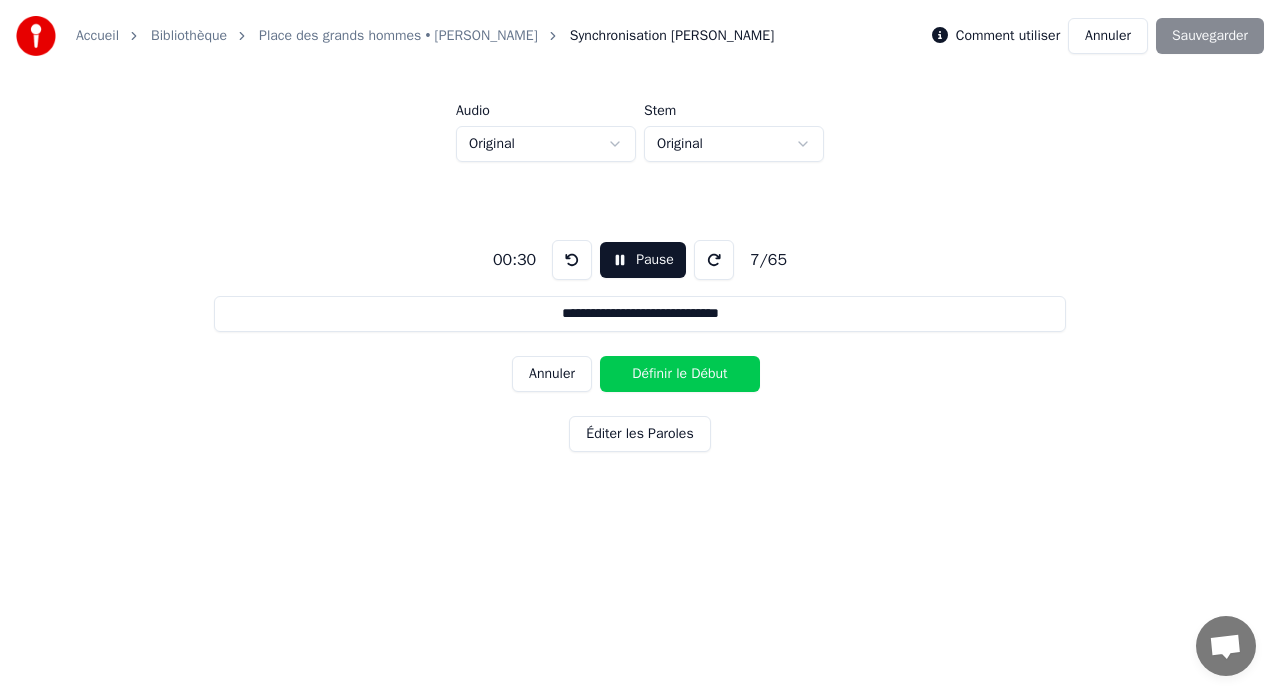 click on "Définir le Début" at bounding box center [680, 374] 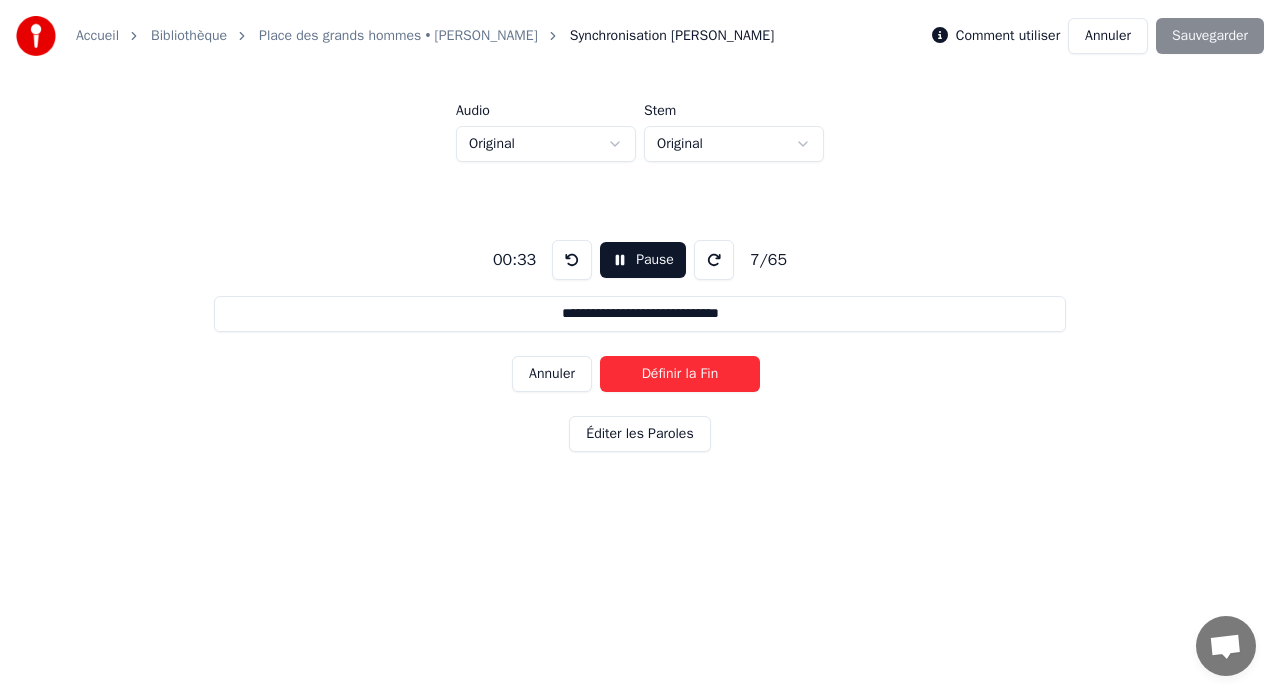click on "Définir la Fin" at bounding box center (680, 374) 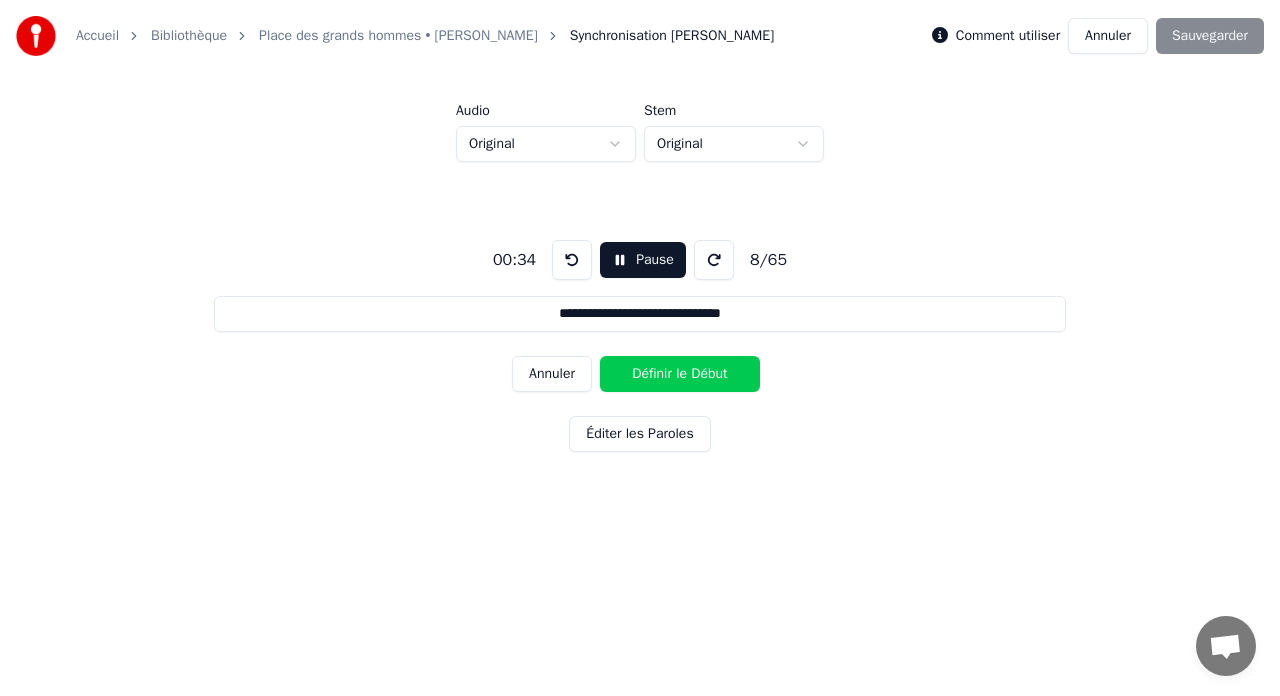click on "Définir le Début" at bounding box center [680, 374] 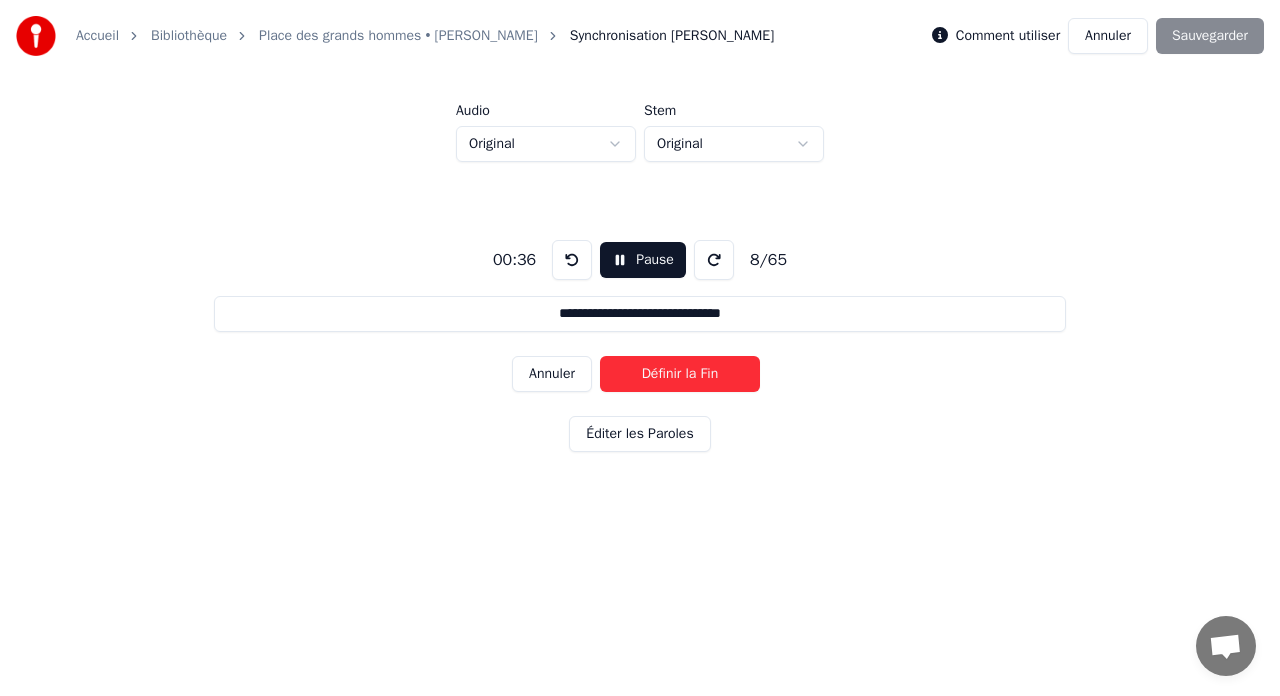 click on "Définir la Fin" at bounding box center [680, 374] 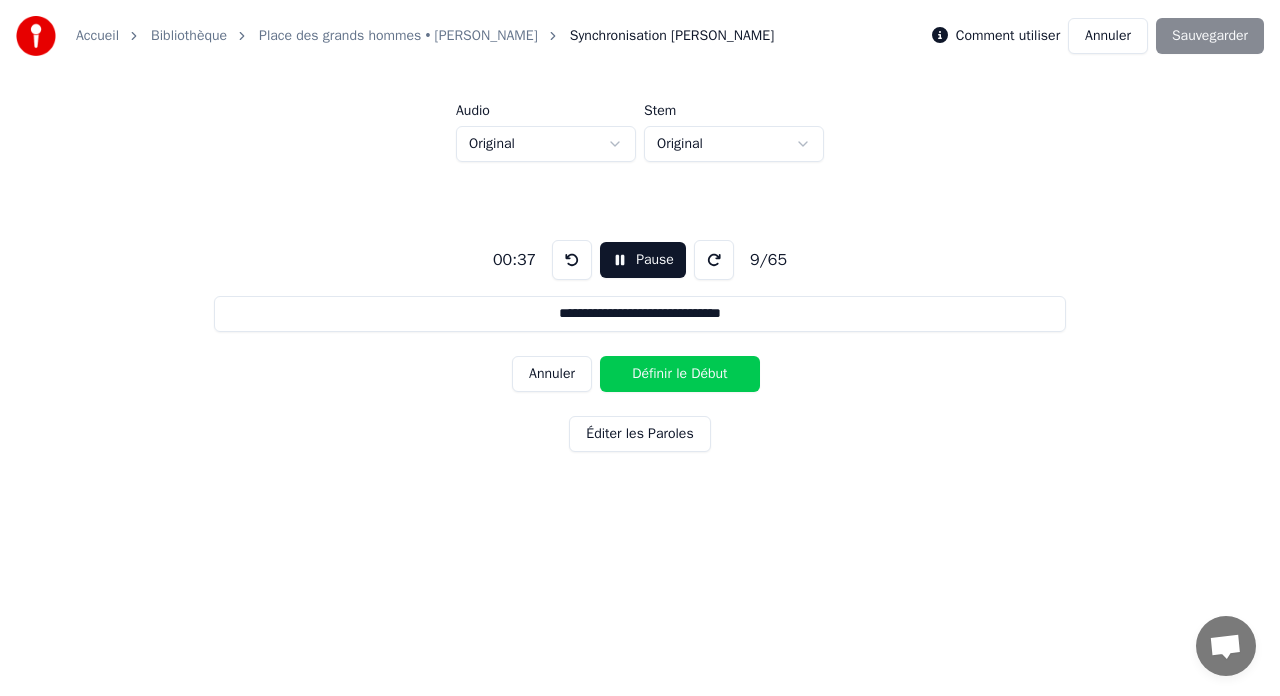 click on "Définir le Début" at bounding box center [680, 374] 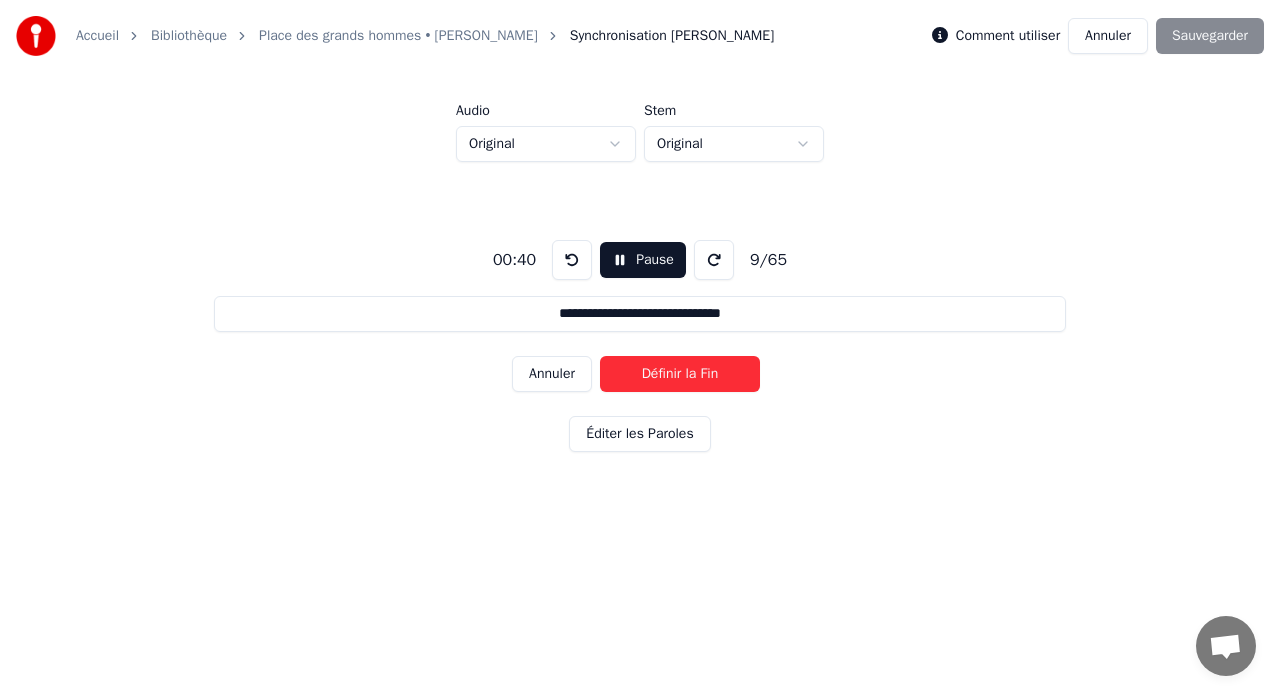 click on "Définir la Fin" at bounding box center [680, 374] 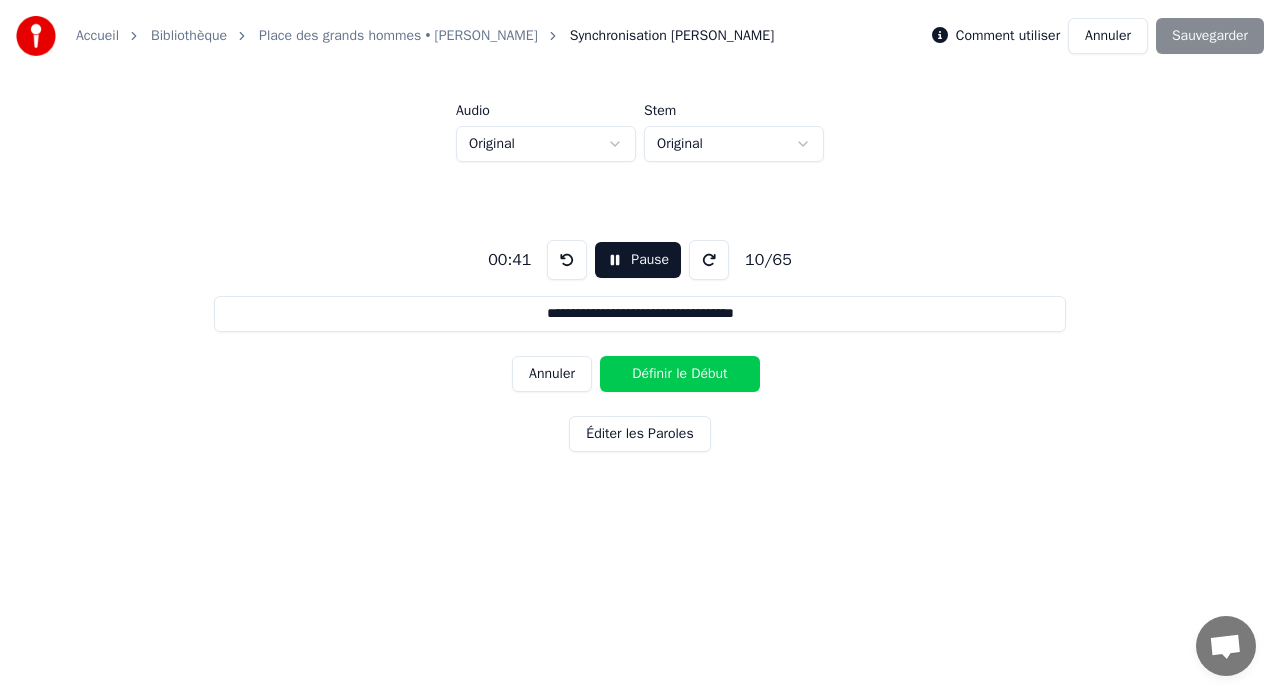 click on "Définir le Début" at bounding box center (680, 374) 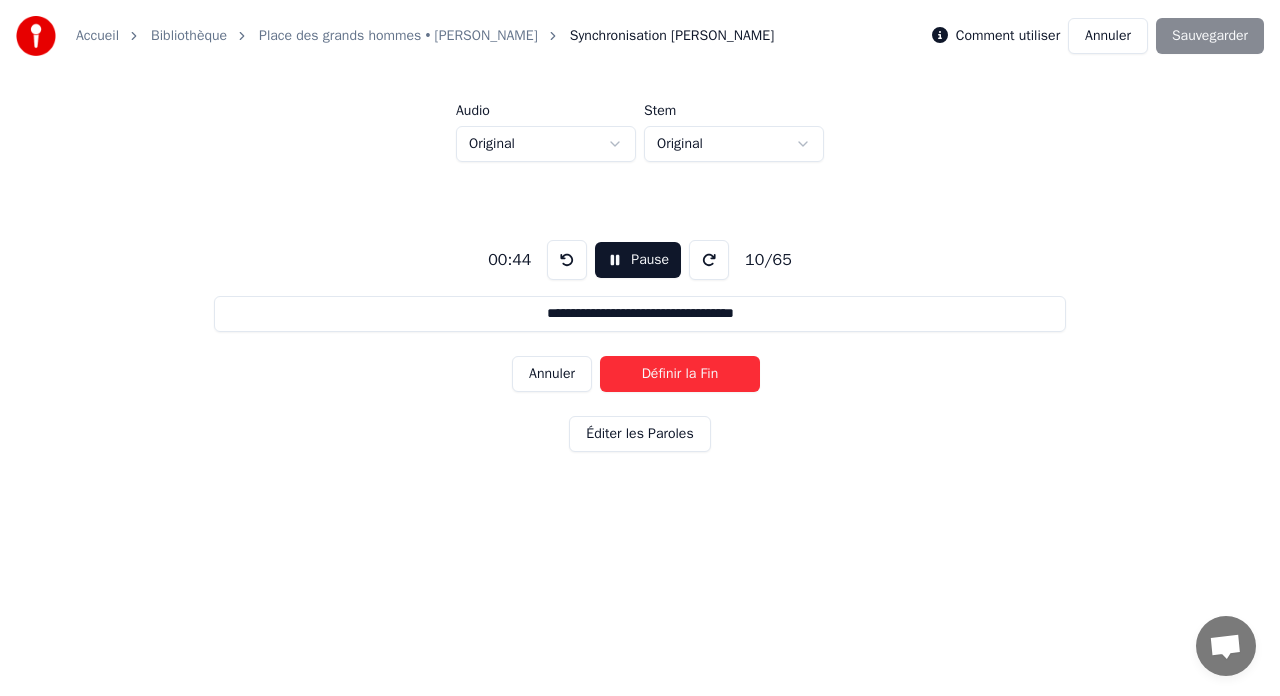 click on "Définir la Fin" at bounding box center (680, 374) 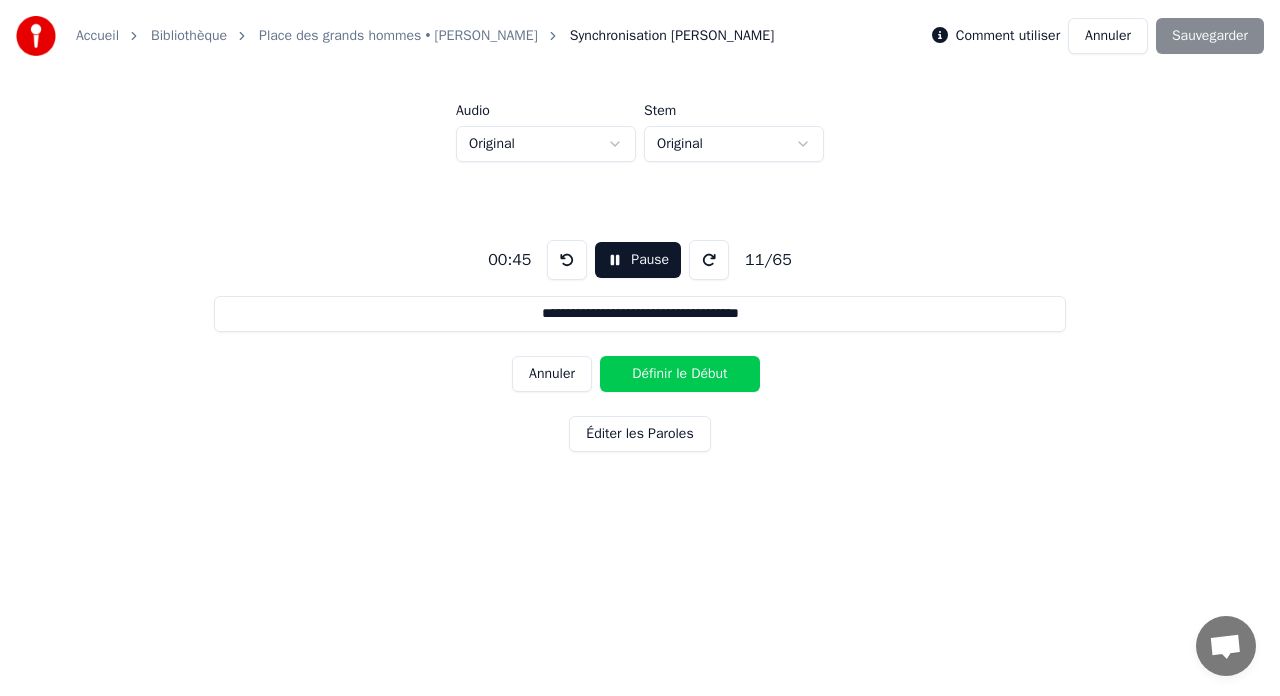 click on "Définir le Début" at bounding box center (680, 374) 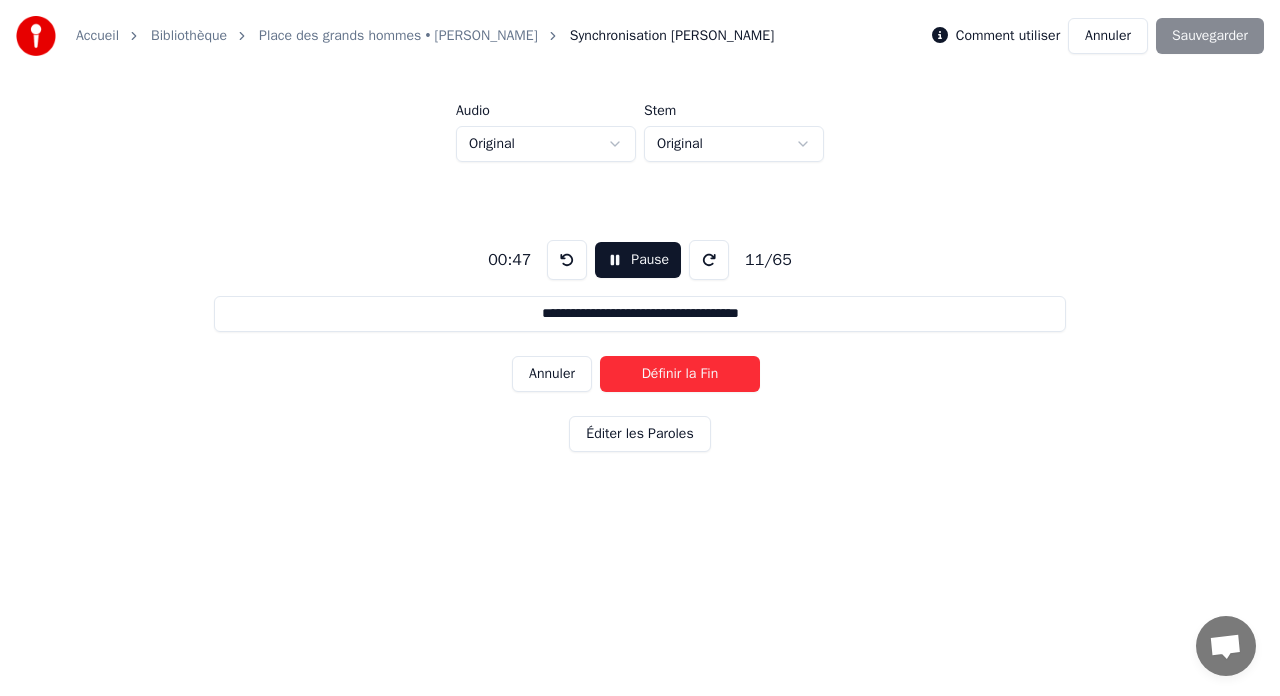 click on "Définir la Fin" at bounding box center [680, 374] 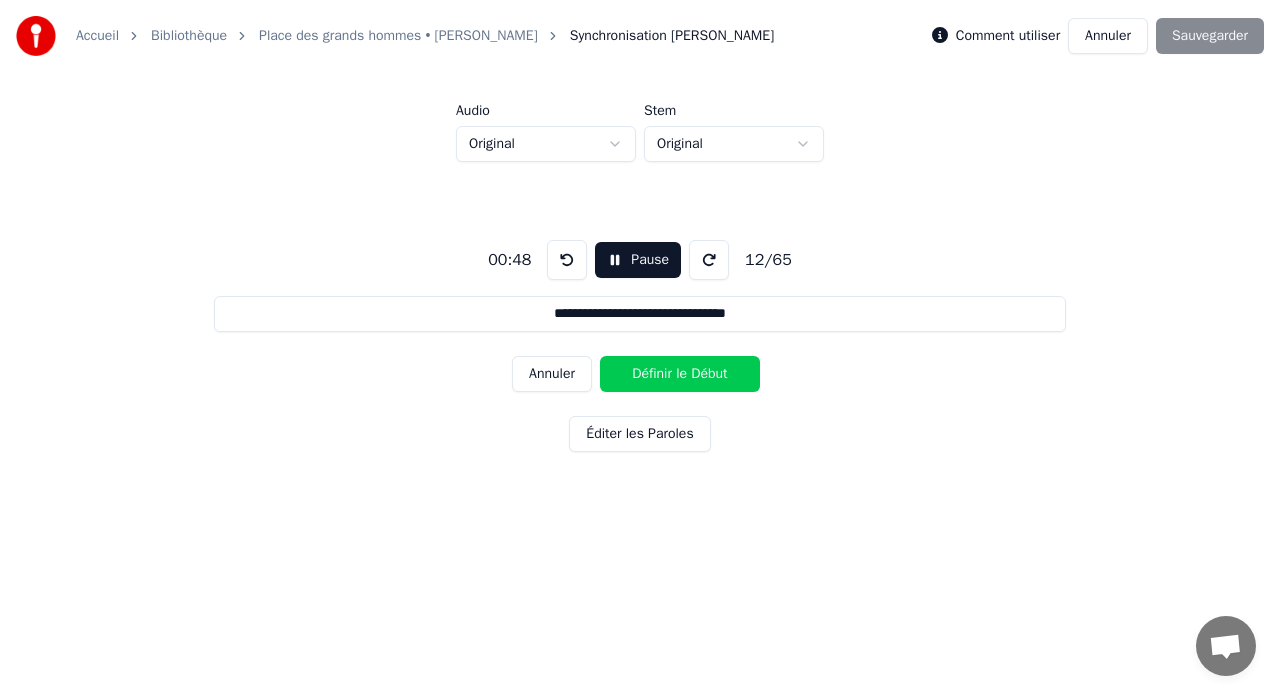 click on "Définir le Début" at bounding box center (680, 374) 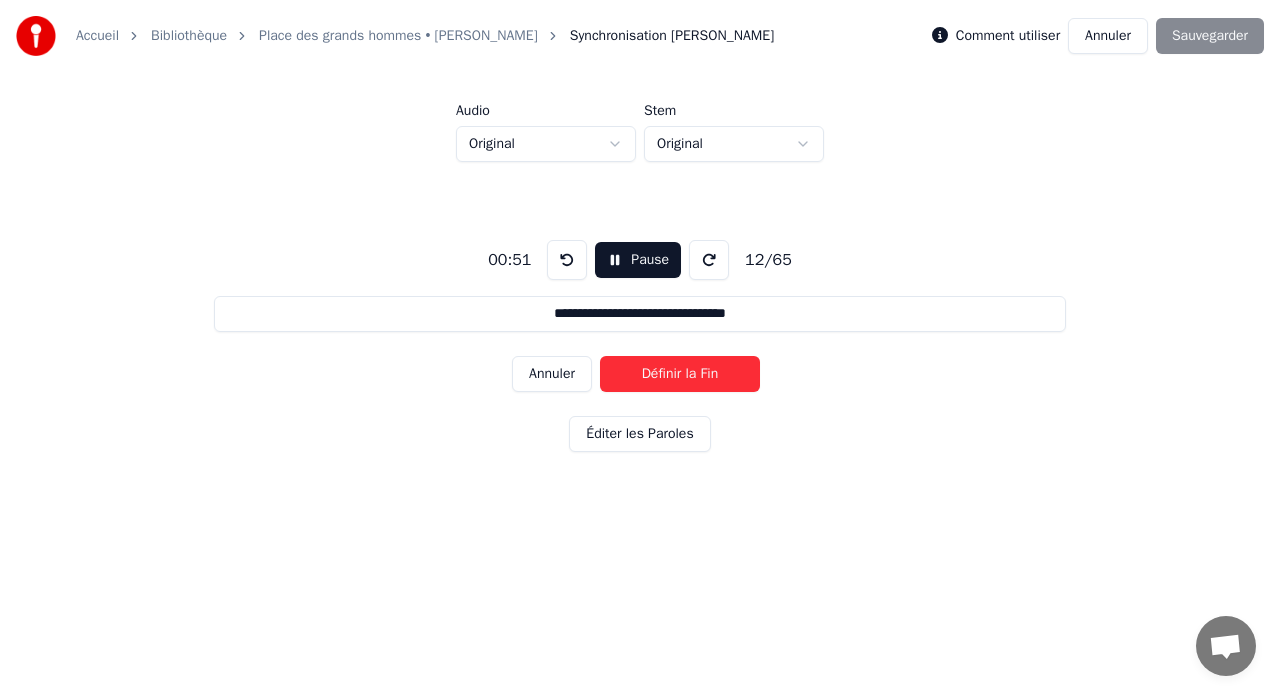 click on "Définir la Fin" at bounding box center [680, 374] 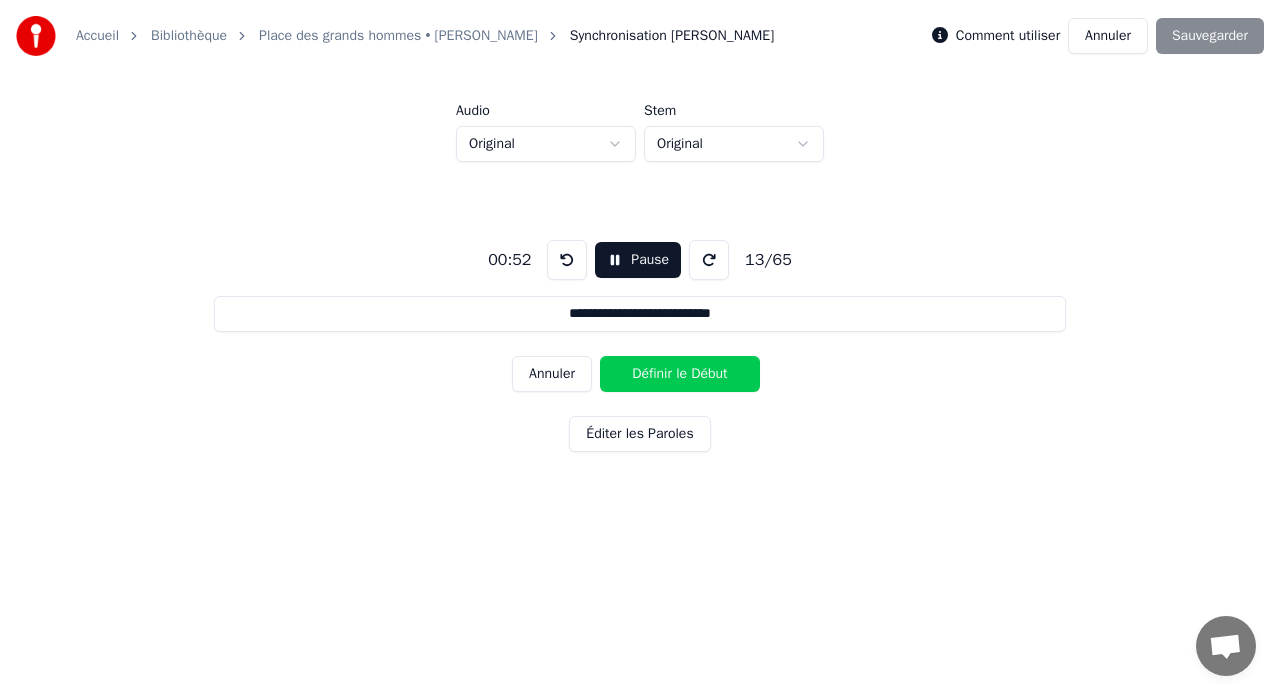 click on "Définir le Début" at bounding box center [680, 374] 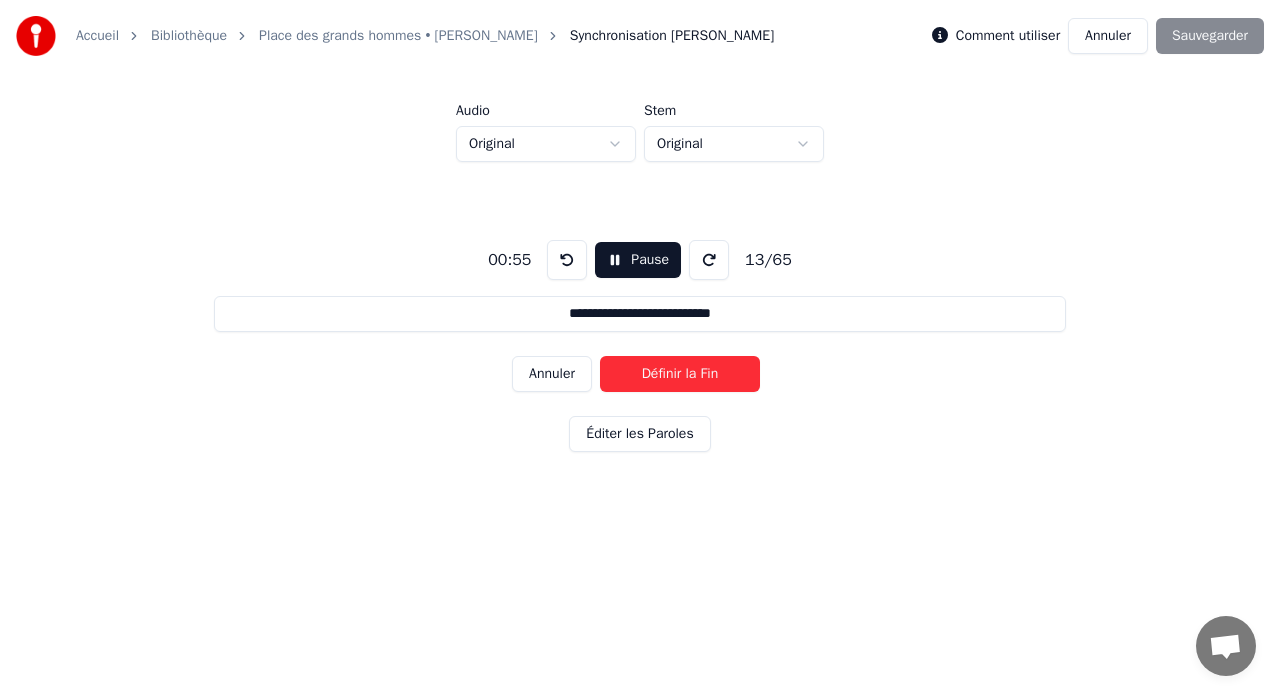 click on "Définir la Fin" at bounding box center [680, 374] 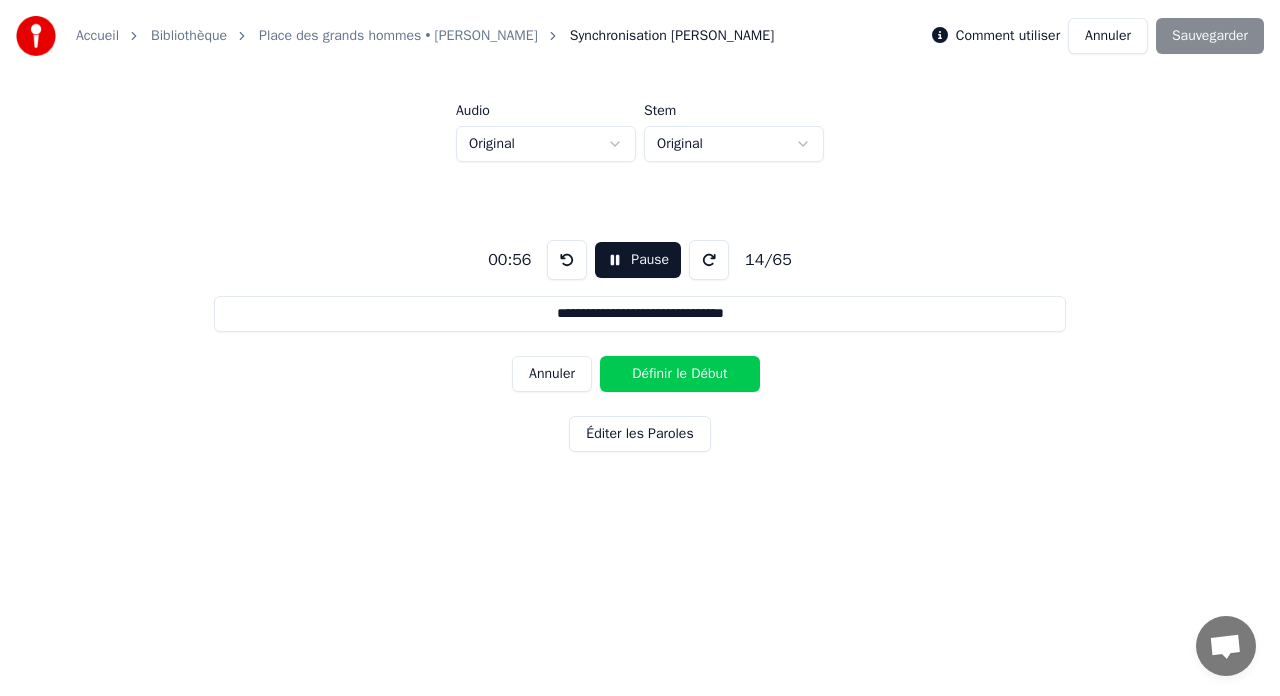 click on "Définir le Début" at bounding box center [680, 374] 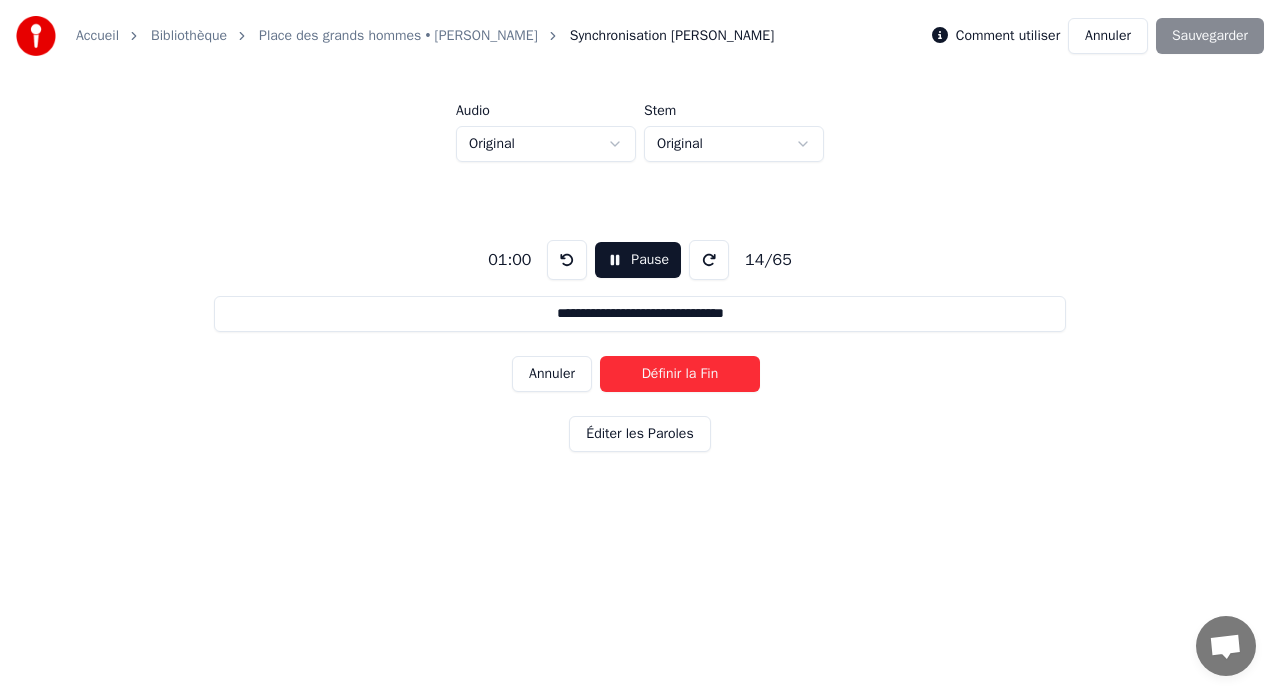 click on "Définir la Fin" at bounding box center (680, 374) 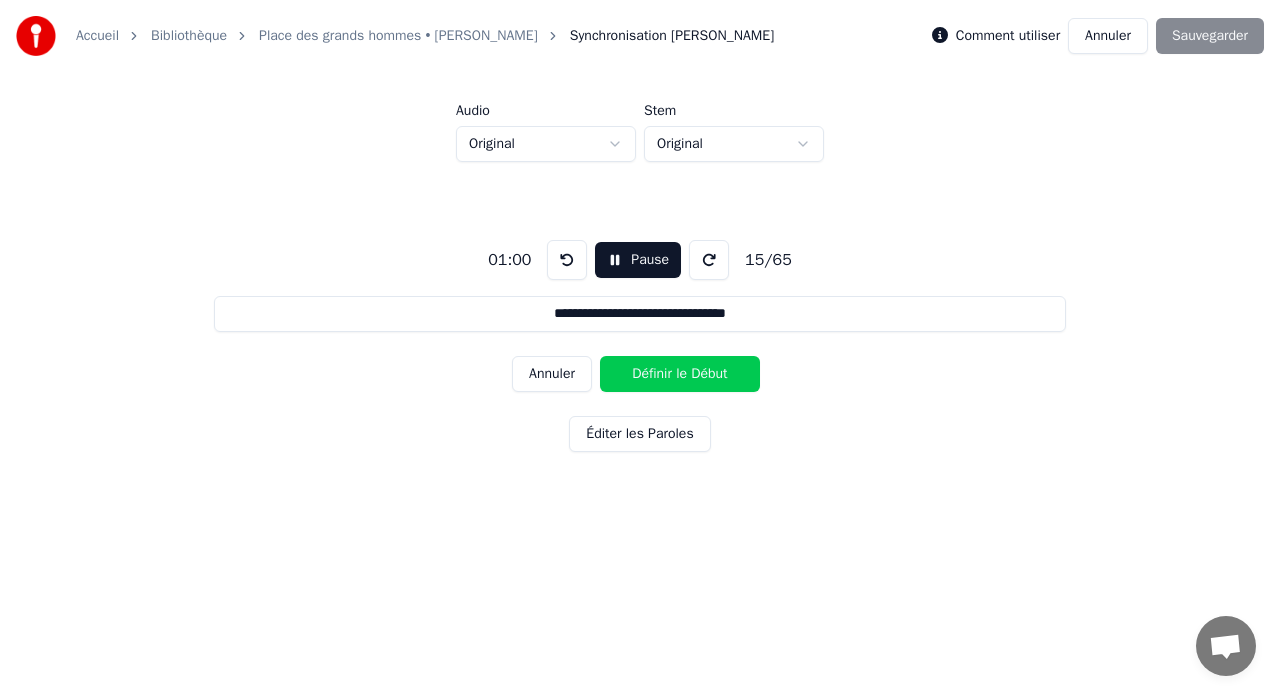 click on "Définir le Début" at bounding box center (680, 374) 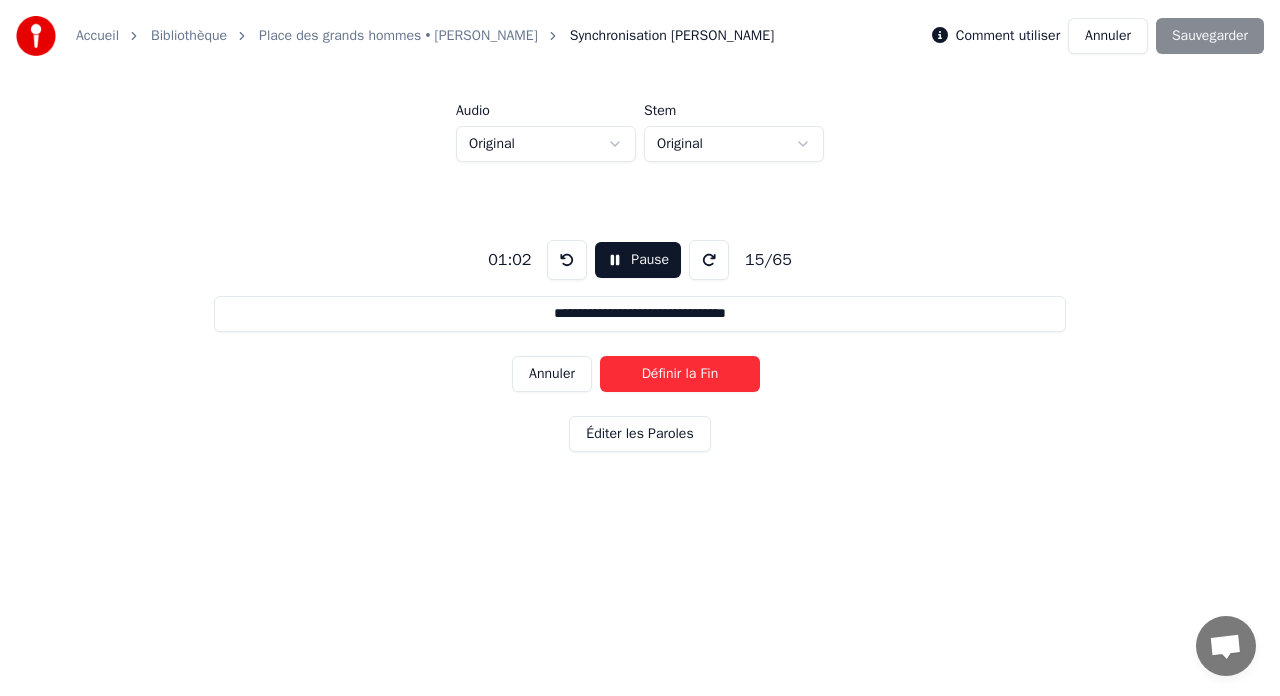 click on "Définir la Fin" at bounding box center [680, 374] 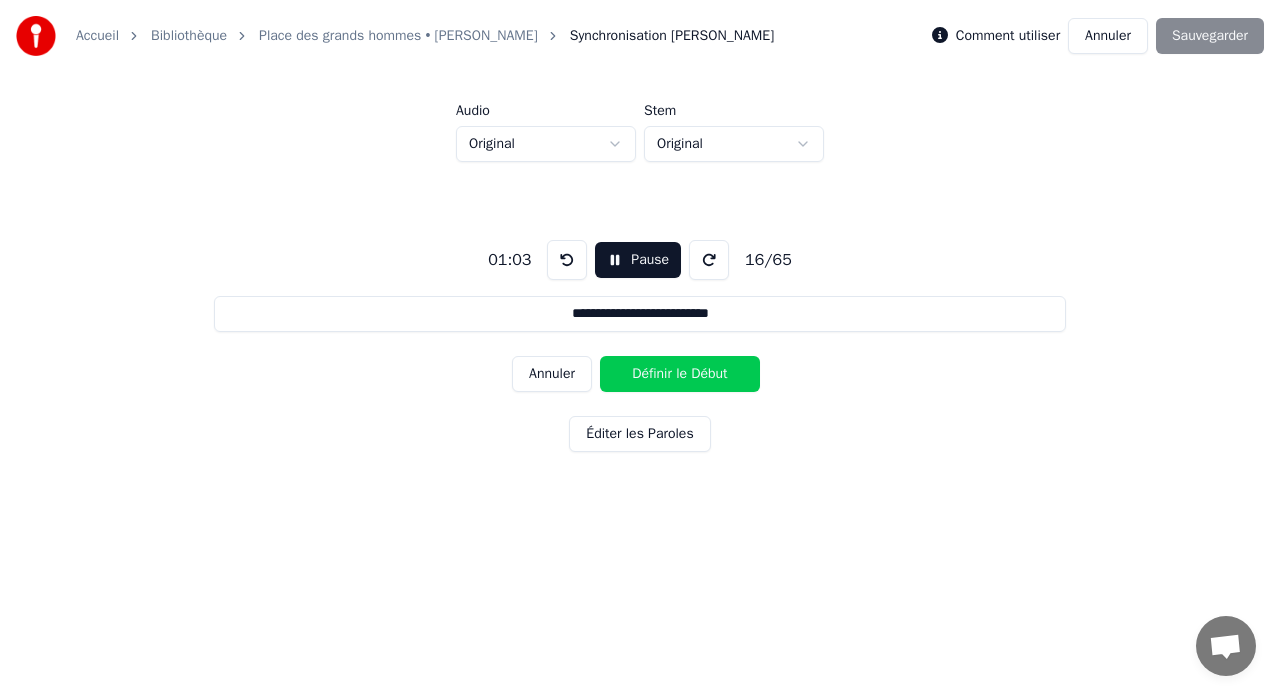 click on "Définir le Début" at bounding box center [680, 374] 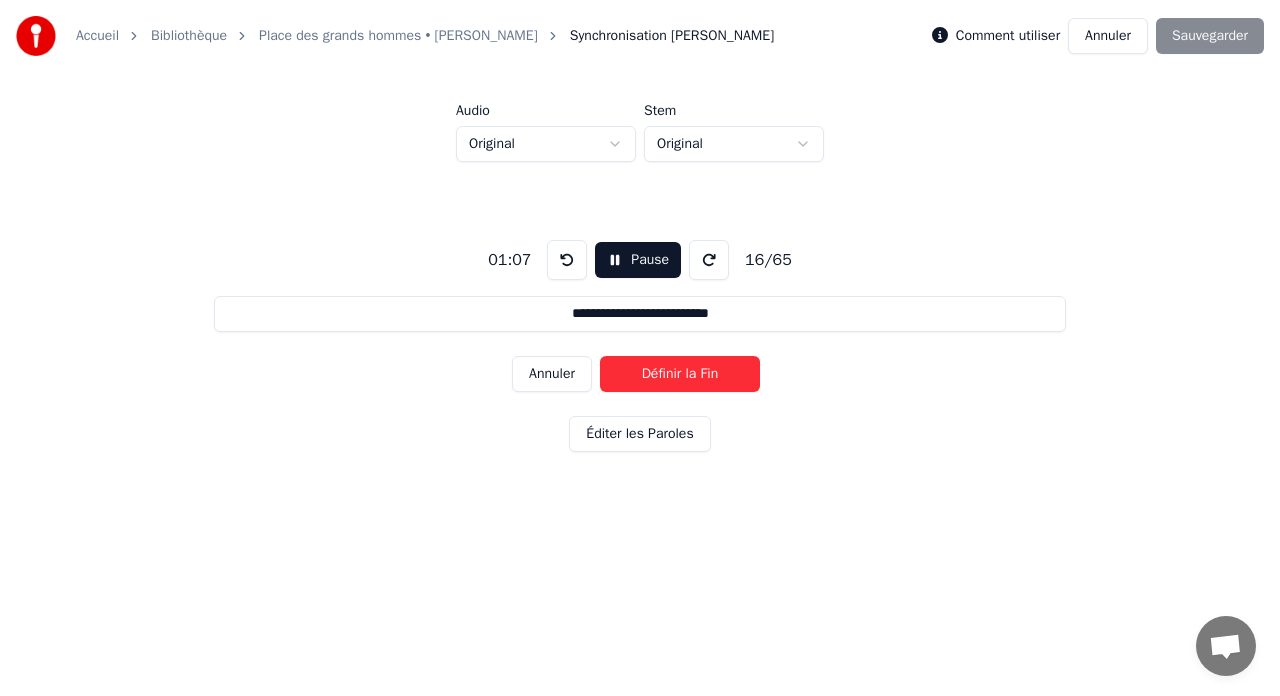 click on "Définir la Fin" at bounding box center (680, 374) 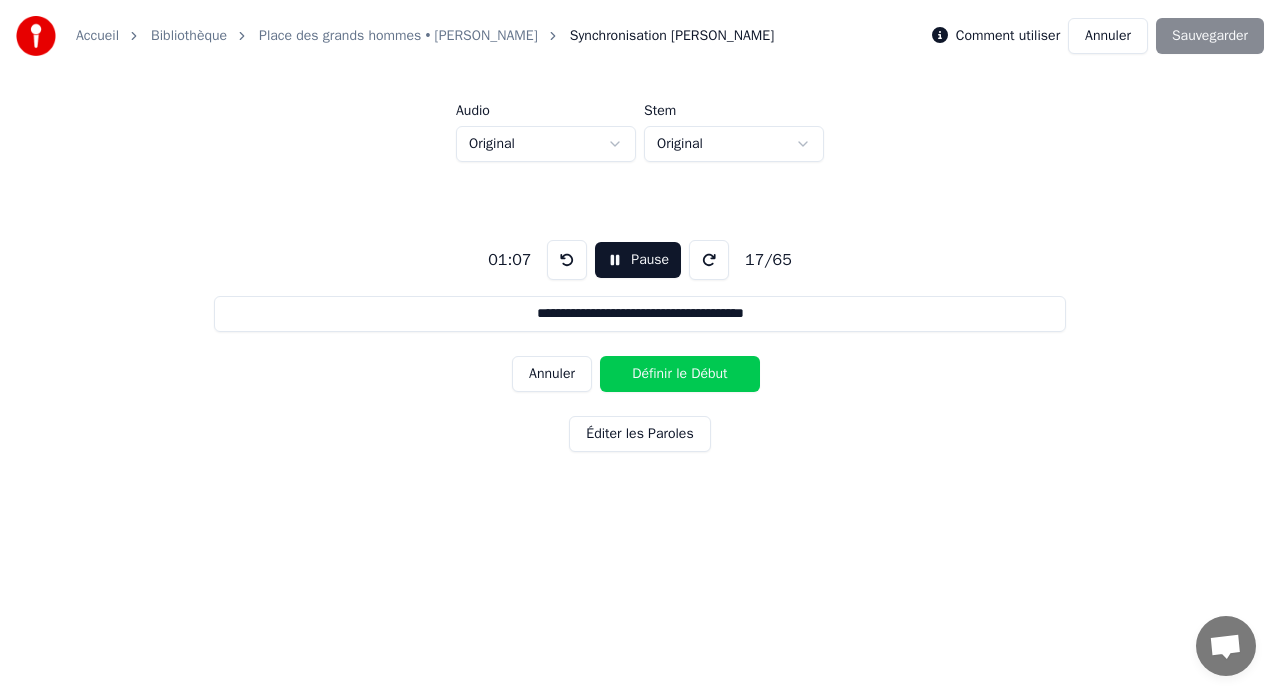click on "Définir le Début" at bounding box center [680, 374] 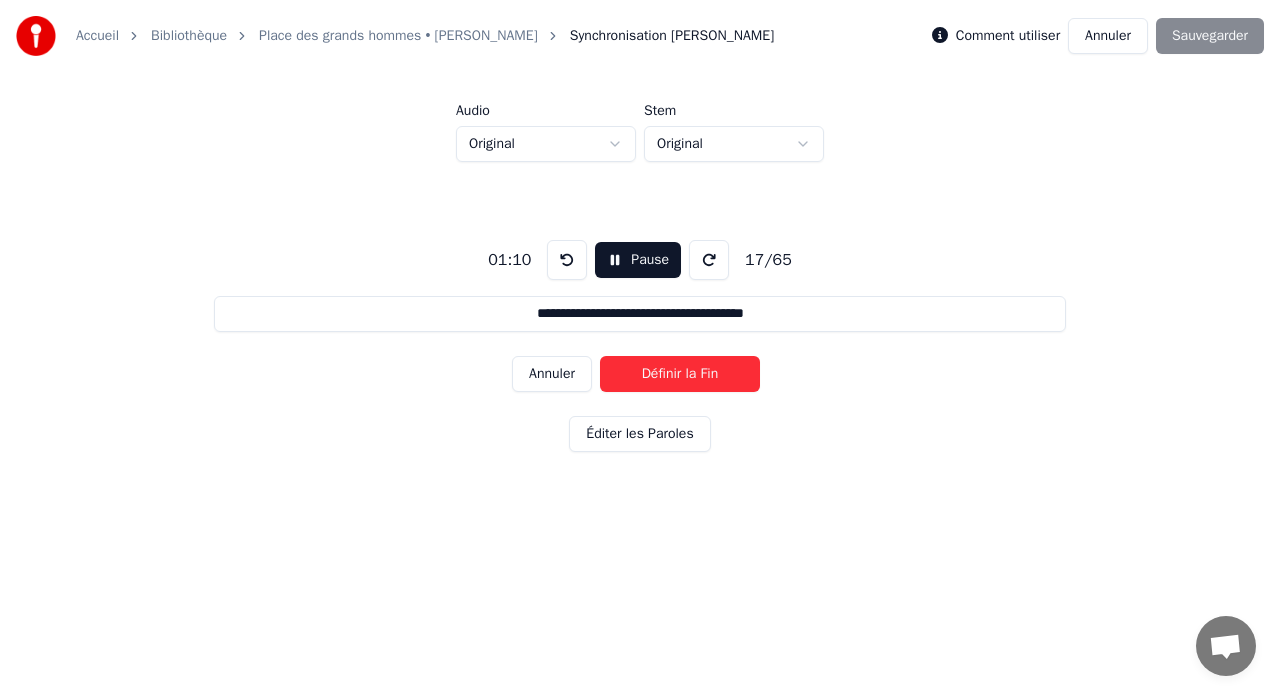 click on "Définir la Fin" at bounding box center [680, 374] 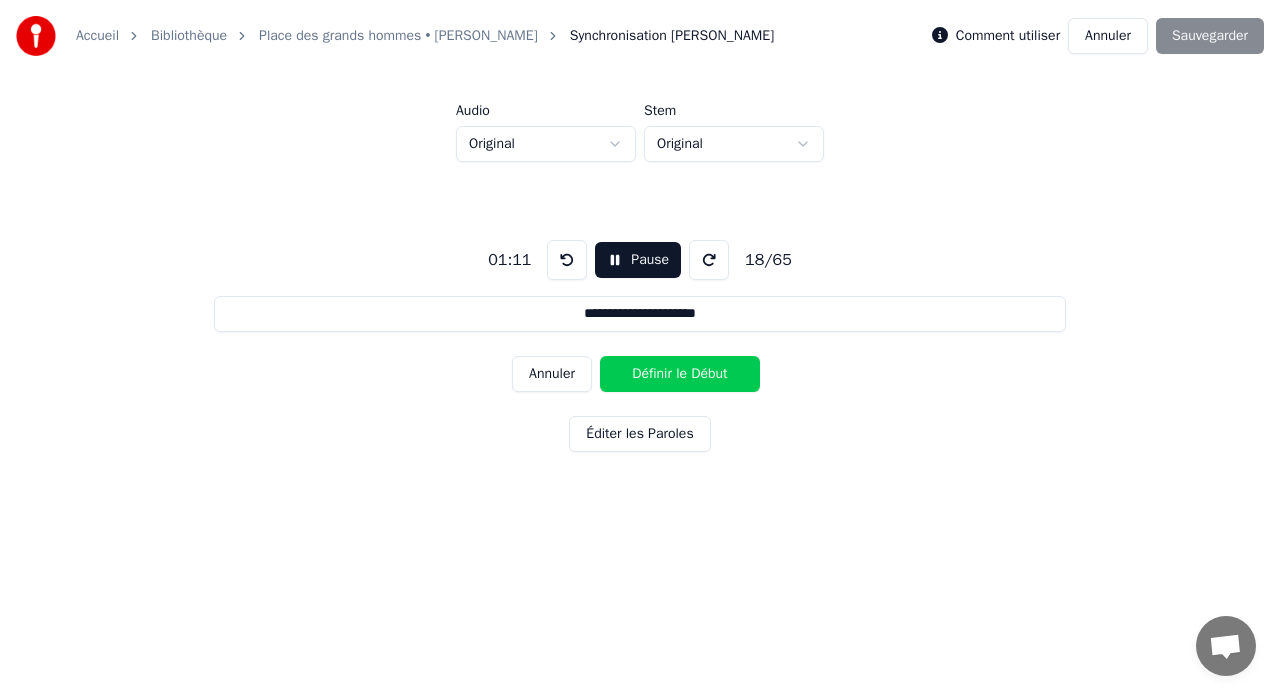 click on "Définir le Début" at bounding box center (680, 374) 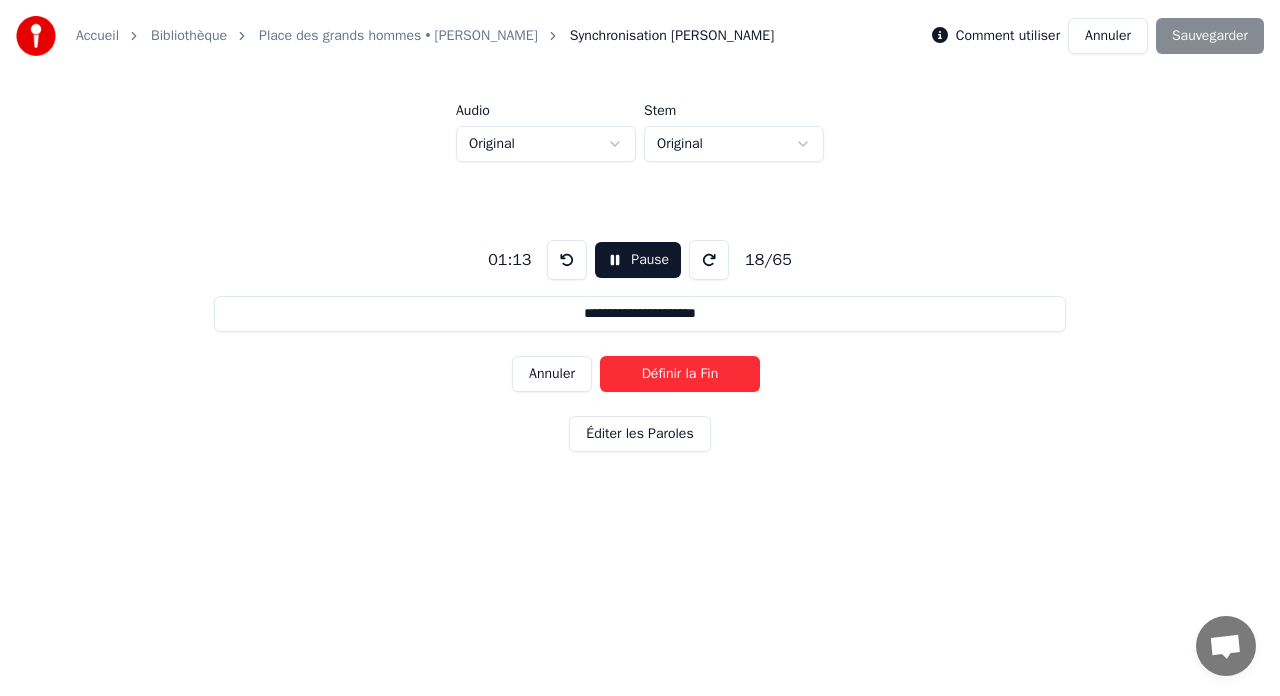 click on "Définir la Fin" at bounding box center [680, 374] 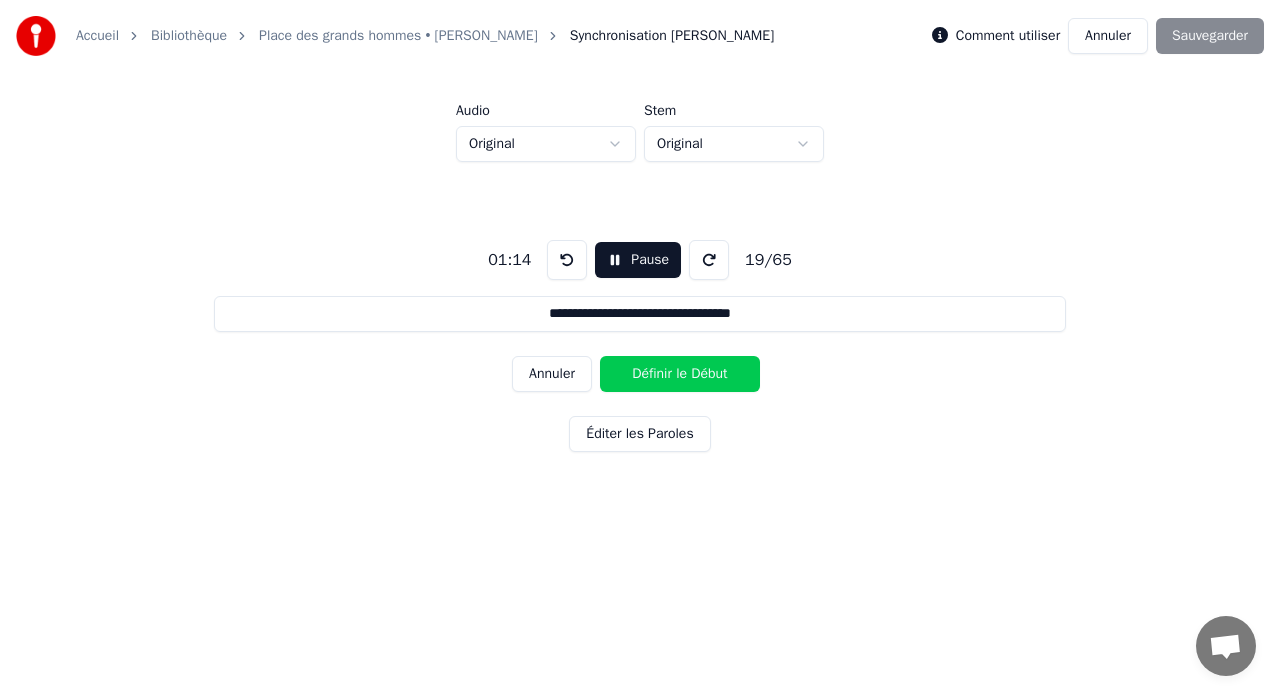 click on "Définir le Début" at bounding box center [680, 374] 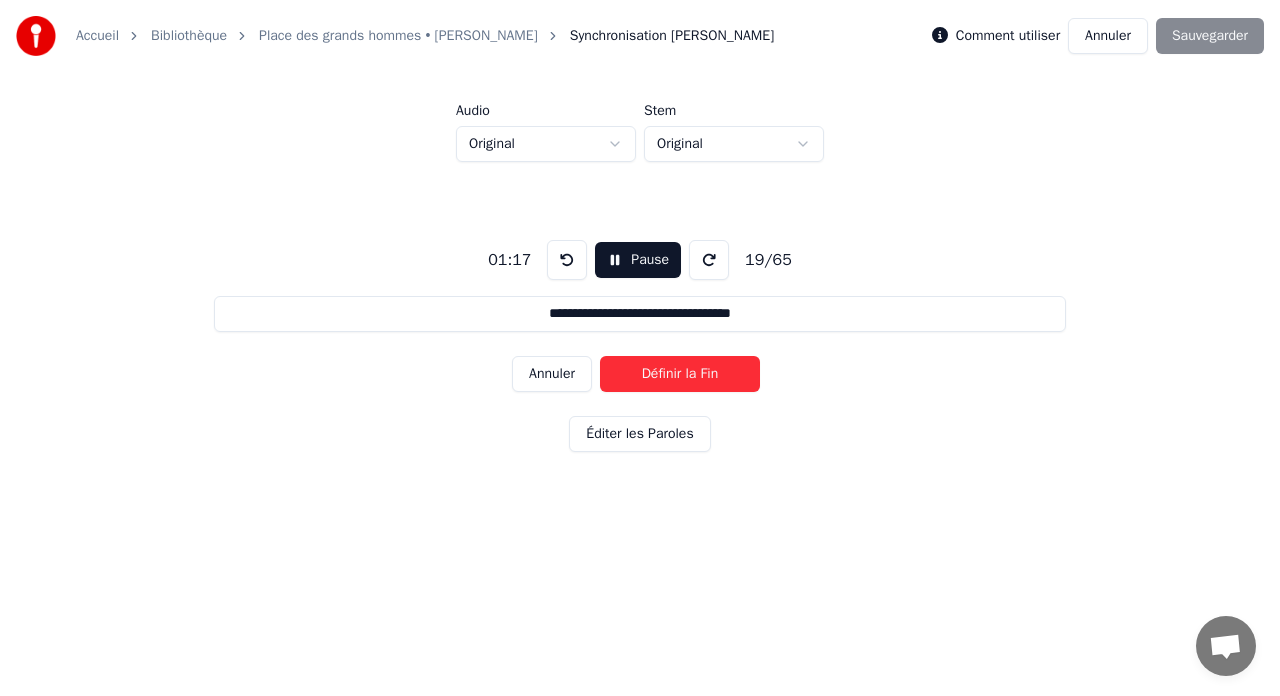 click on "Définir la Fin" at bounding box center [680, 374] 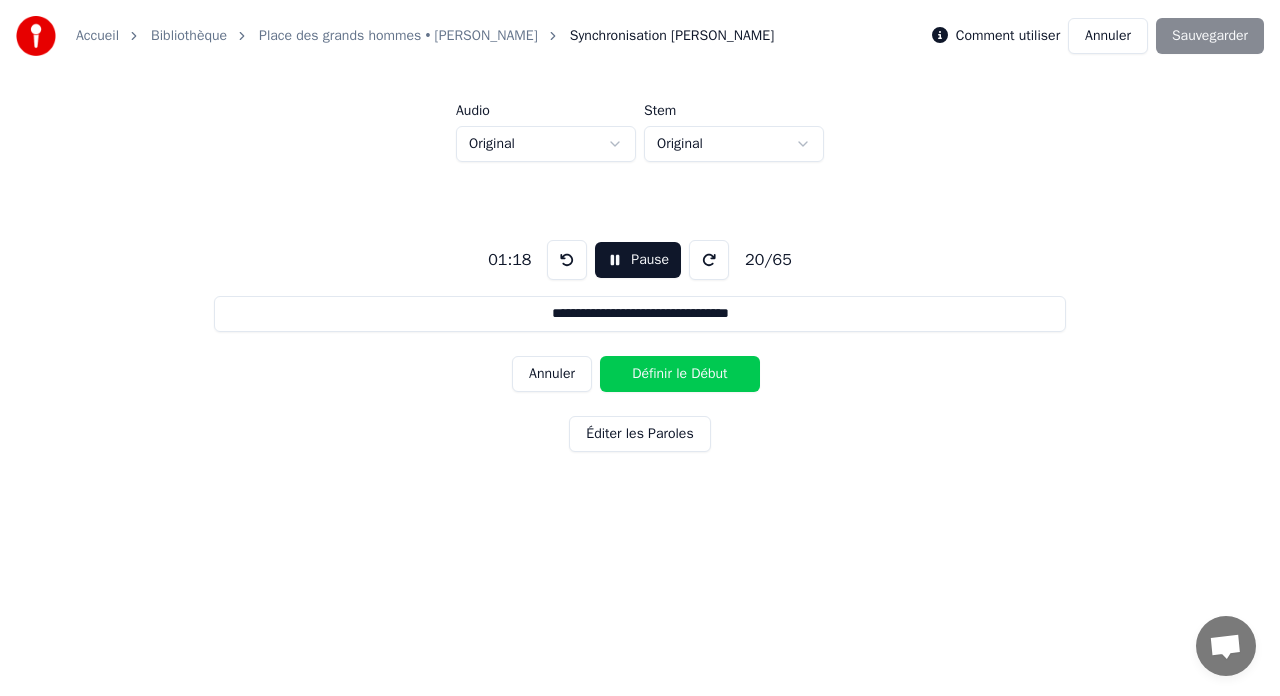 click on "Définir le Début" at bounding box center (680, 374) 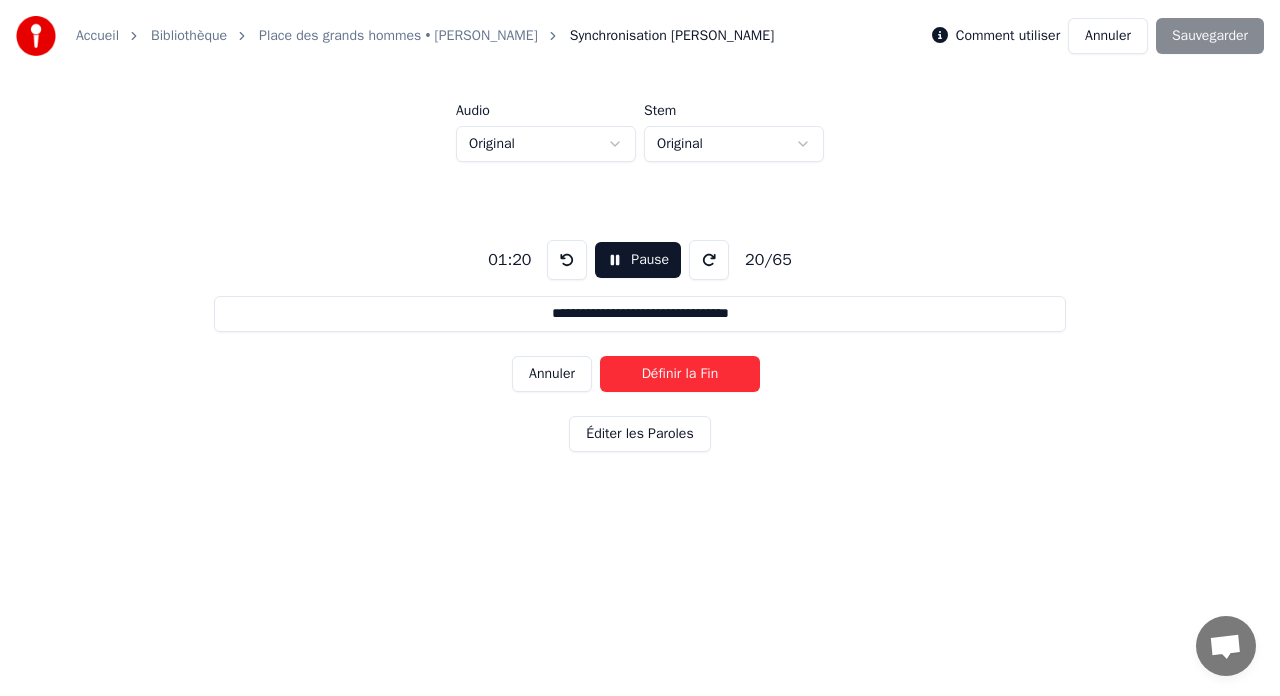 click on "Définir la Fin" at bounding box center [680, 374] 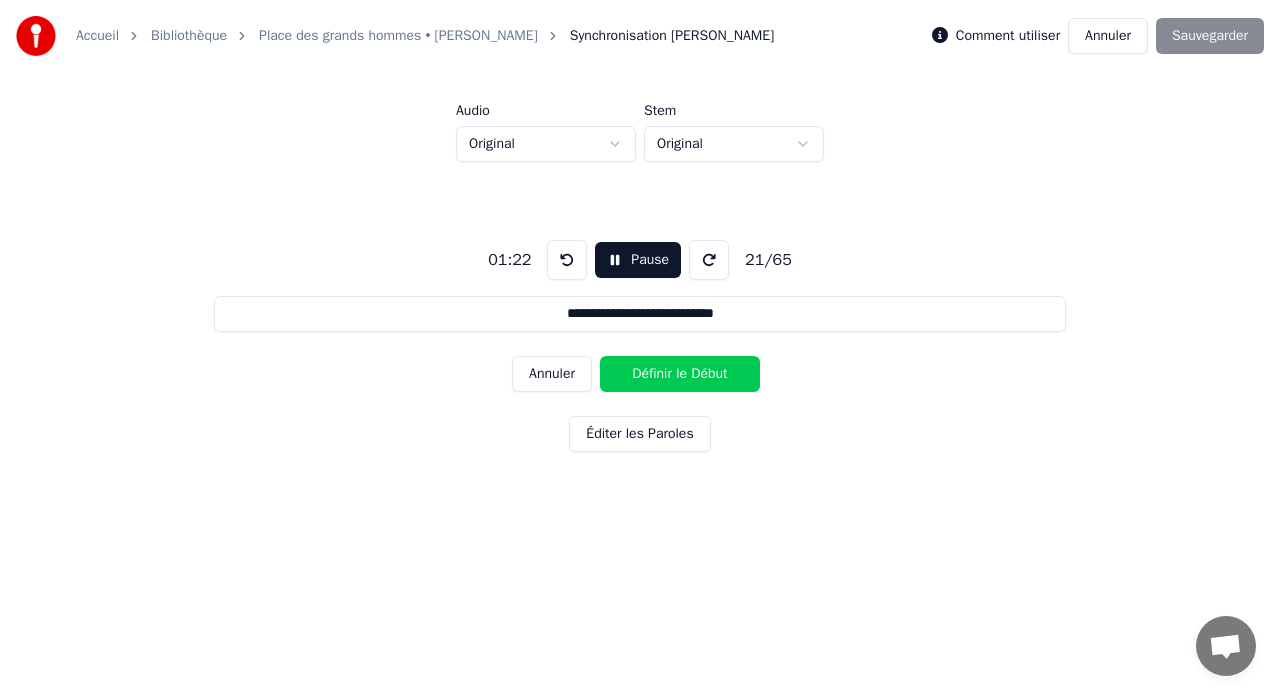 click on "Définir le Début" at bounding box center (680, 374) 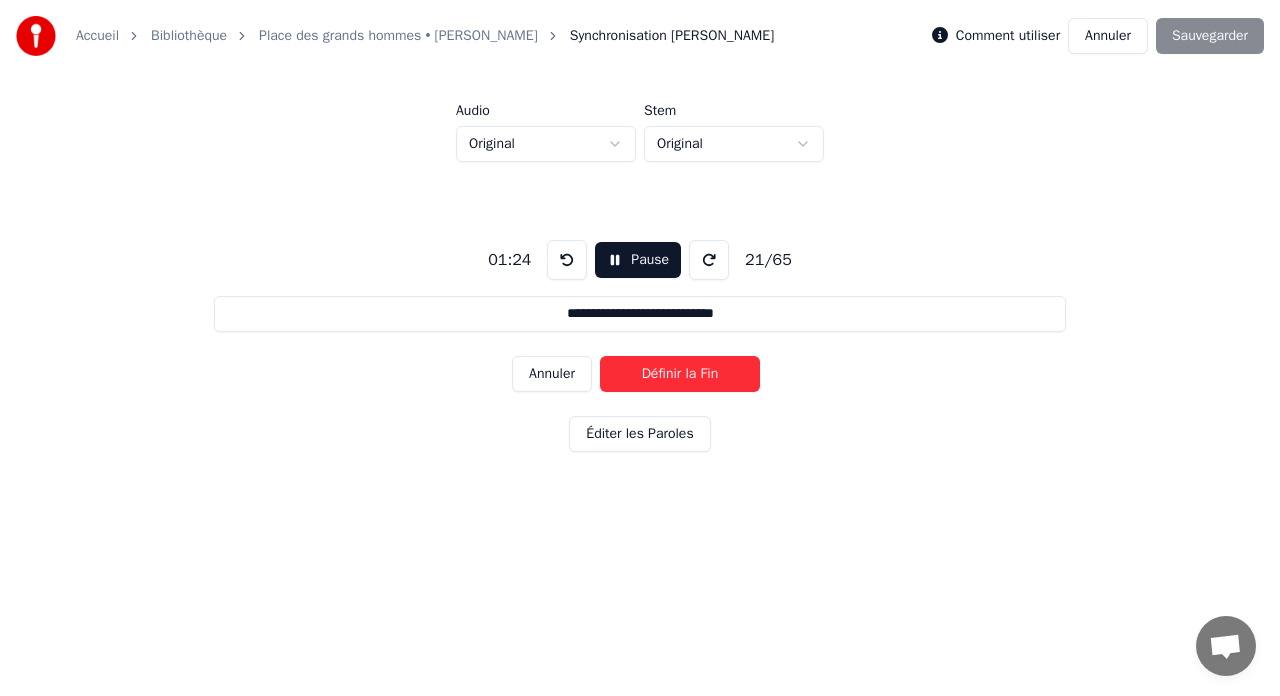 click on "Définir la Fin" at bounding box center (680, 374) 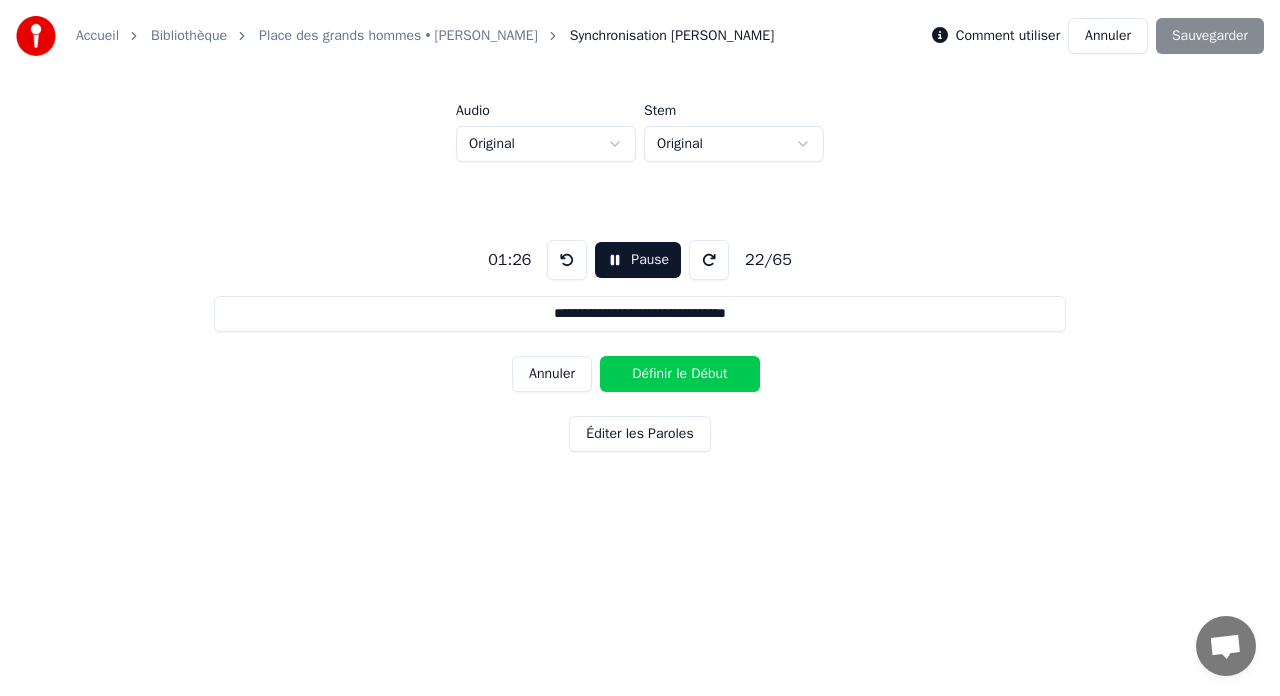 click on "Définir le Début" at bounding box center [680, 374] 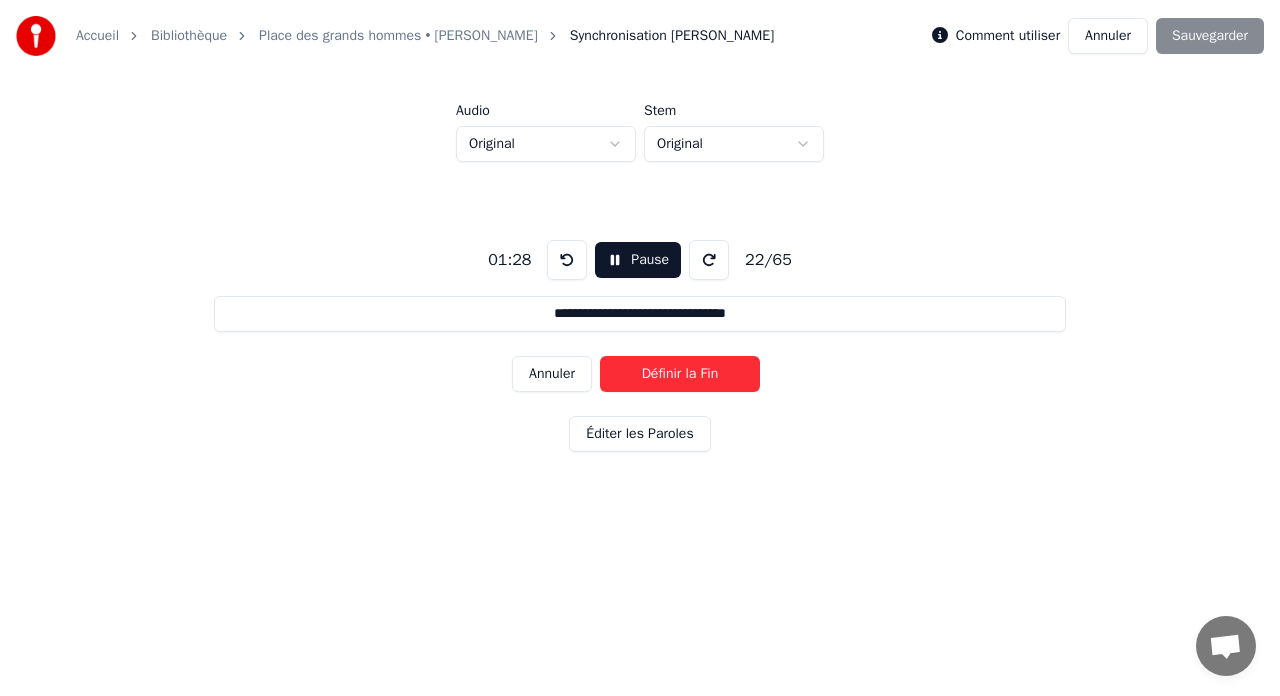 click on "Définir la Fin" at bounding box center [680, 374] 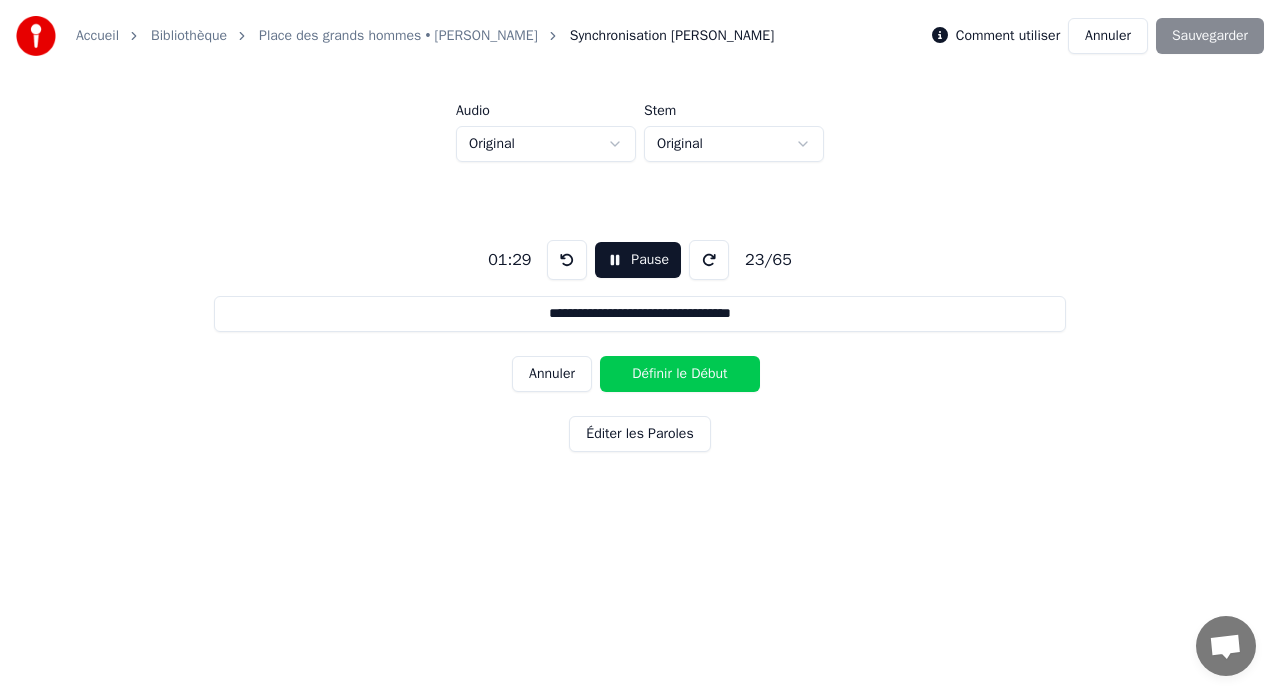 click on "Définir le Début" at bounding box center (680, 374) 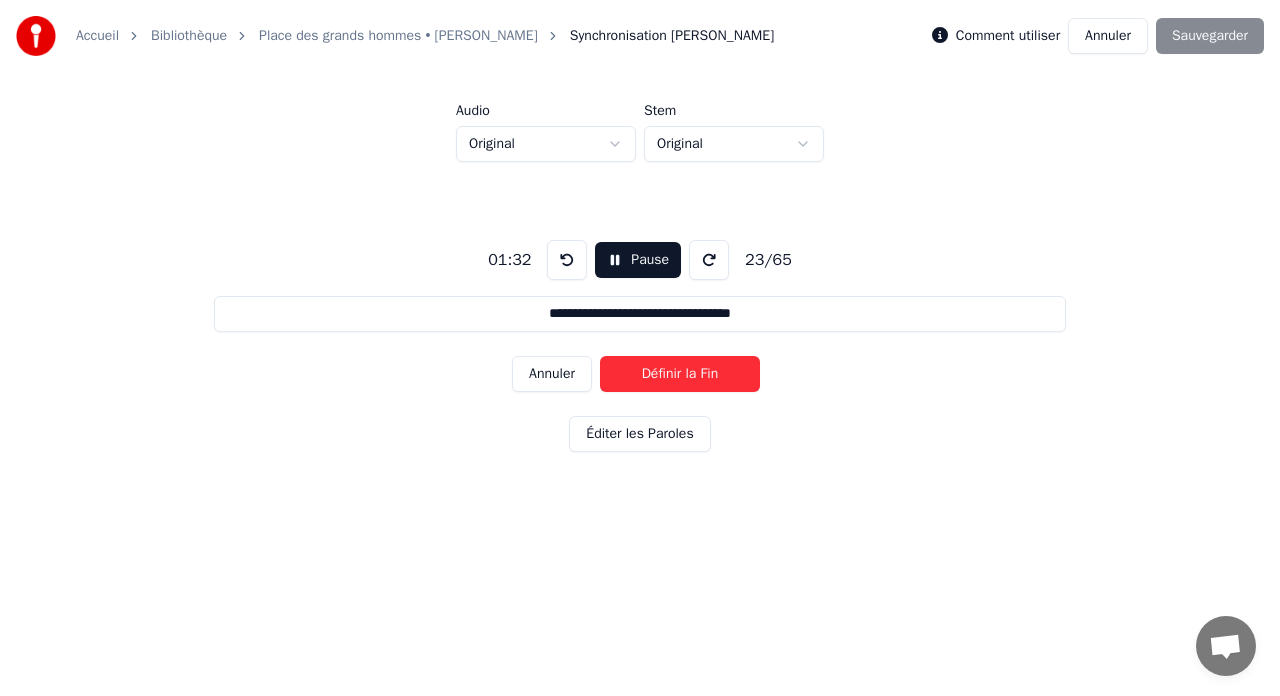 click on "Définir la Fin" at bounding box center [680, 374] 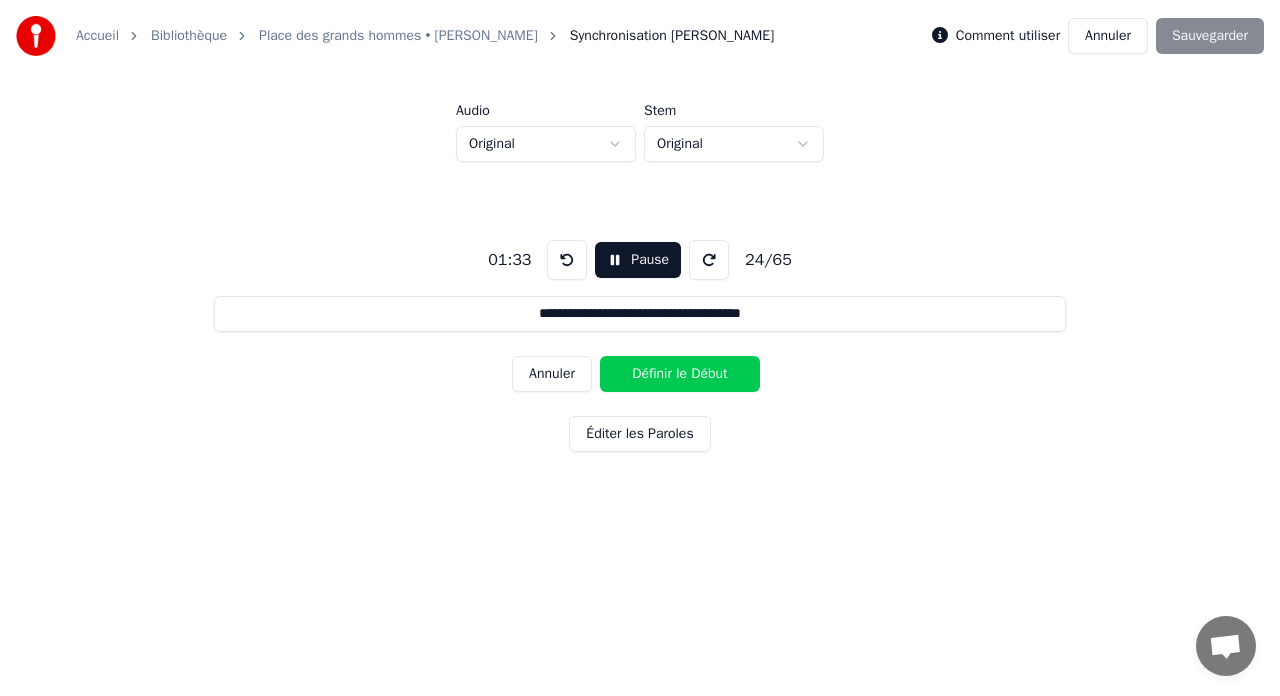 click on "Définir le Début" at bounding box center [680, 374] 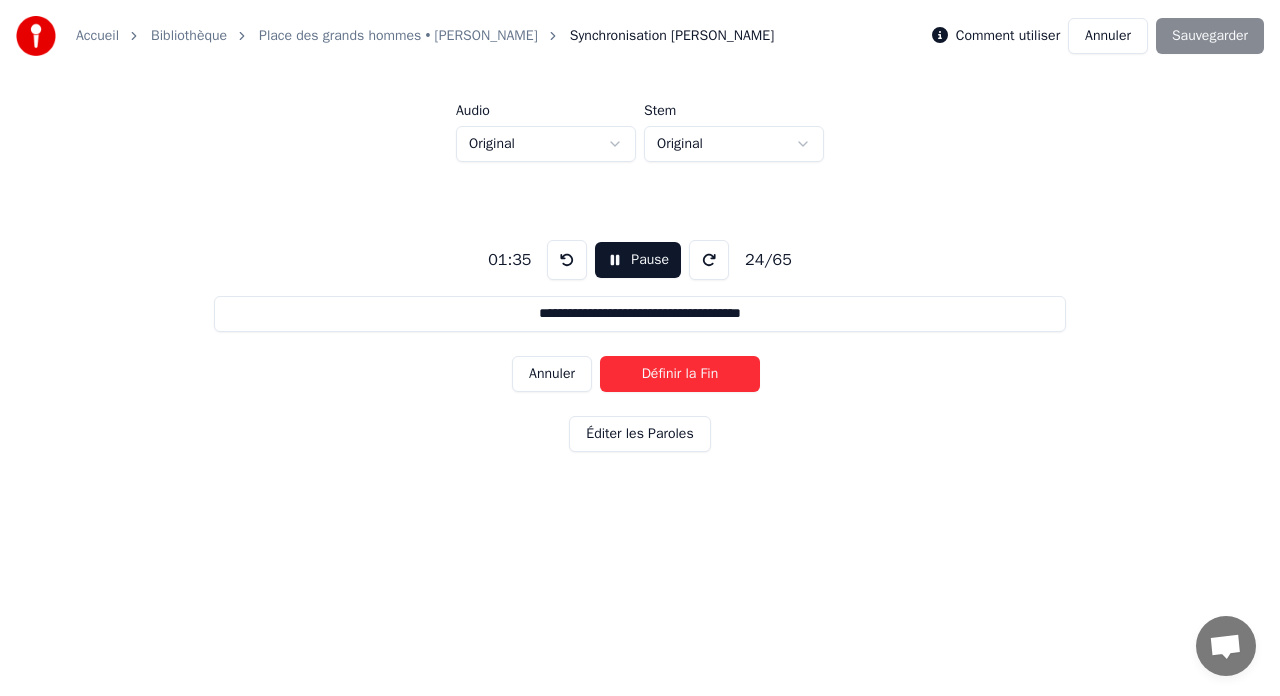 click on "Définir la Fin" at bounding box center [680, 374] 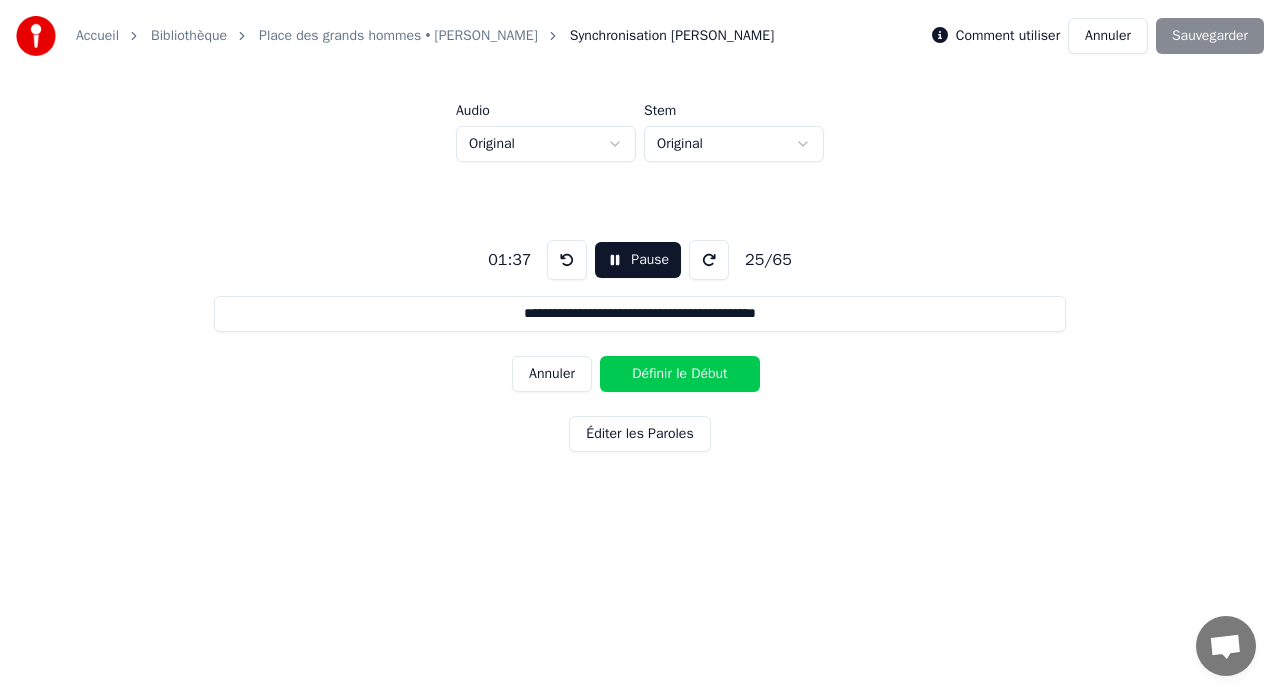 click on "Définir le Début" at bounding box center [680, 374] 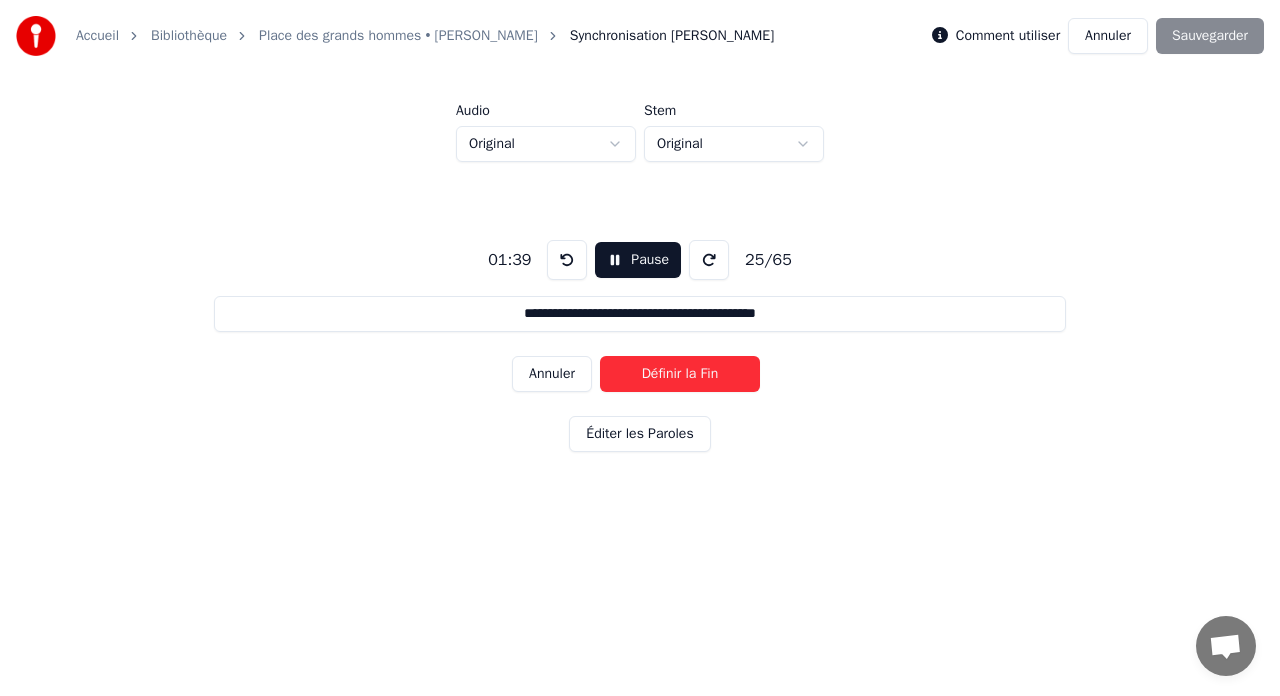click on "Définir la Fin" at bounding box center (680, 374) 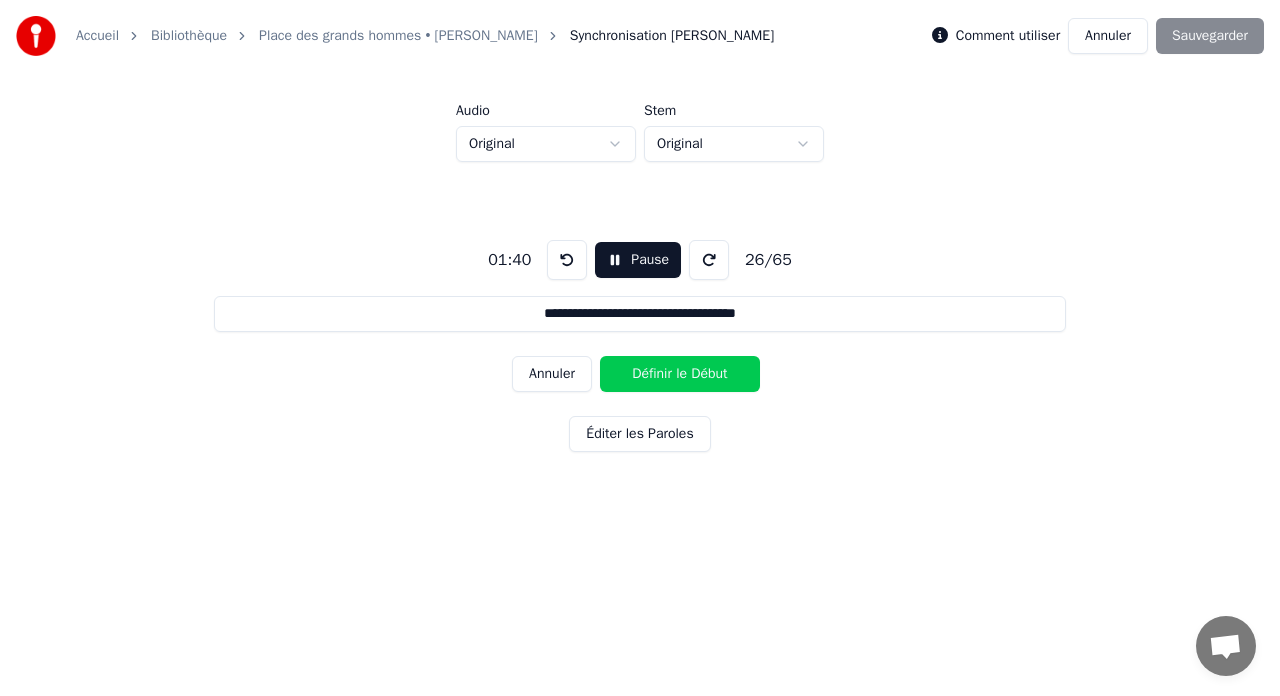 click on "Définir le Début" at bounding box center [680, 374] 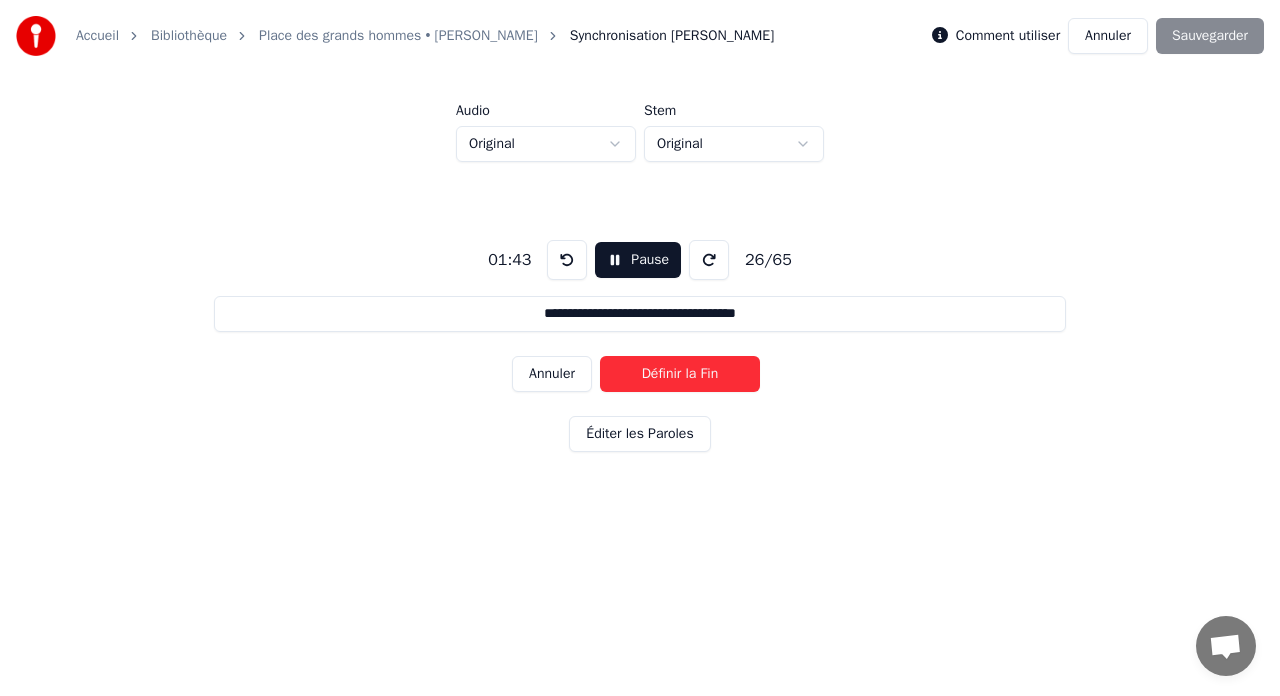 click on "Définir la Fin" at bounding box center (680, 374) 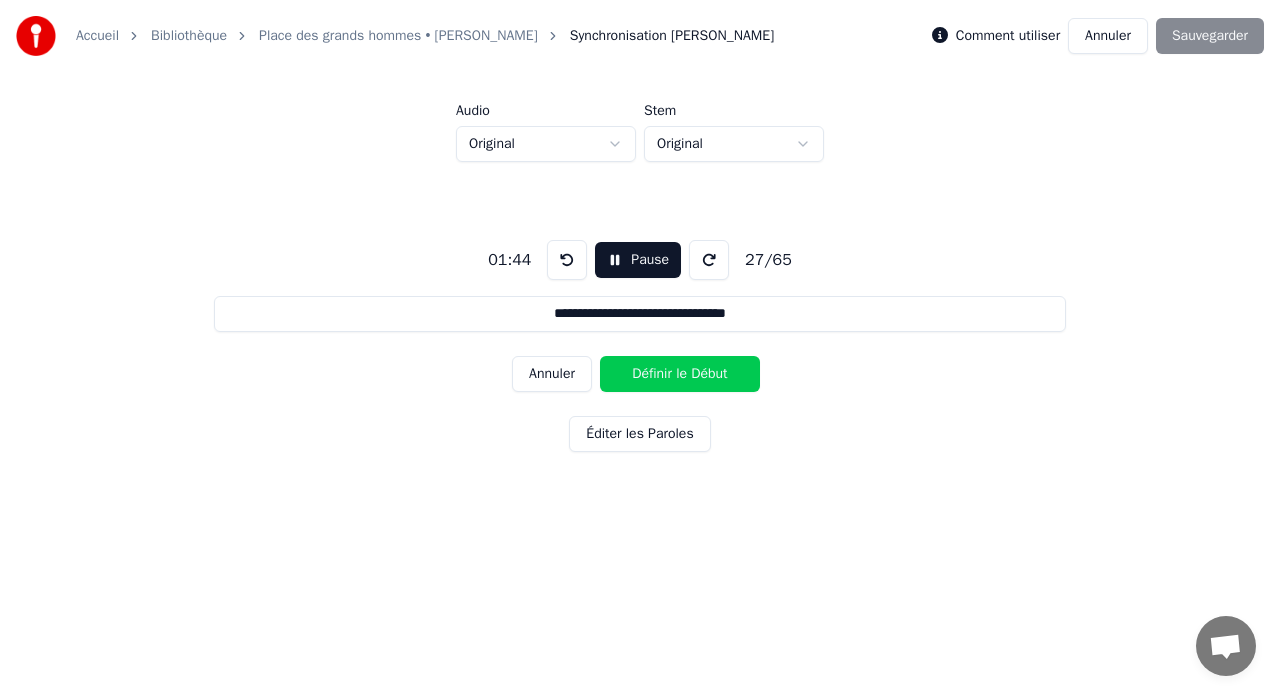 click on "Définir le Début" at bounding box center [680, 374] 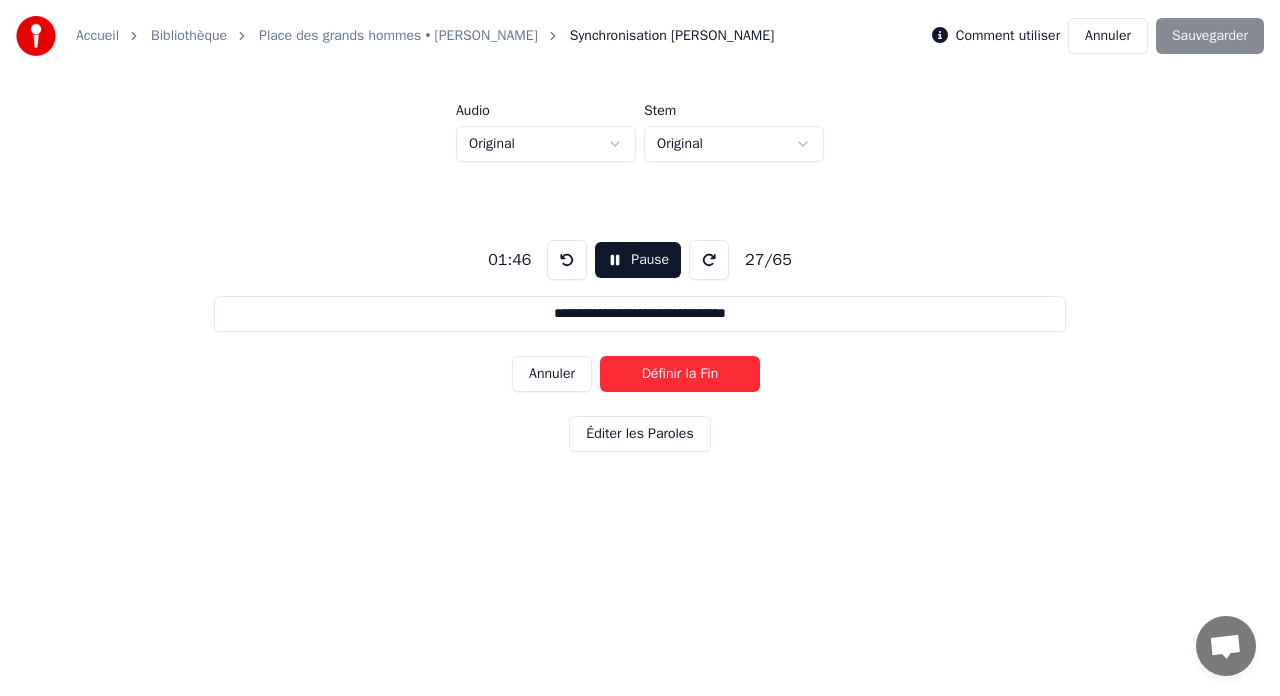 click on "Définir la Fin" at bounding box center (680, 374) 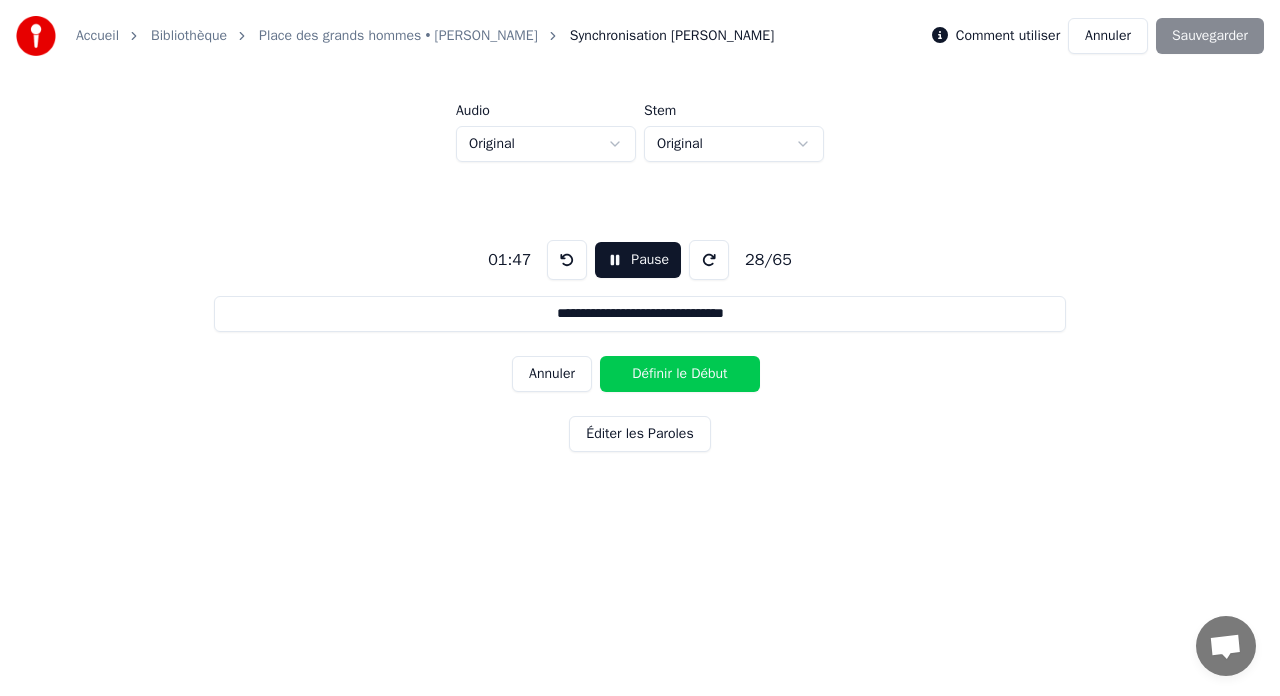 click on "Définir le Début" at bounding box center [680, 374] 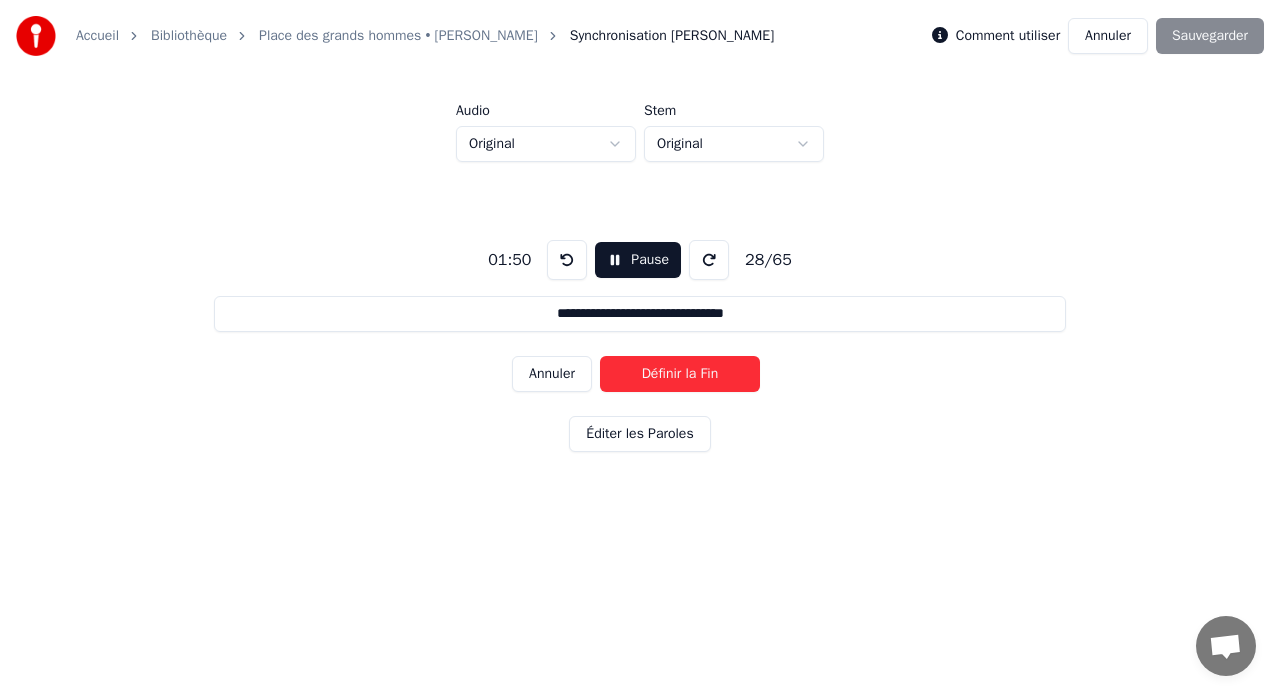 click on "Définir la Fin" at bounding box center [680, 374] 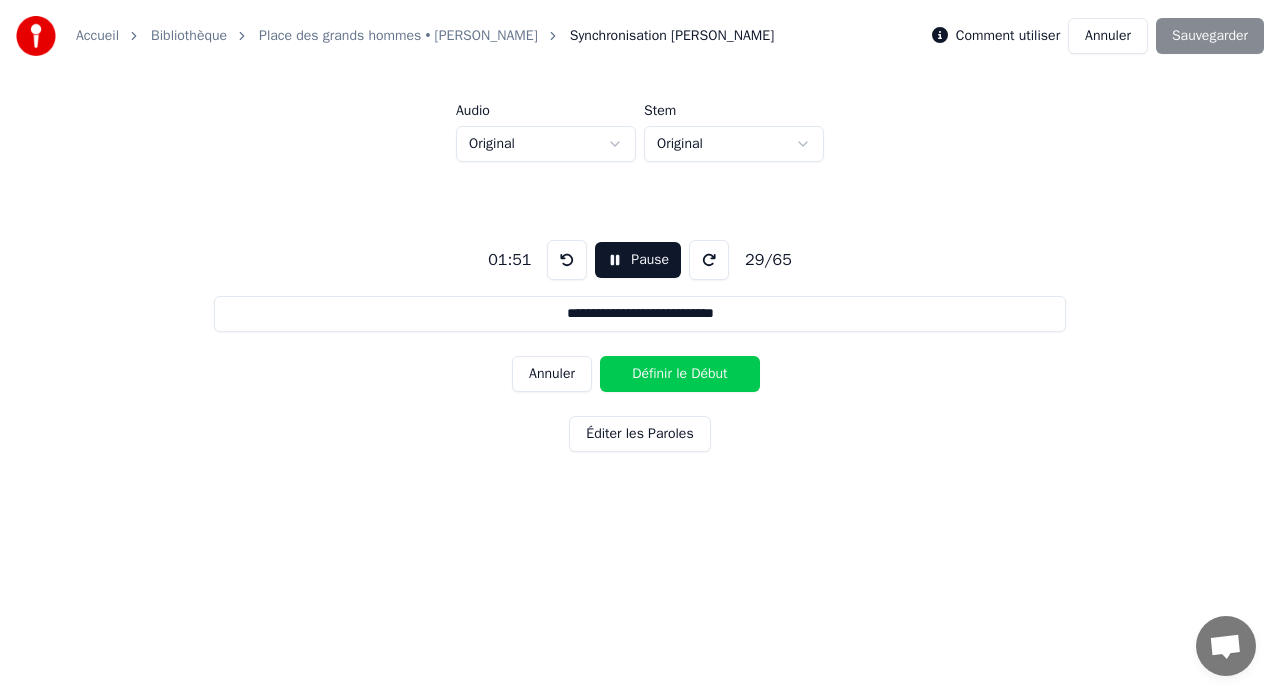 click on "Définir le Début" at bounding box center [680, 374] 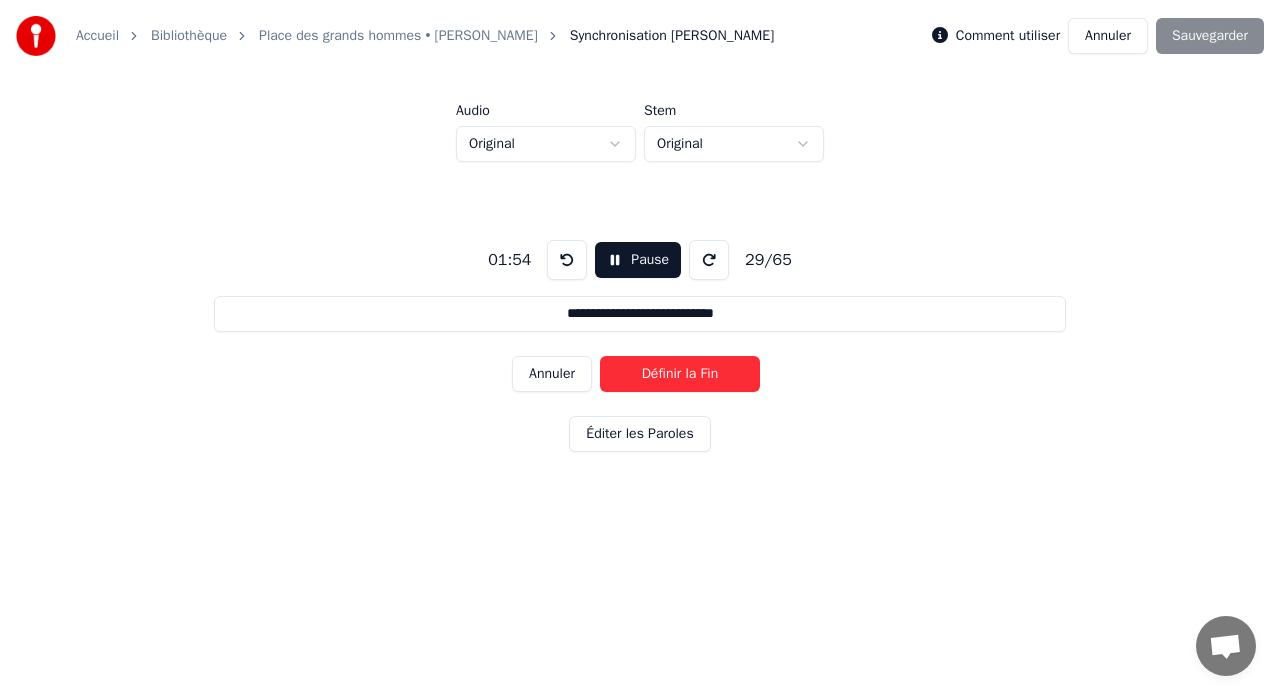click on "Définir la Fin" at bounding box center (680, 374) 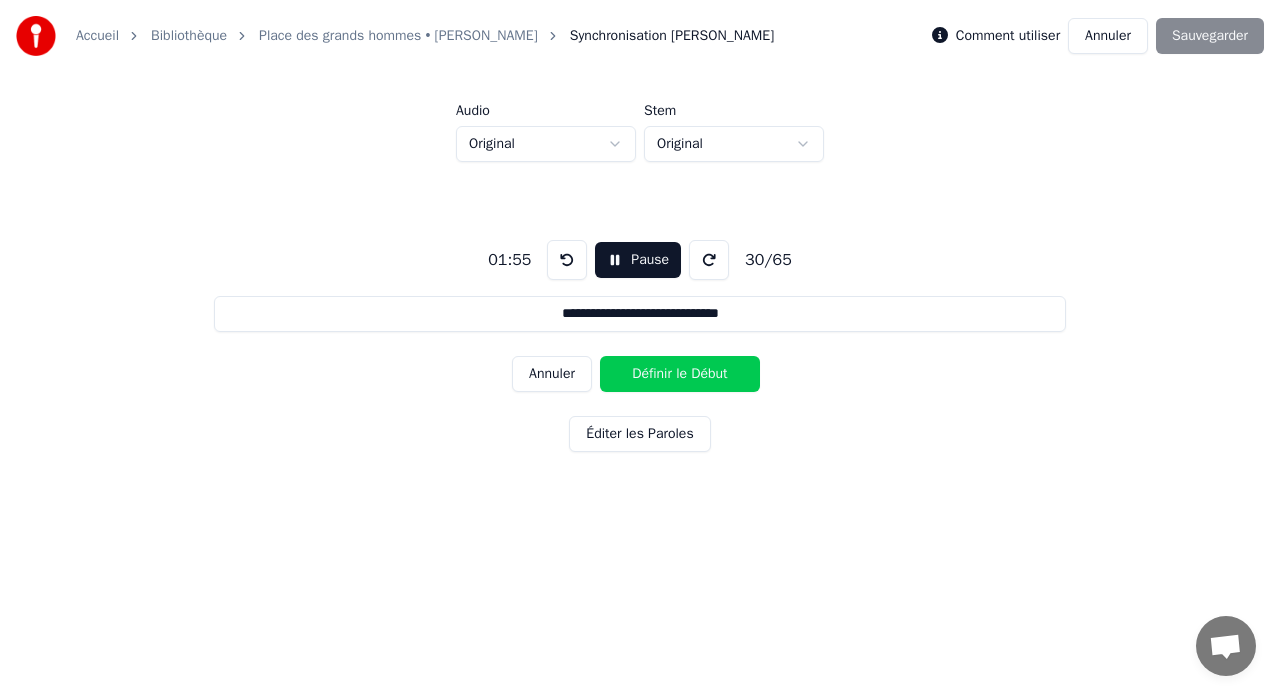 click on "Définir le Début" at bounding box center [680, 374] 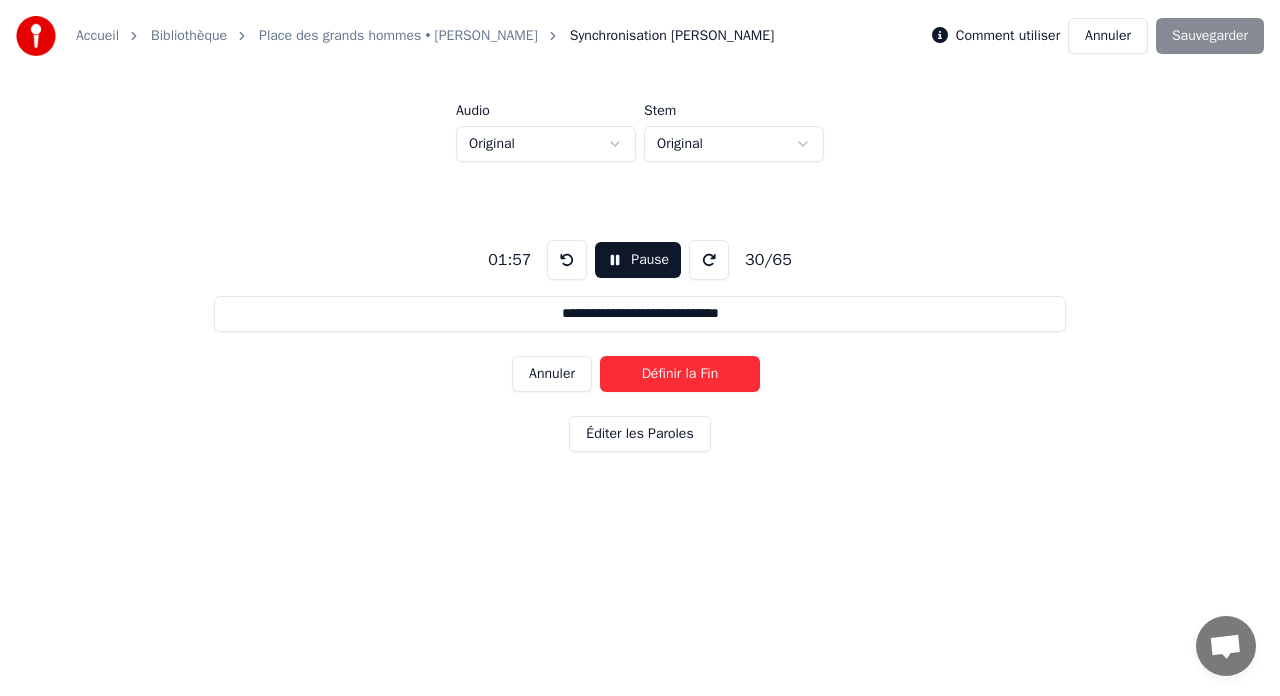 click on "Définir la Fin" at bounding box center (680, 374) 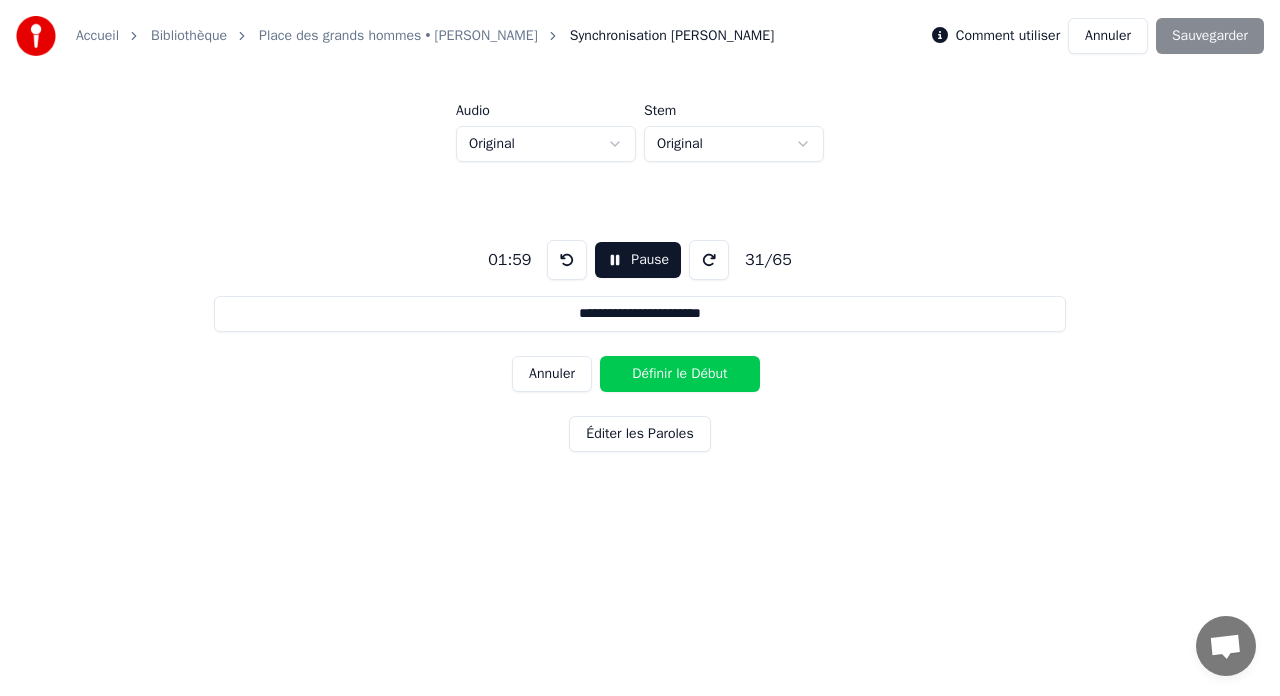 click on "Définir le Début" at bounding box center [680, 374] 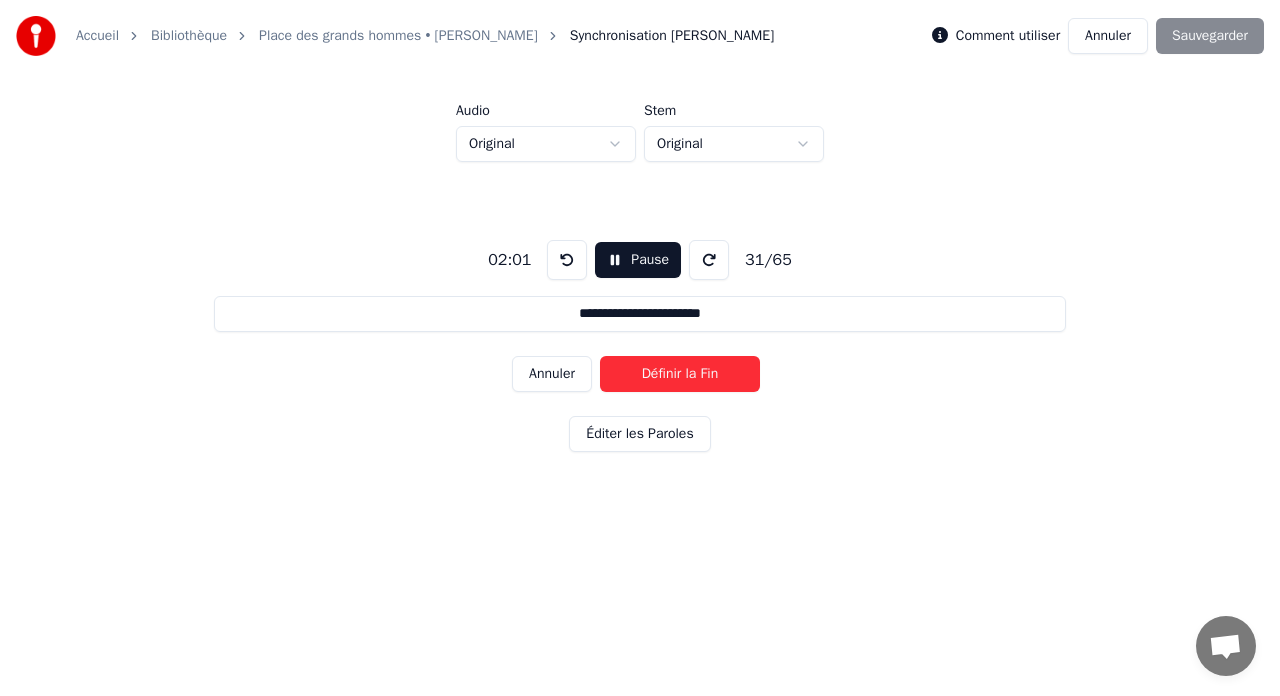 click on "Définir la Fin" at bounding box center (680, 374) 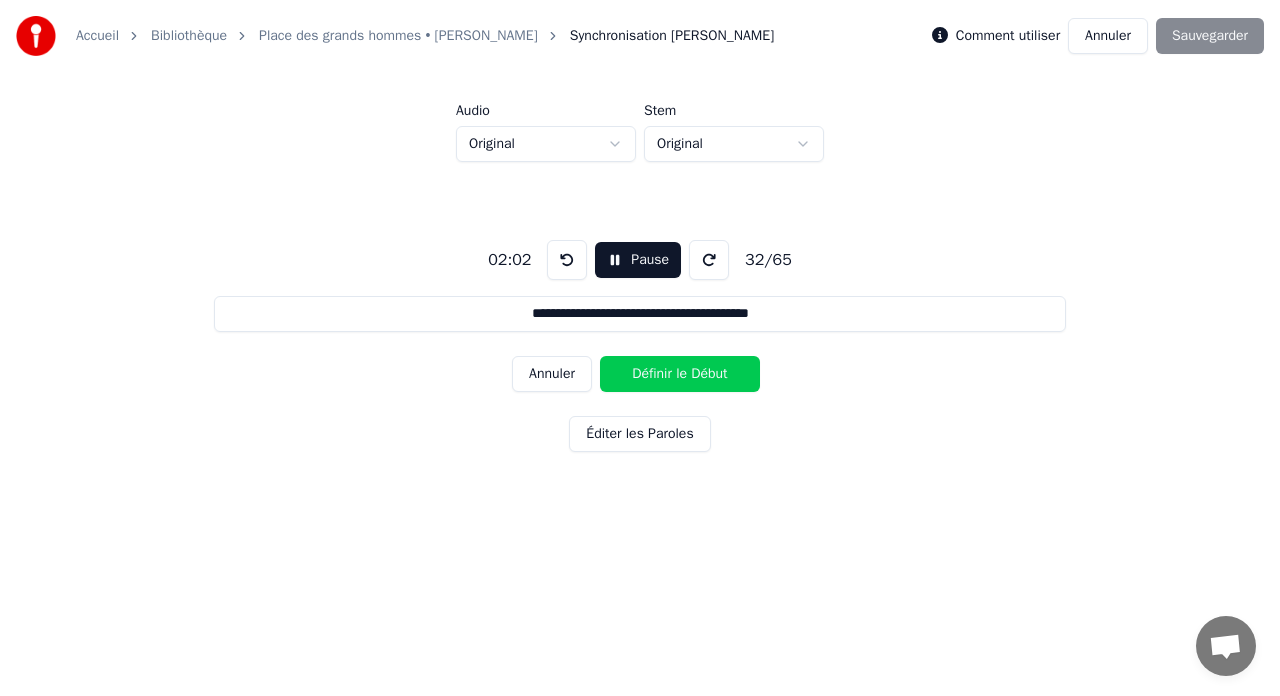 click on "Définir le Début" at bounding box center (680, 374) 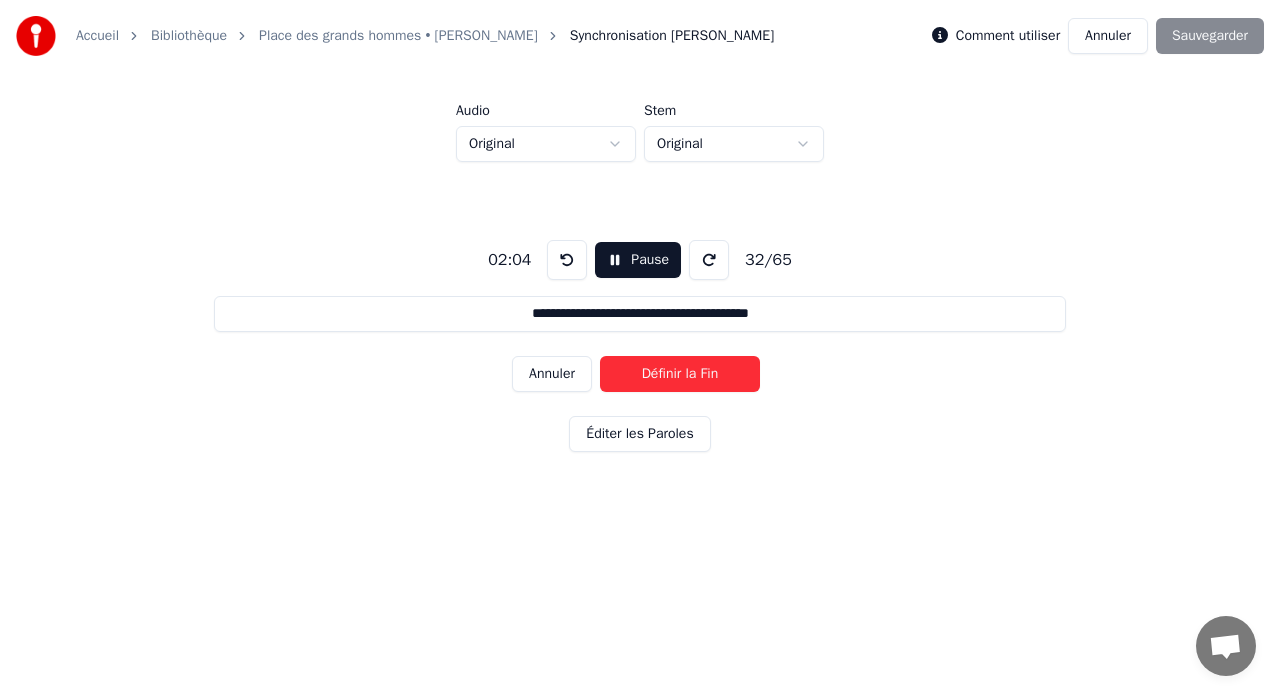 click on "Définir la Fin" at bounding box center (680, 374) 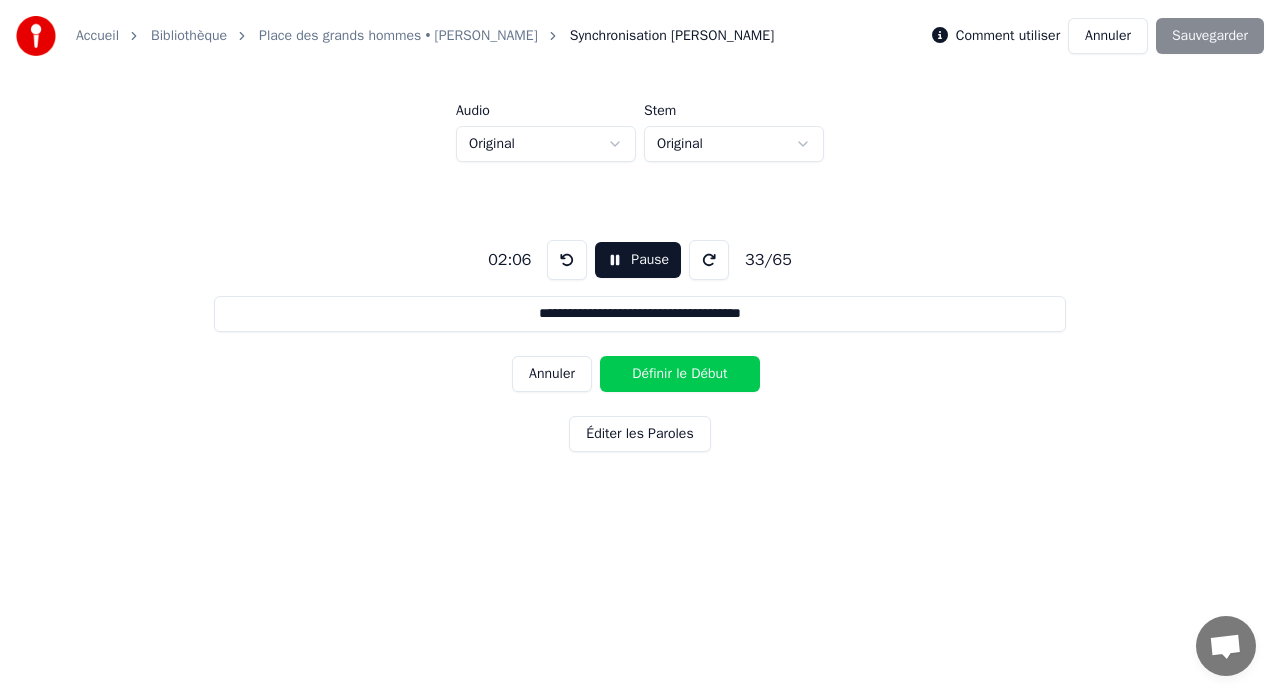 click on "Définir le Début" at bounding box center [680, 374] 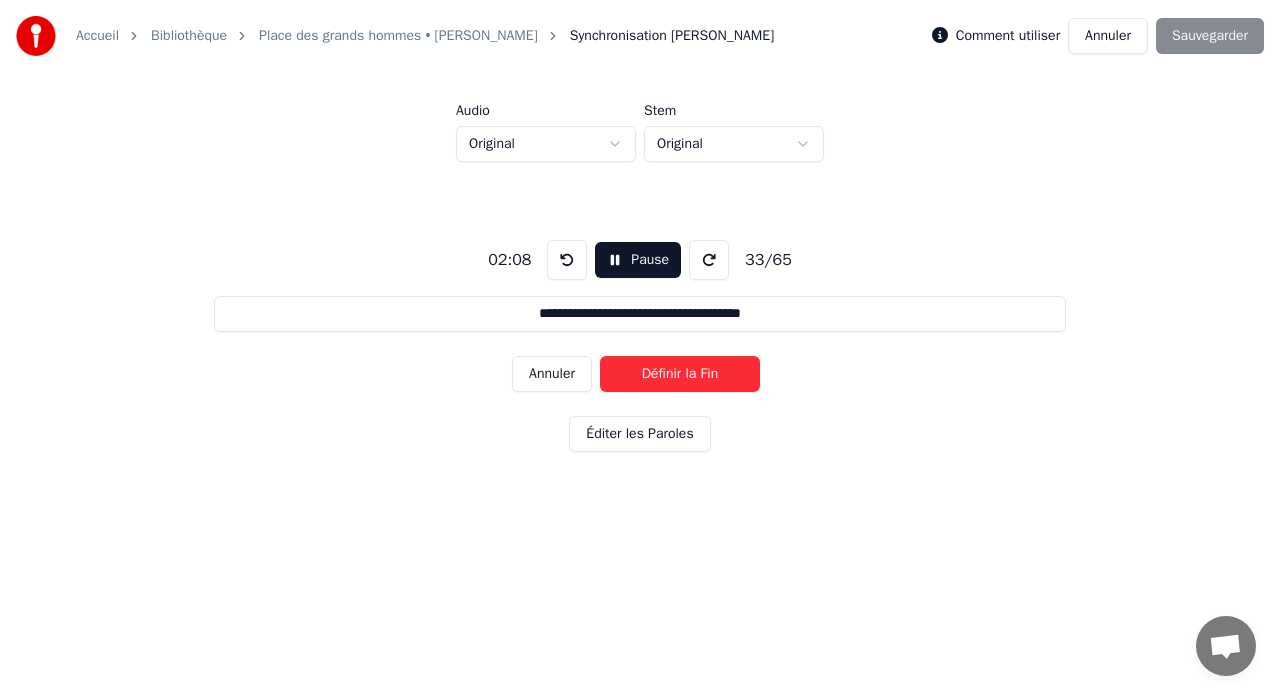 click on "Définir la Fin" at bounding box center (680, 374) 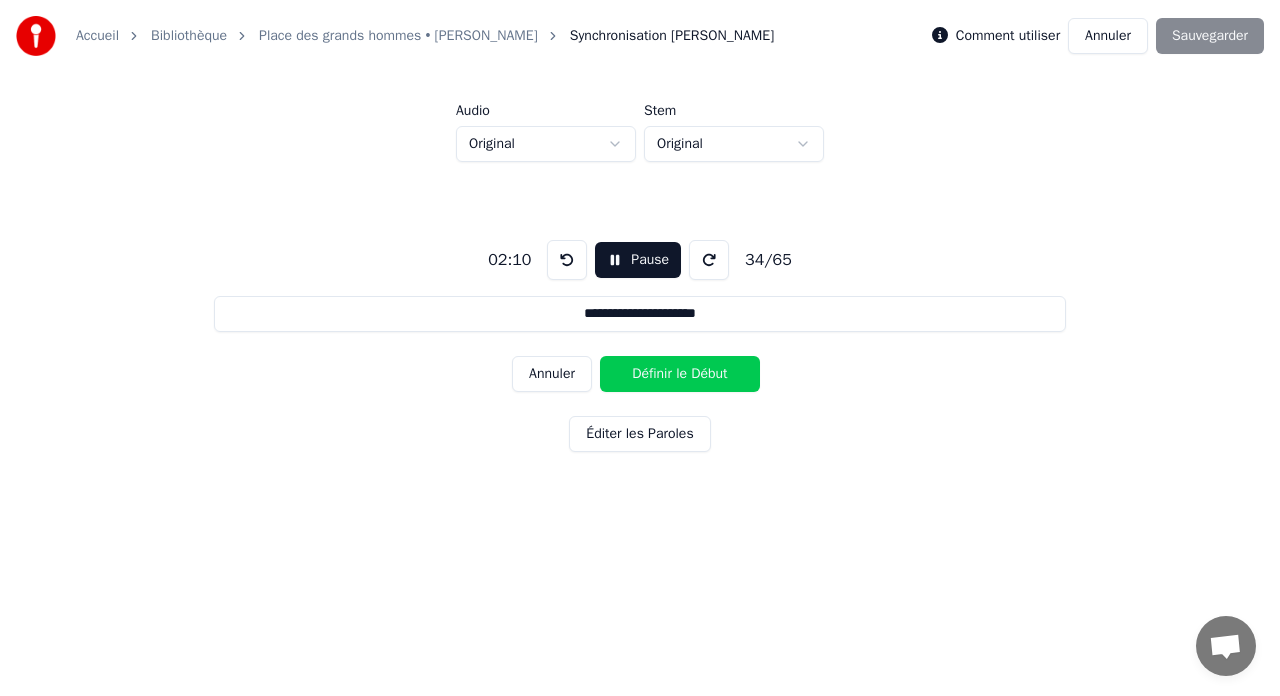 click on "Définir le Début" at bounding box center [680, 374] 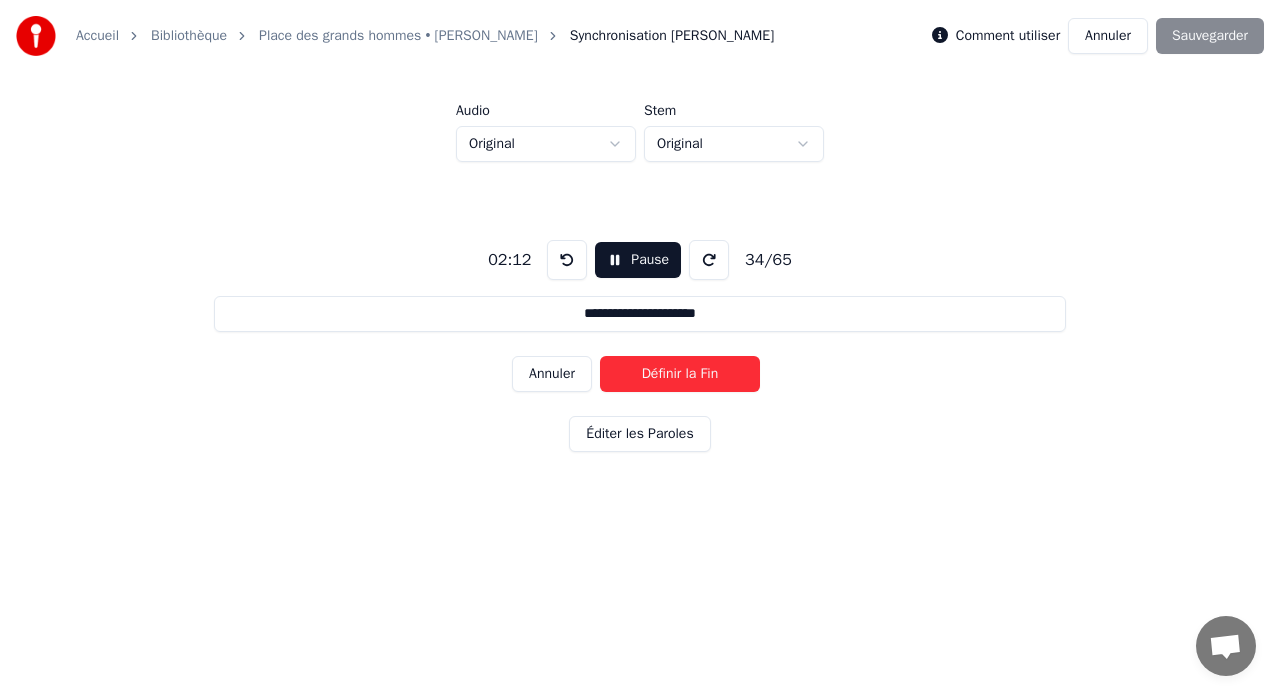 click on "Définir la Fin" at bounding box center [680, 374] 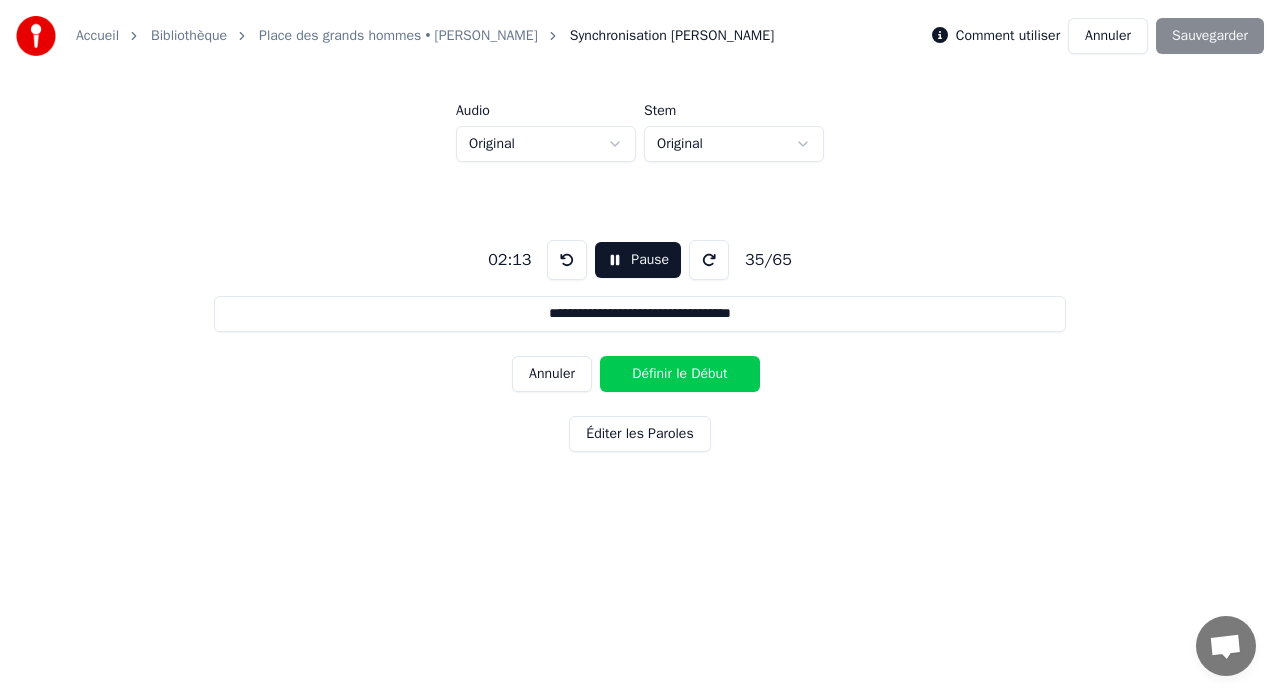click on "Définir le Début" at bounding box center [680, 374] 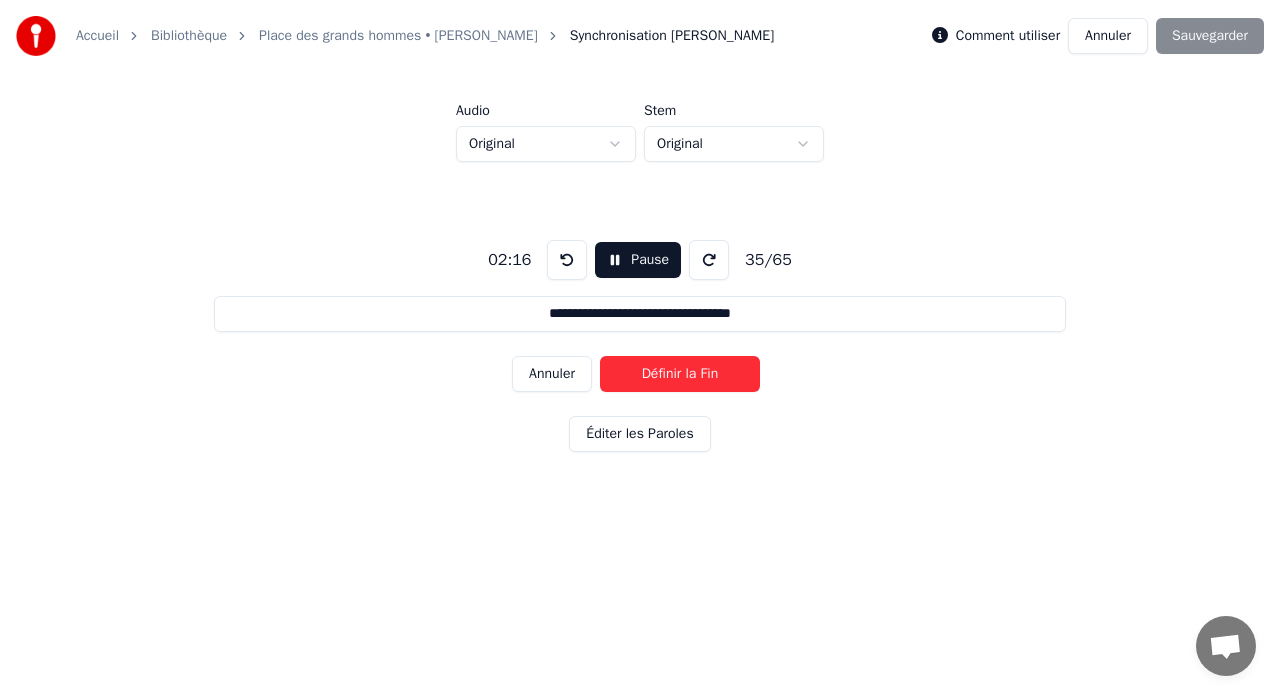 click on "Définir la Fin" at bounding box center [680, 374] 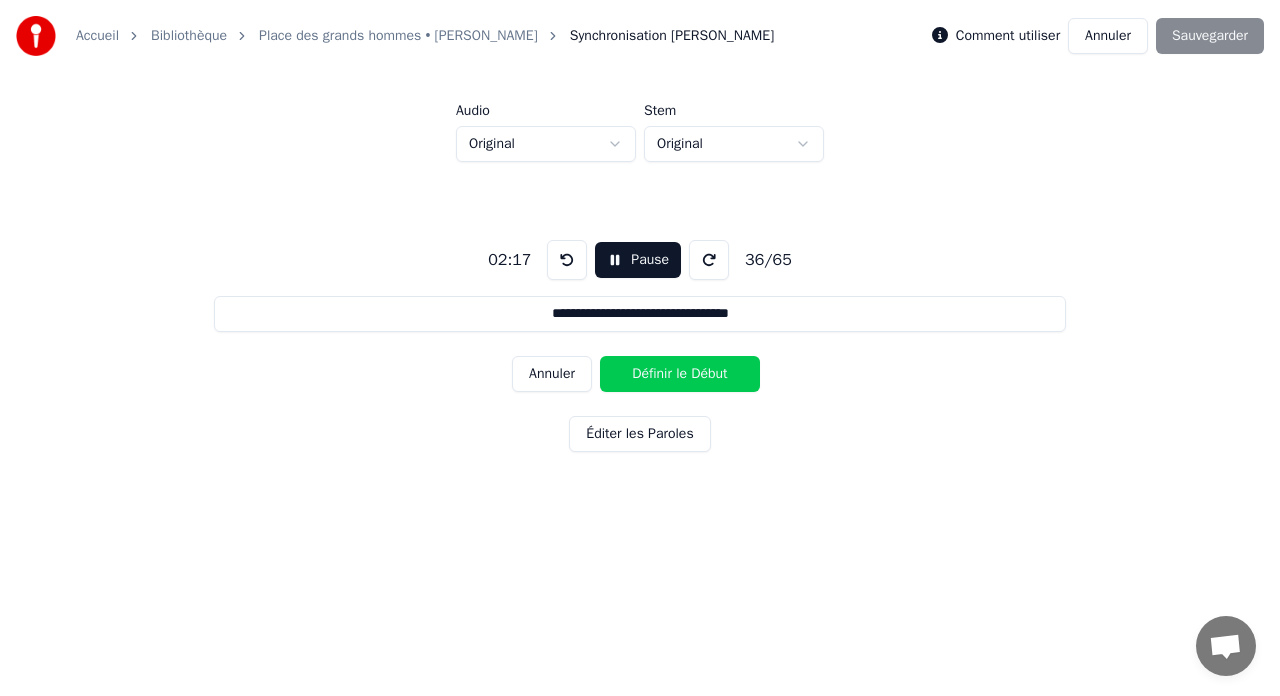 click on "Définir le Début" at bounding box center (680, 374) 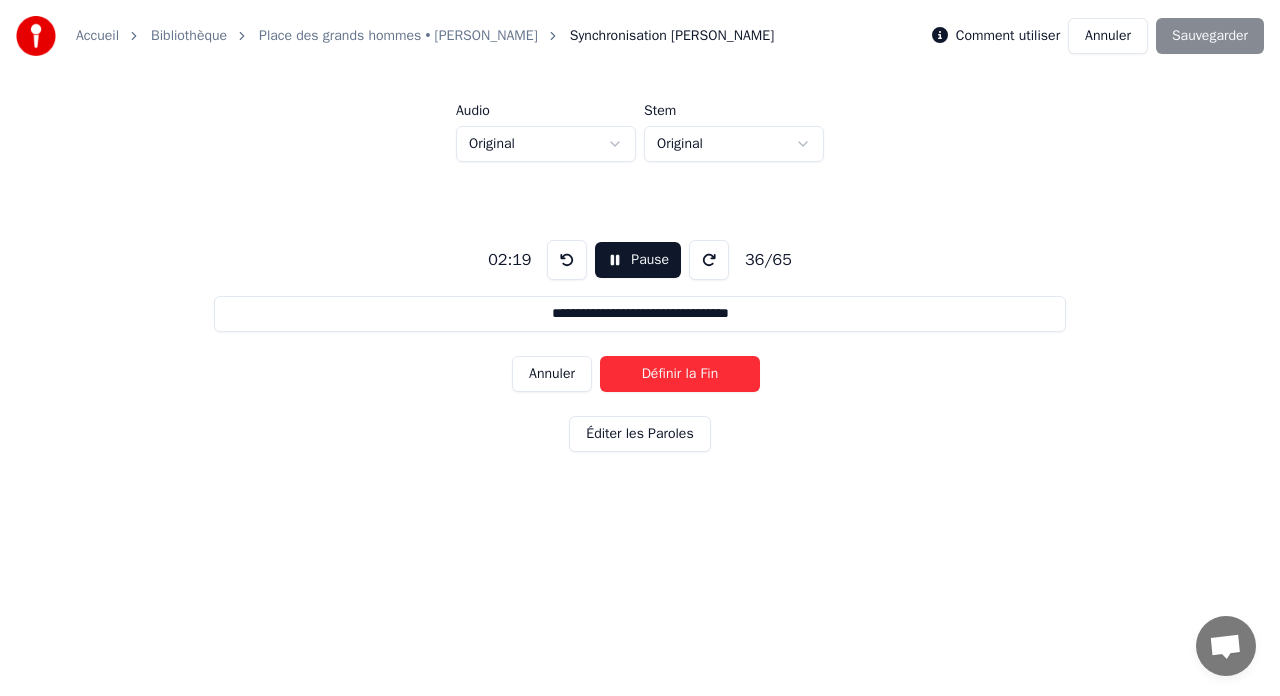 click on "Définir la Fin" at bounding box center (680, 374) 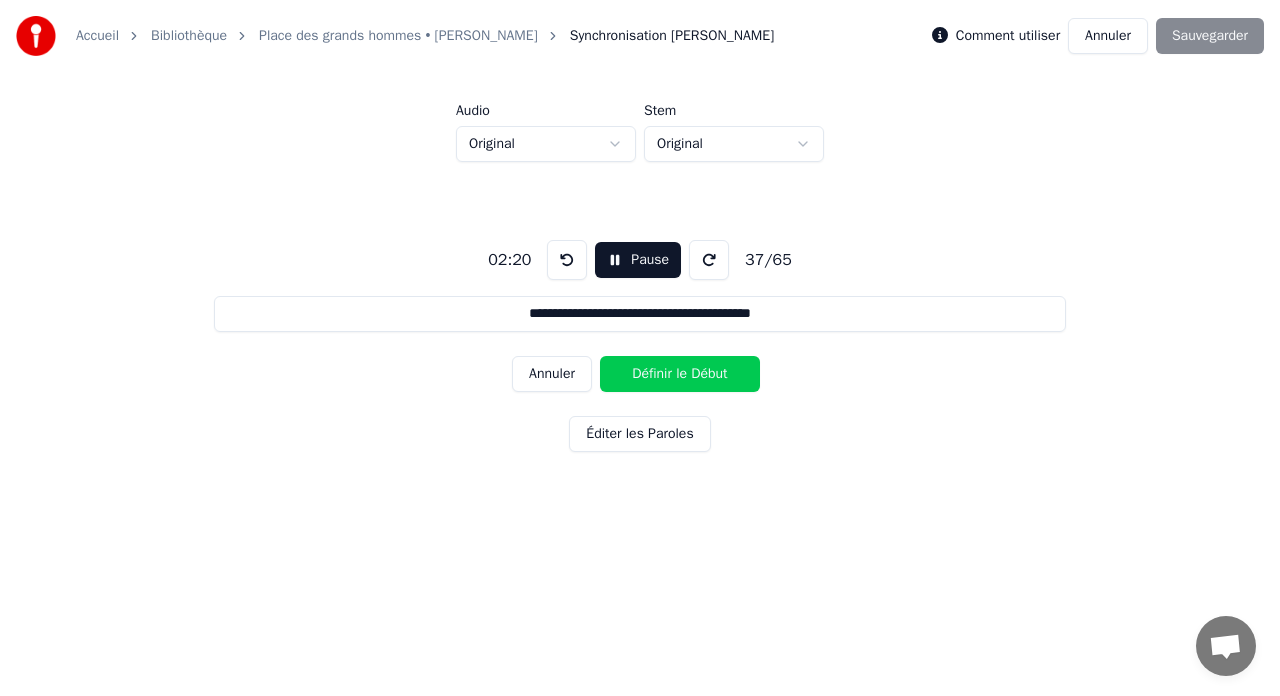 click on "Définir le Début" at bounding box center (680, 374) 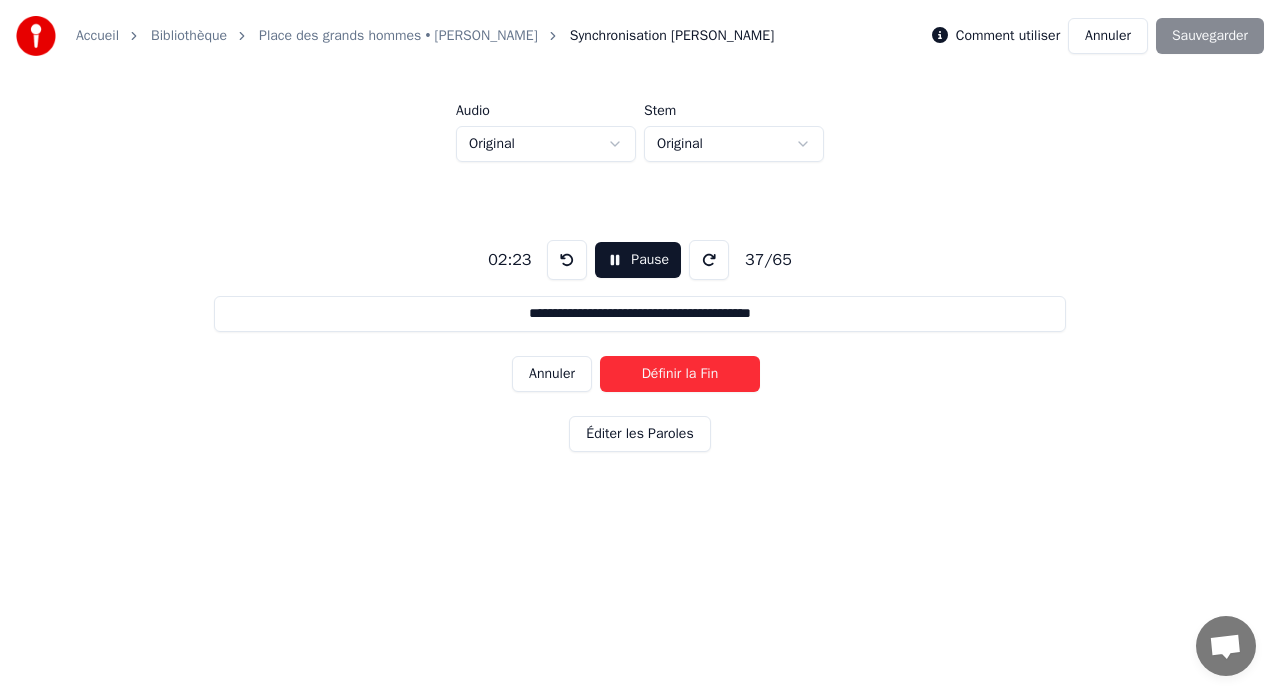 click on "Définir la Fin" at bounding box center [680, 374] 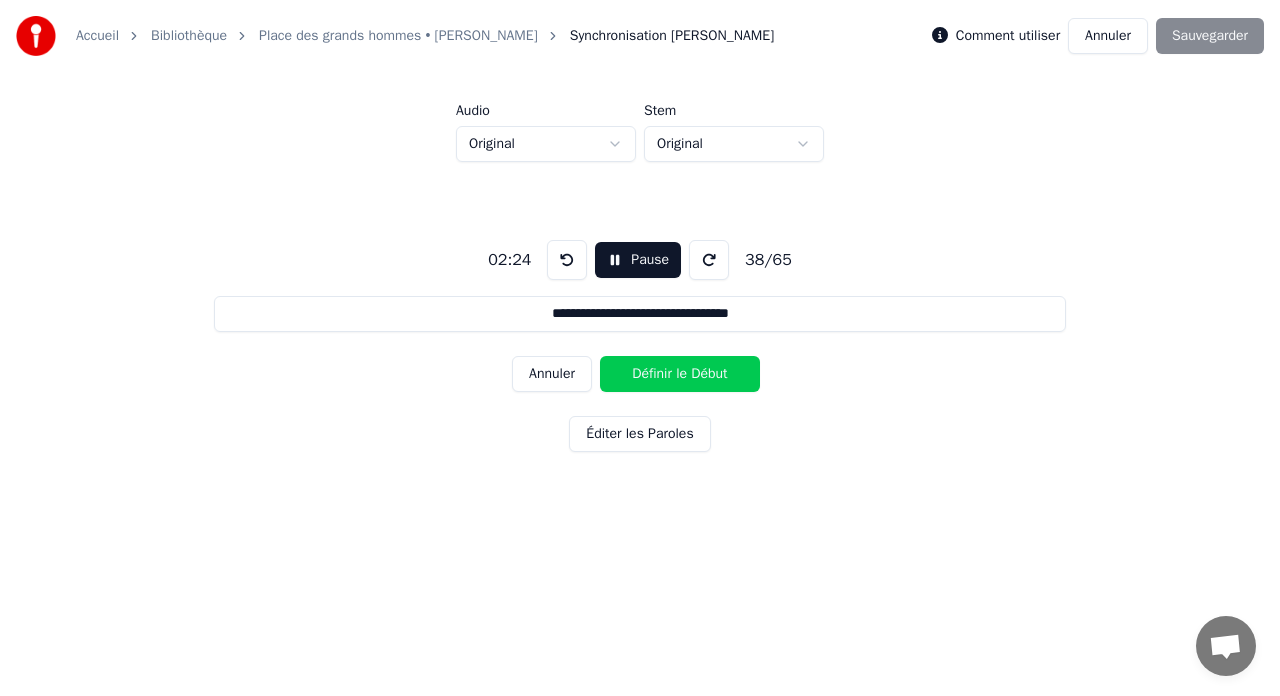 click on "Définir le Début" at bounding box center [680, 374] 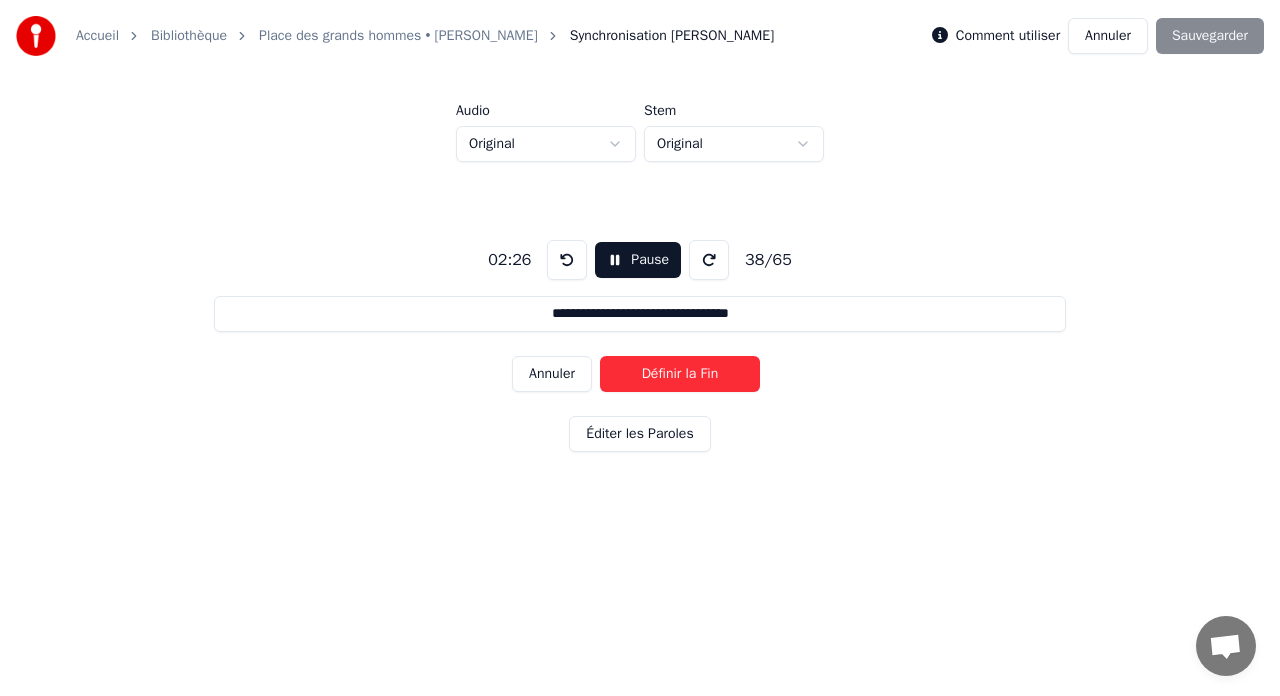 click on "Définir la Fin" at bounding box center (680, 374) 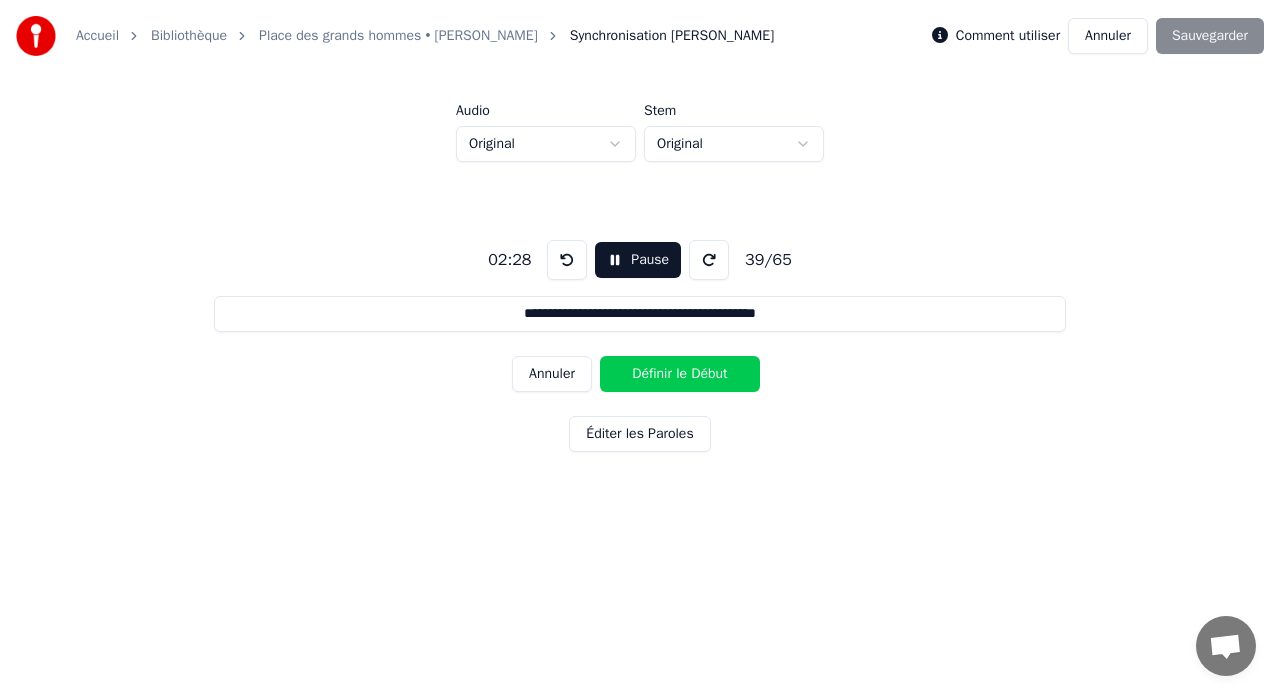 click on "Définir le Début" at bounding box center [680, 374] 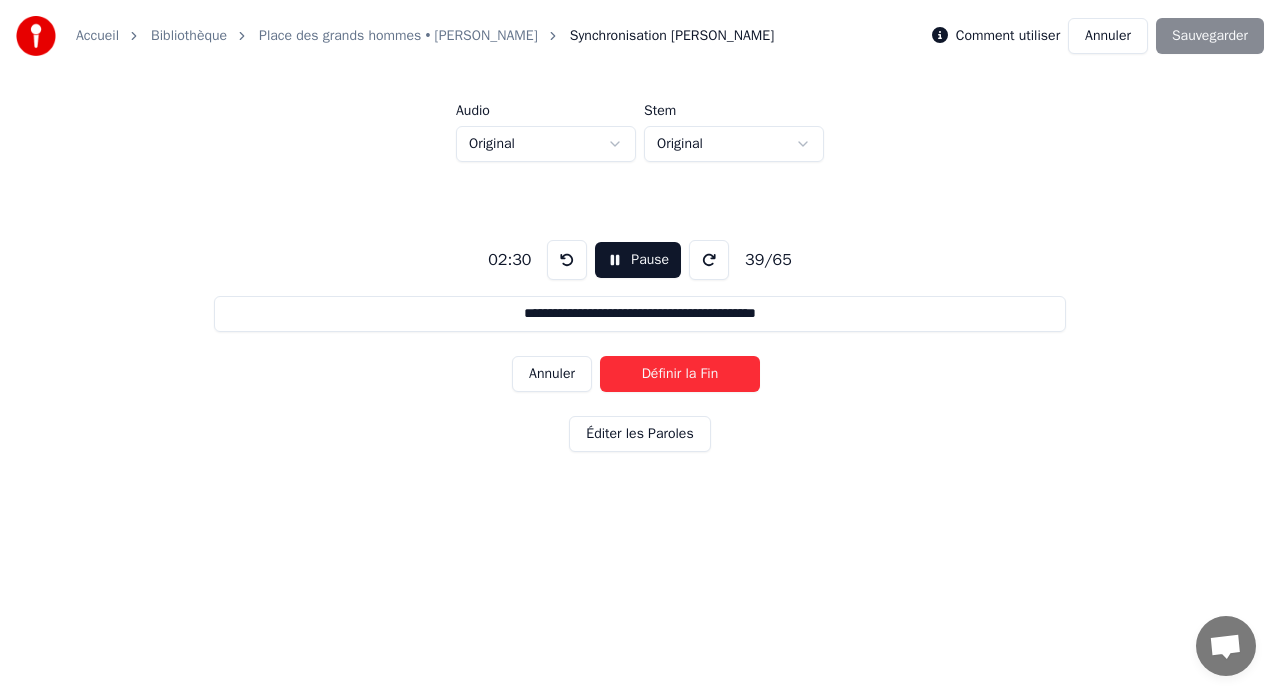 click on "Définir la Fin" at bounding box center [680, 374] 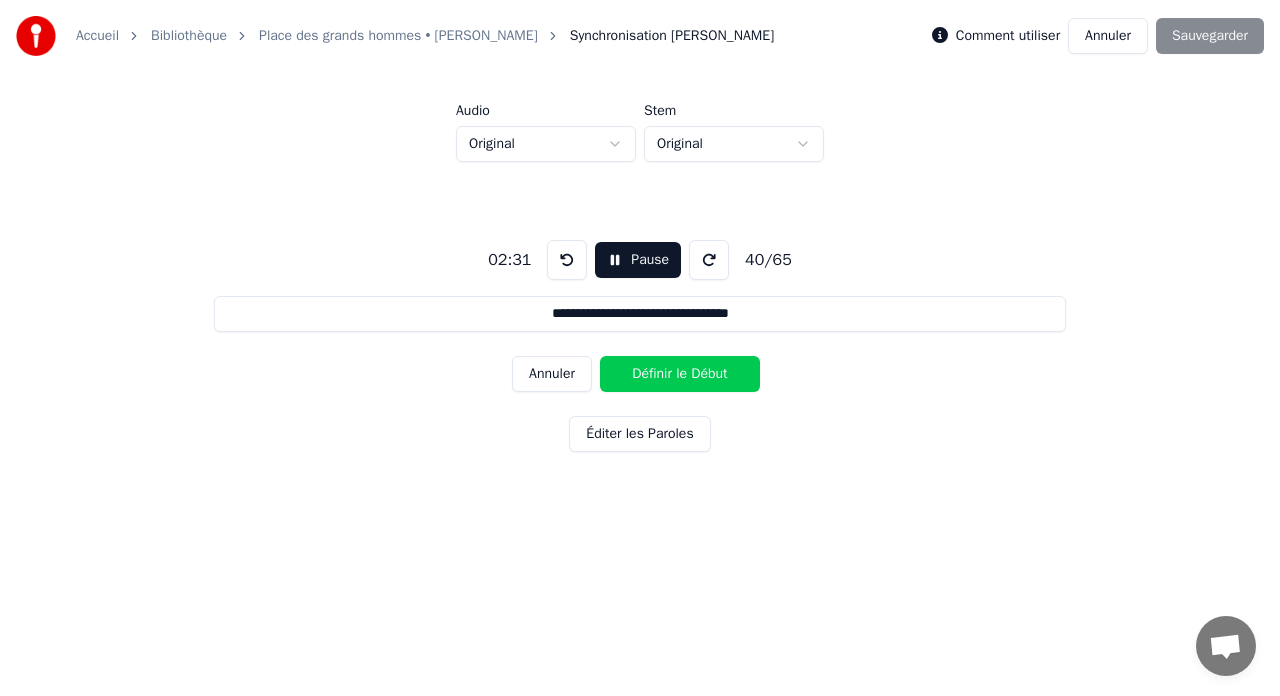 click on "Définir le Début" at bounding box center (680, 374) 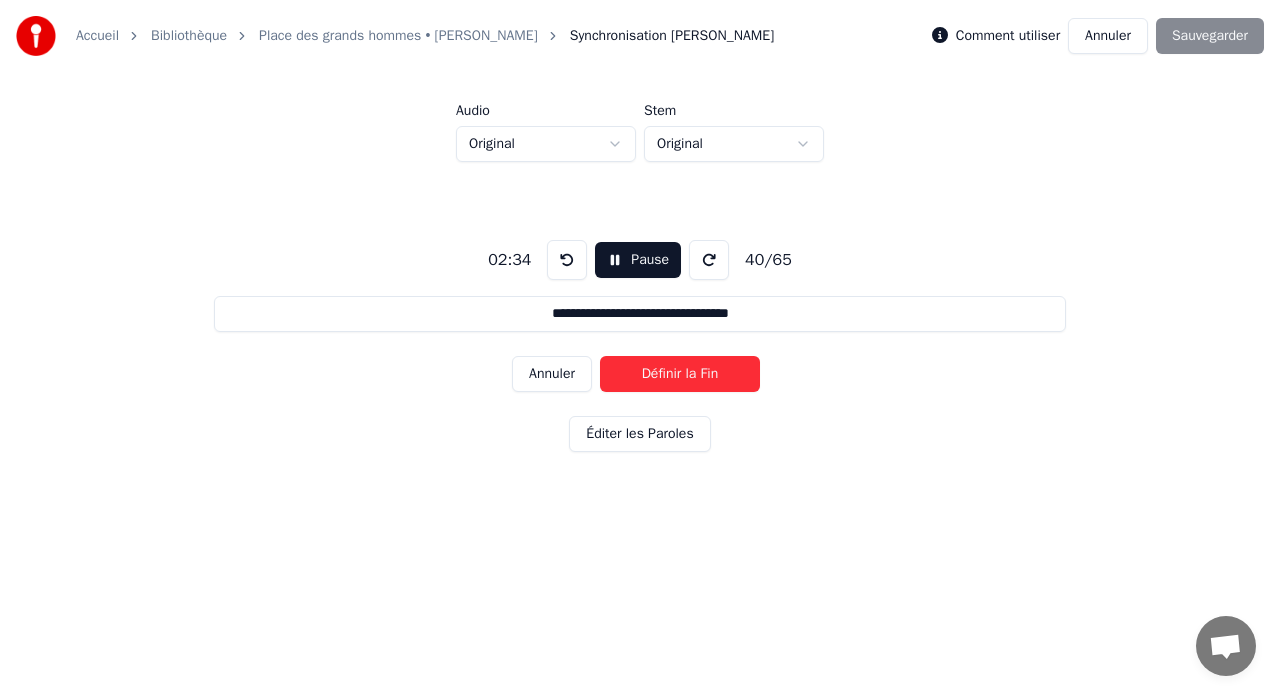 click on "Définir la Fin" at bounding box center [680, 374] 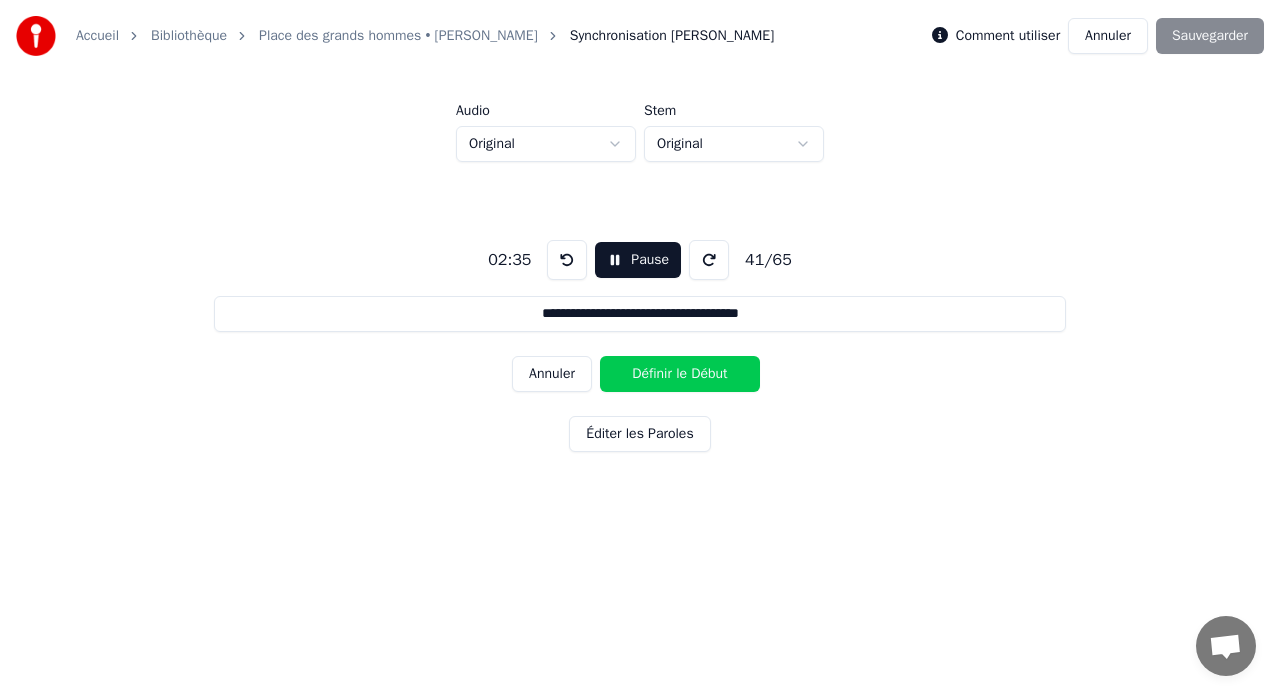click on "Définir le Début" at bounding box center (680, 374) 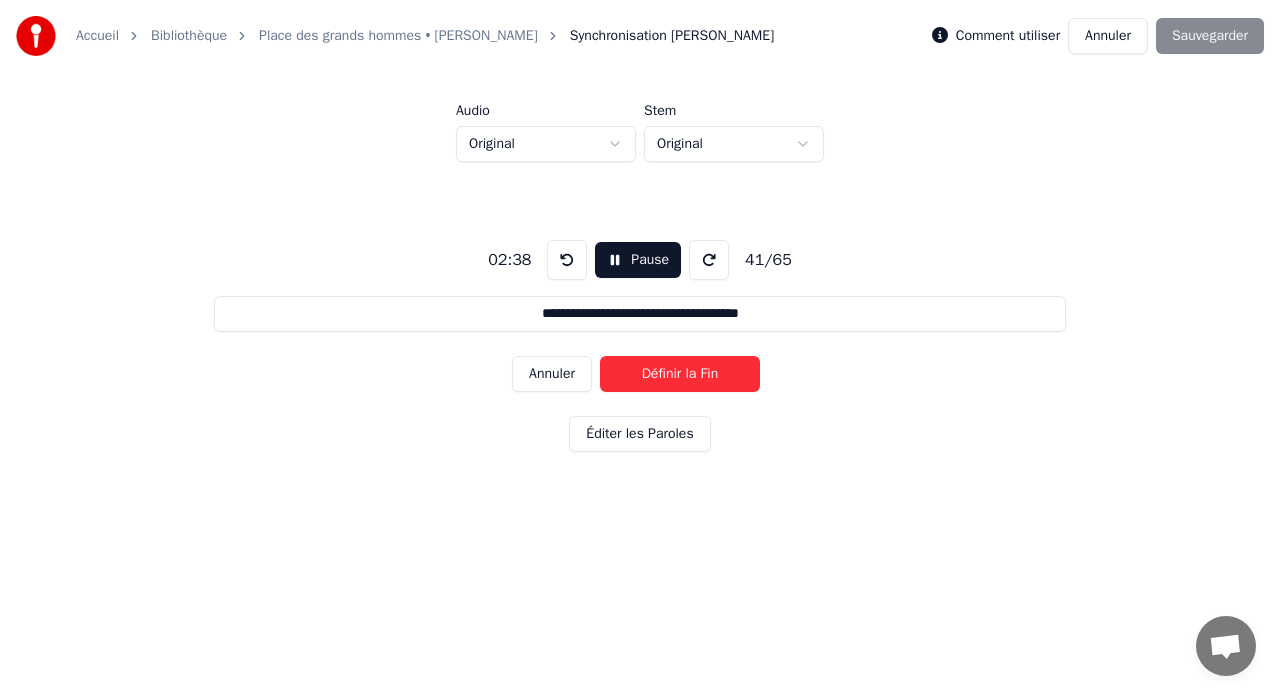 click on "Définir la Fin" at bounding box center [680, 374] 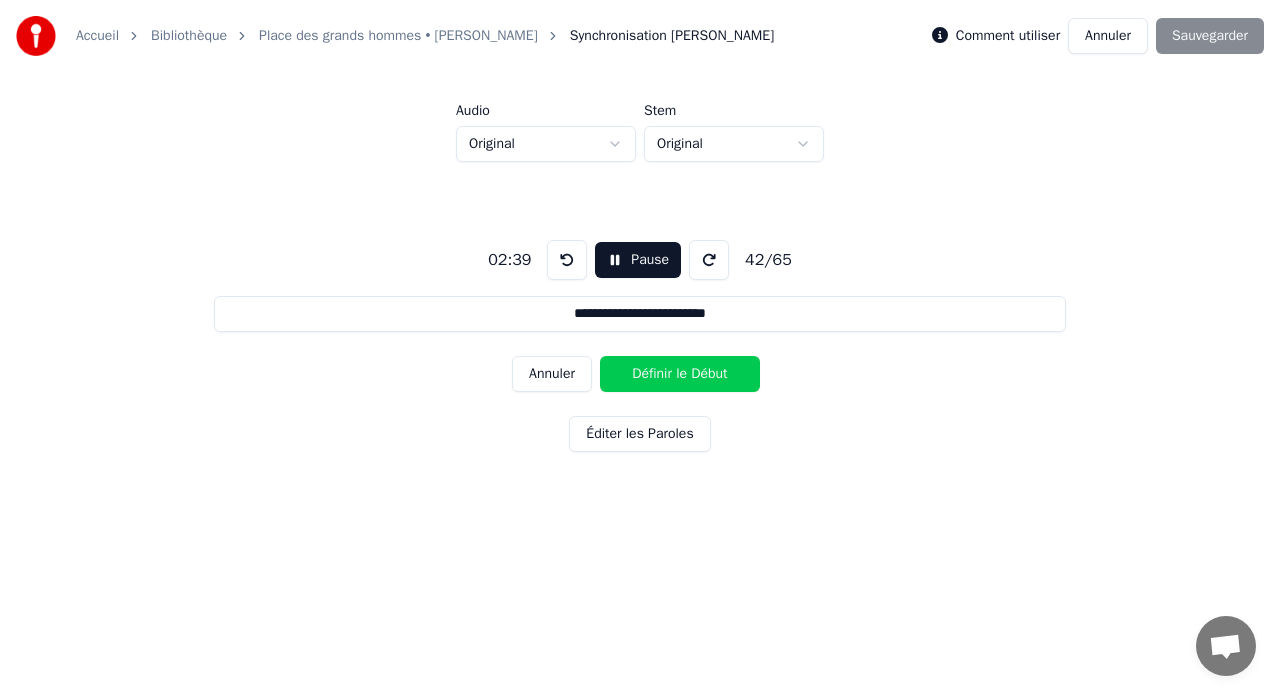 click on "Définir le Début" at bounding box center (680, 374) 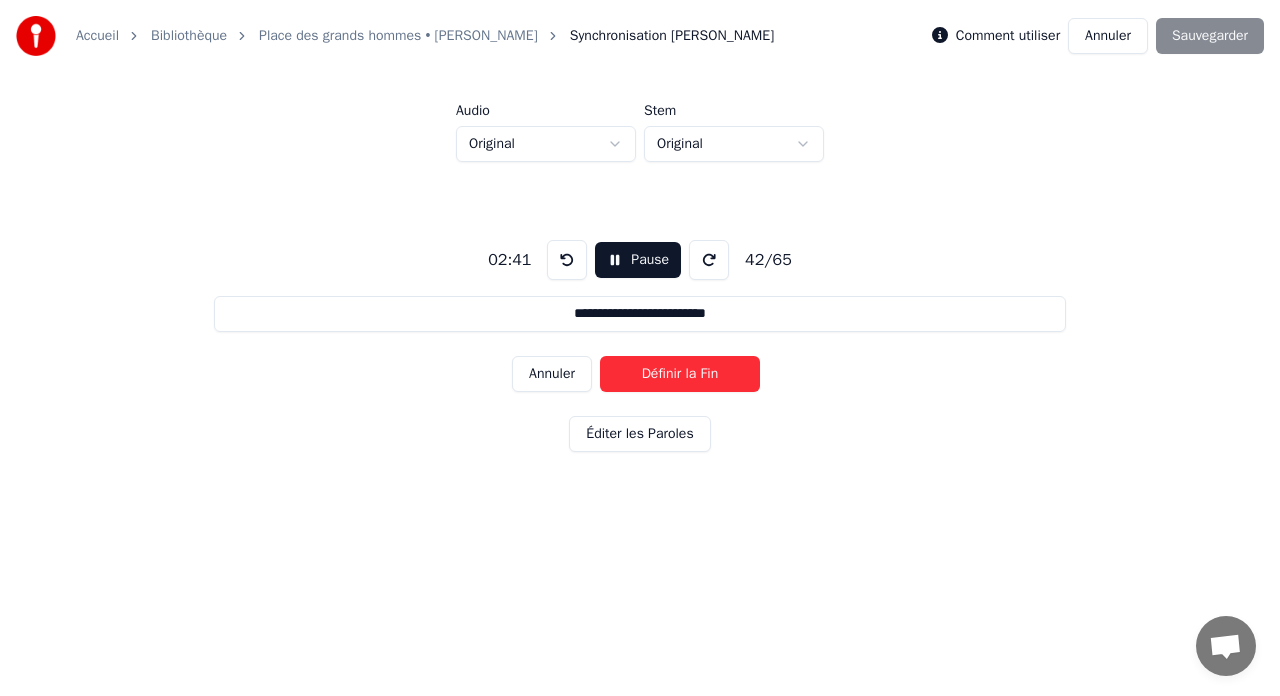 click on "Définir la Fin" at bounding box center [680, 374] 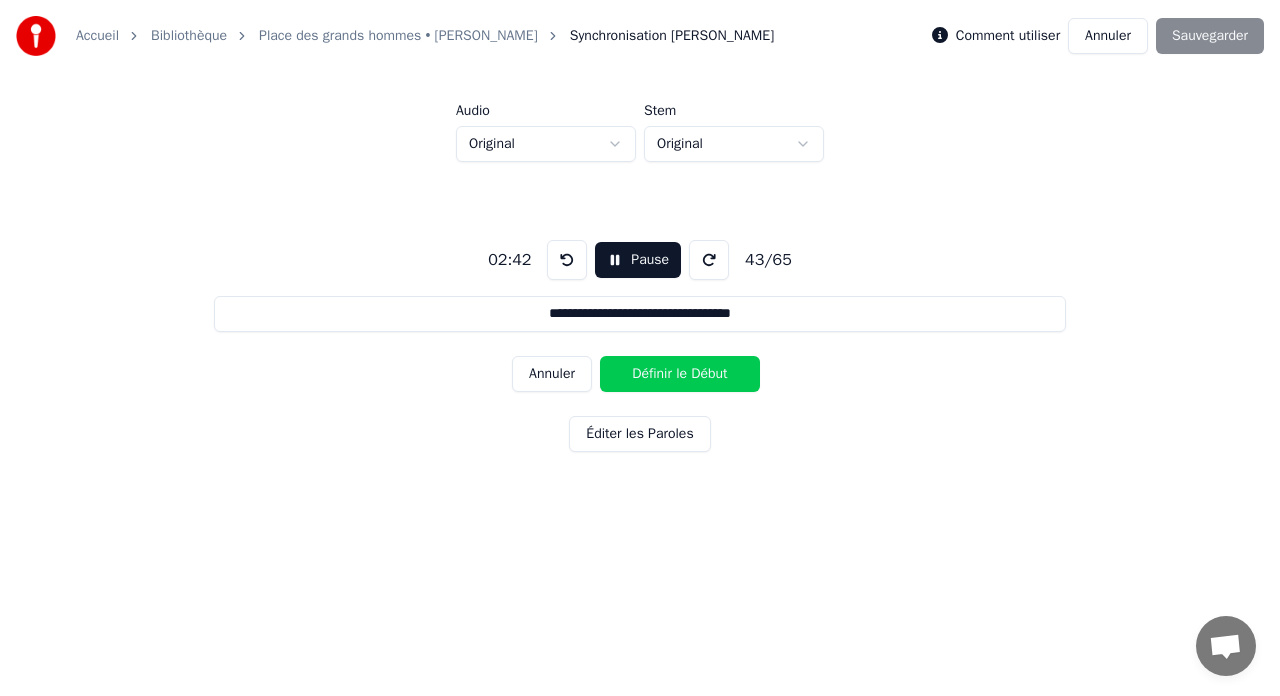 click on "Définir le Début" at bounding box center (680, 374) 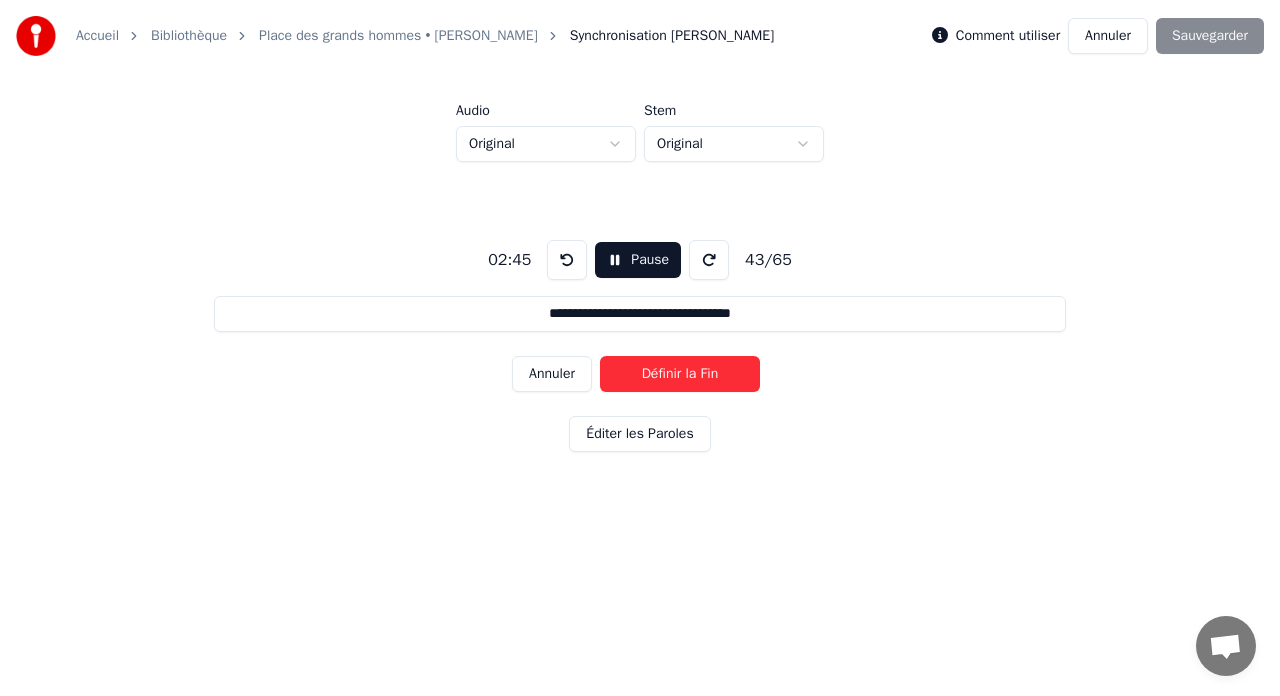 click on "Définir la Fin" at bounding box center [680, 374] 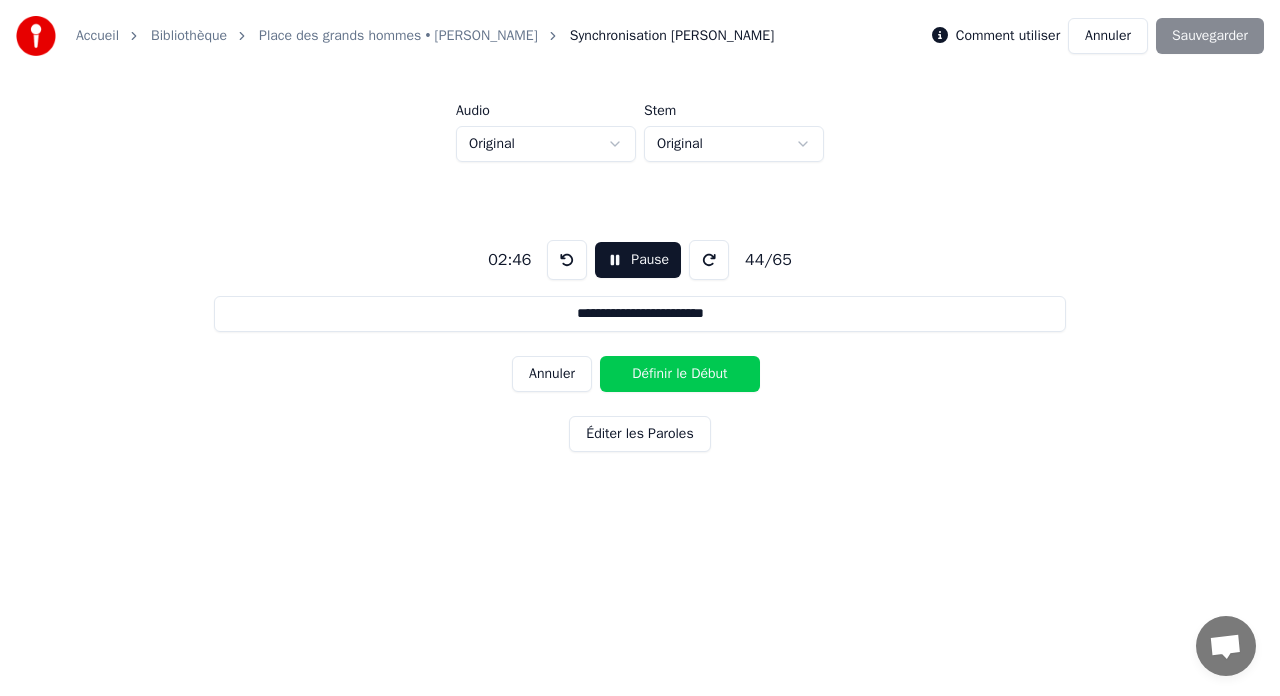 click on "Définir le Début" at bounding box center [680, 374] 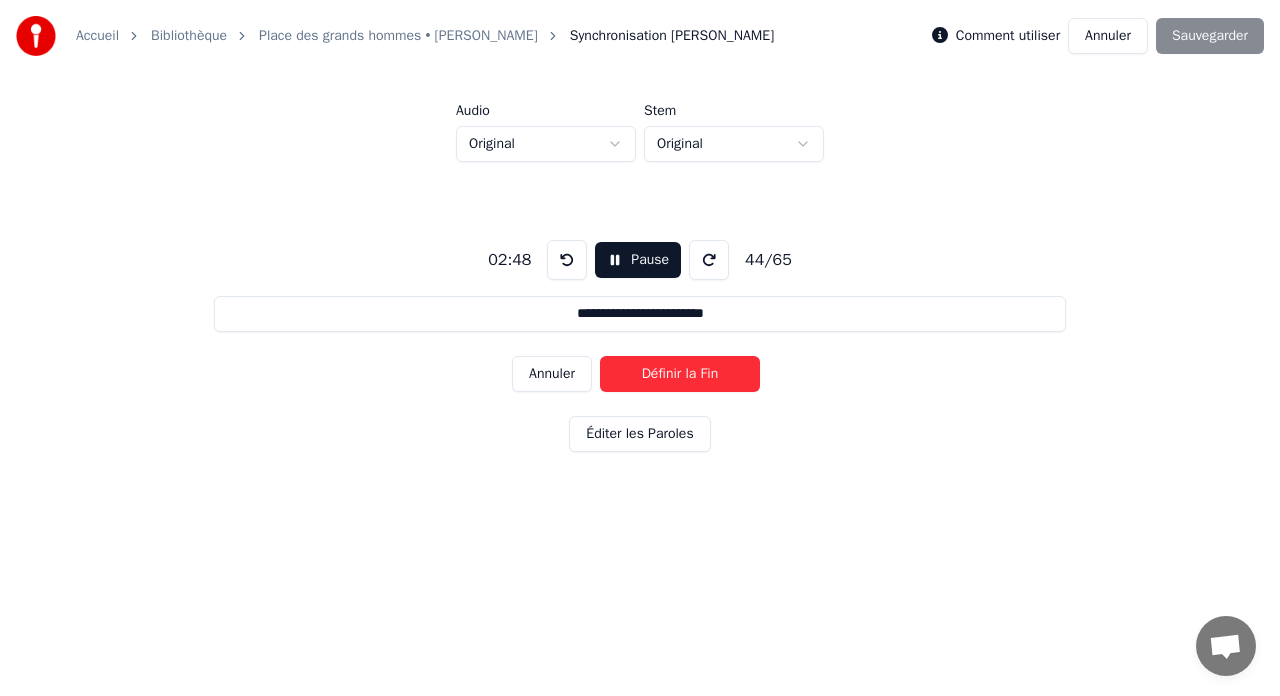 click on "Définir la Fin" at bounding box center [680, 374] 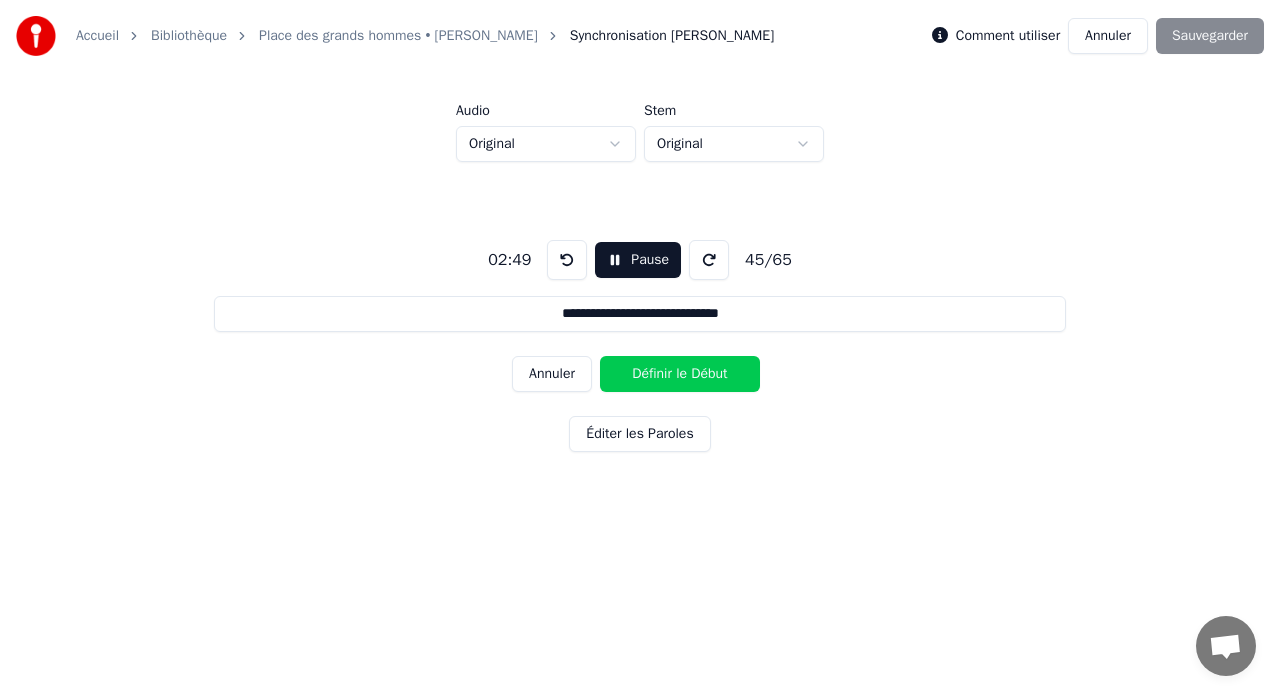 click on "Définir le Début" at bounding box center (680, 374) 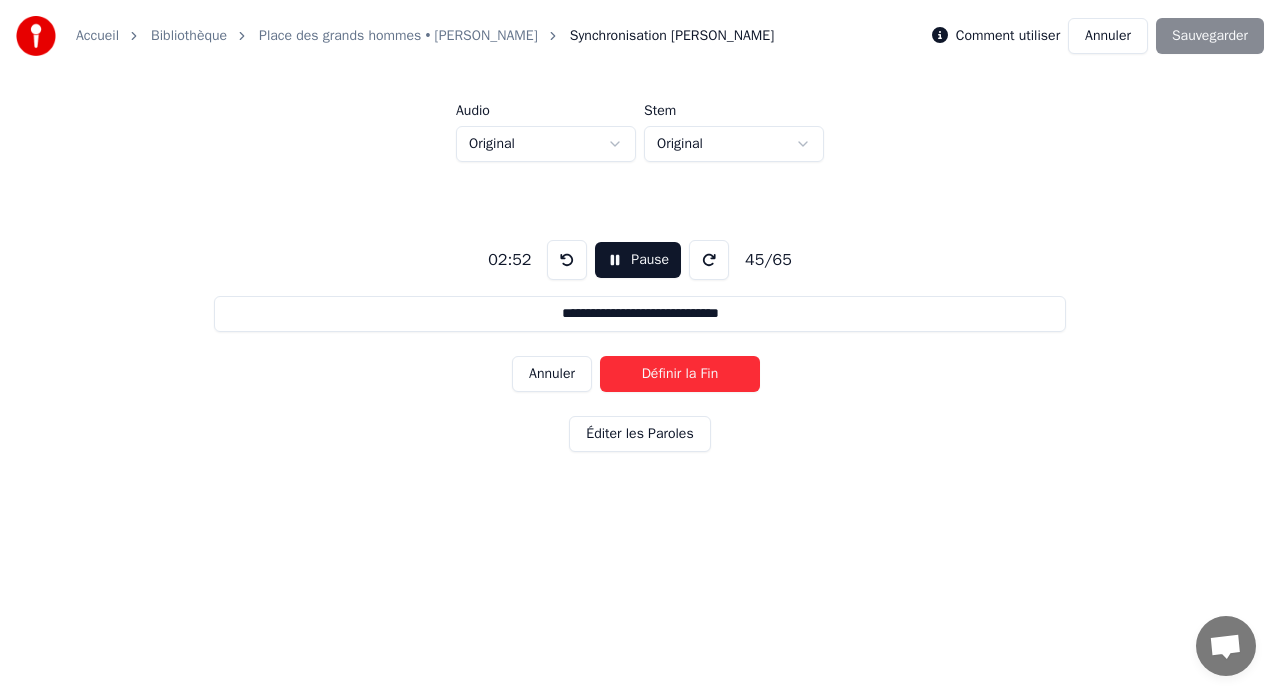 click on "Définir la Fin" at bounding box center [680, 374] 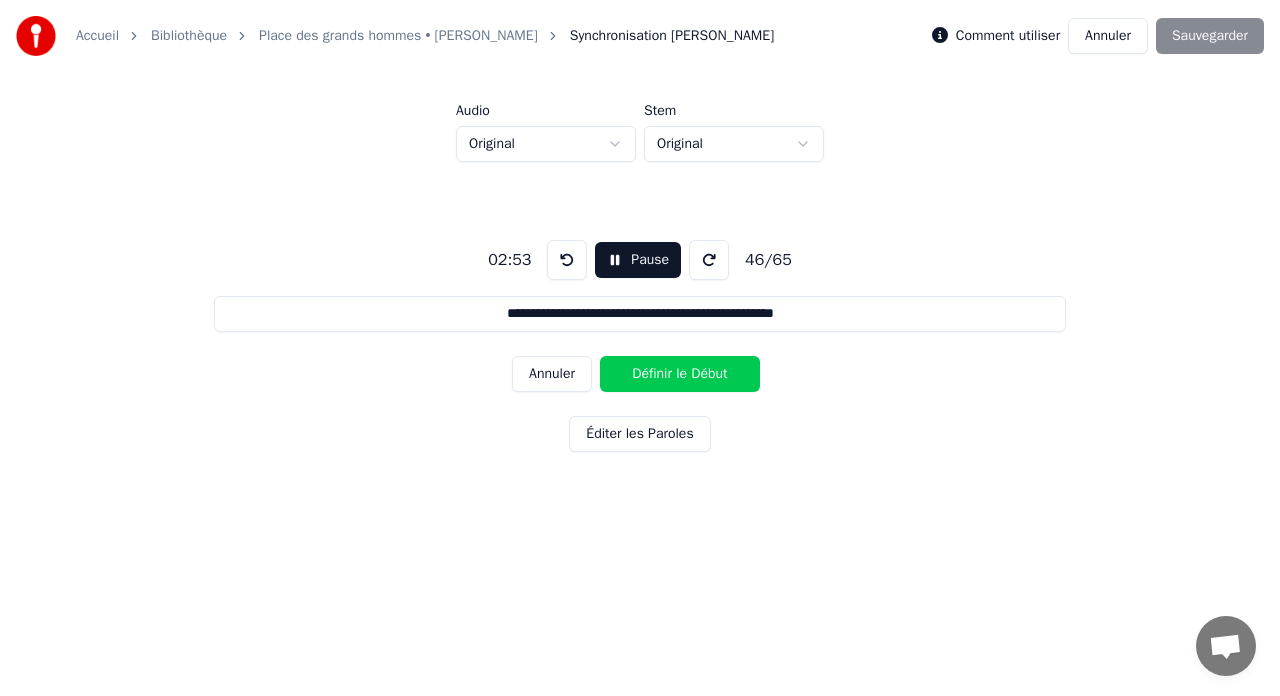 click on "Définir le Début" at bounding box center (680, 374) 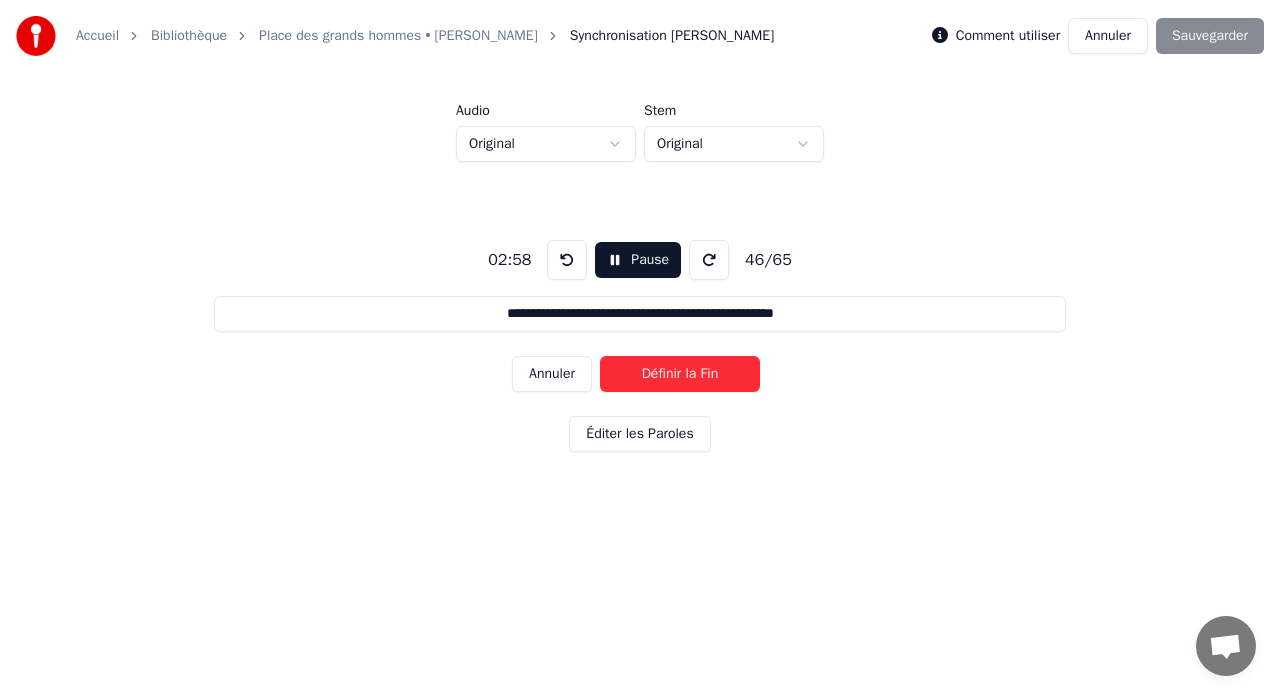 click on "Définir la Fin" at bounding box center [680, 374] 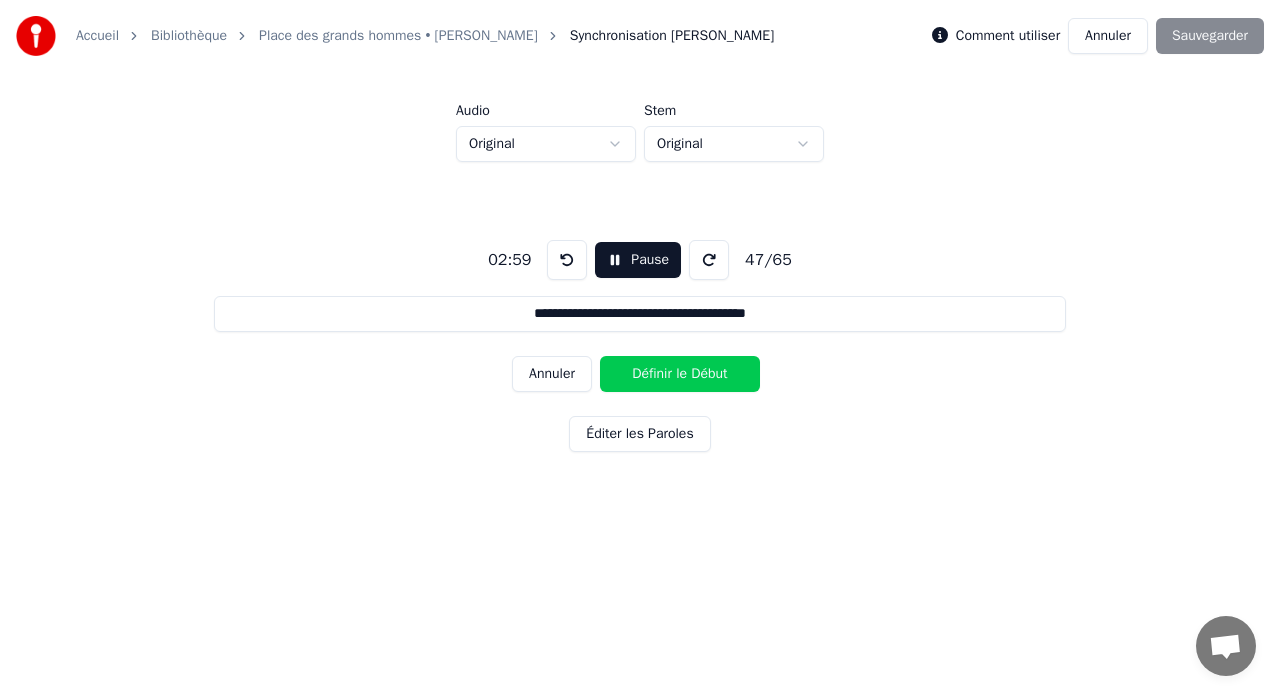 click on "Définir le Début" at bounding box center [680, 374] 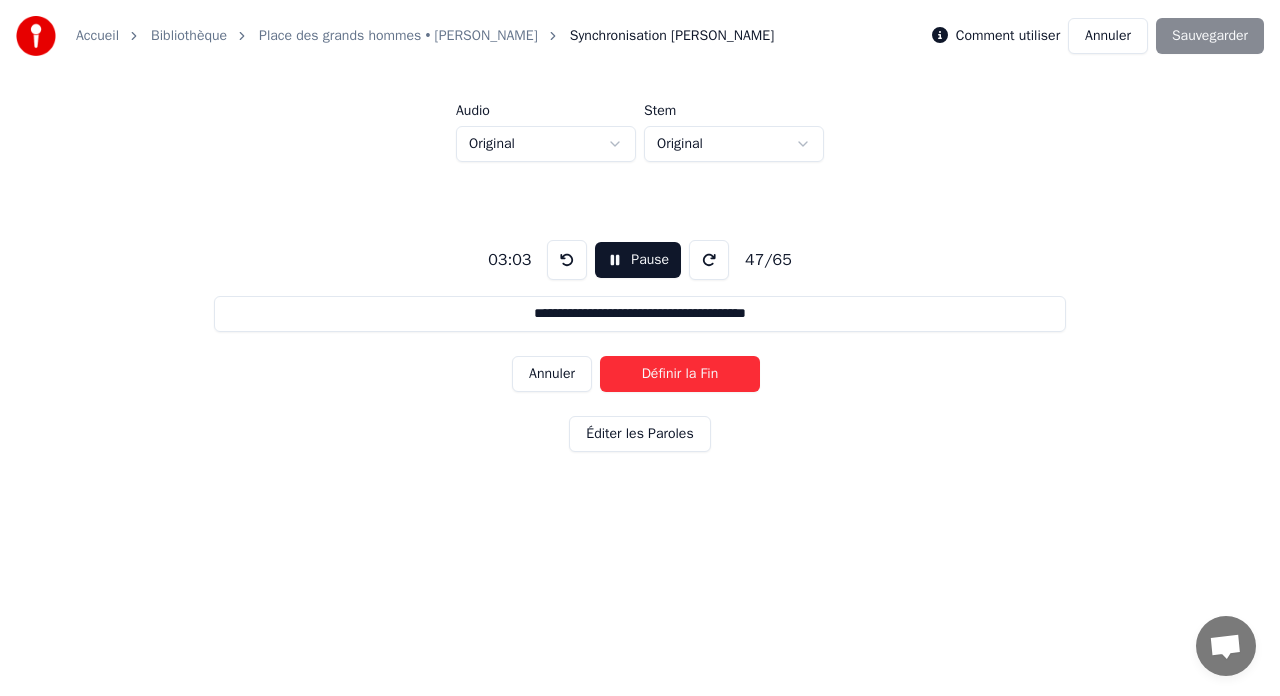 click on "Définir la Fin" at bounding box center (680, 374) 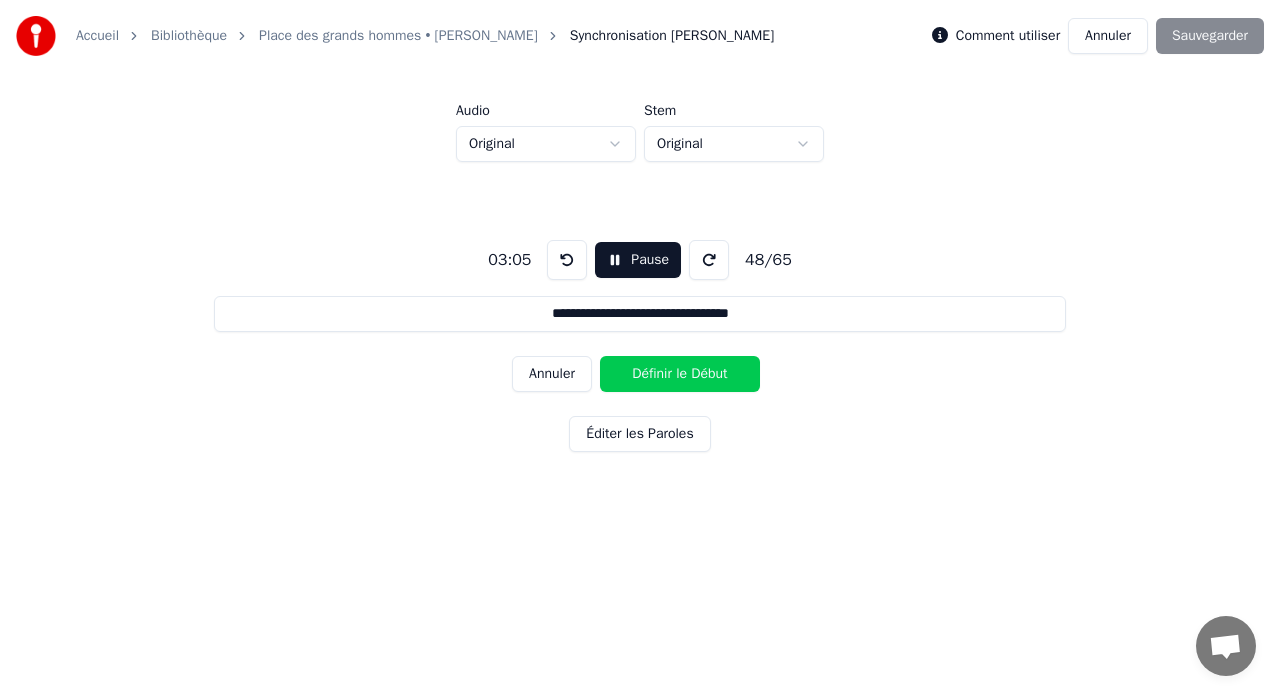 click on "Définir le Début" at bounding box center (680, 374) 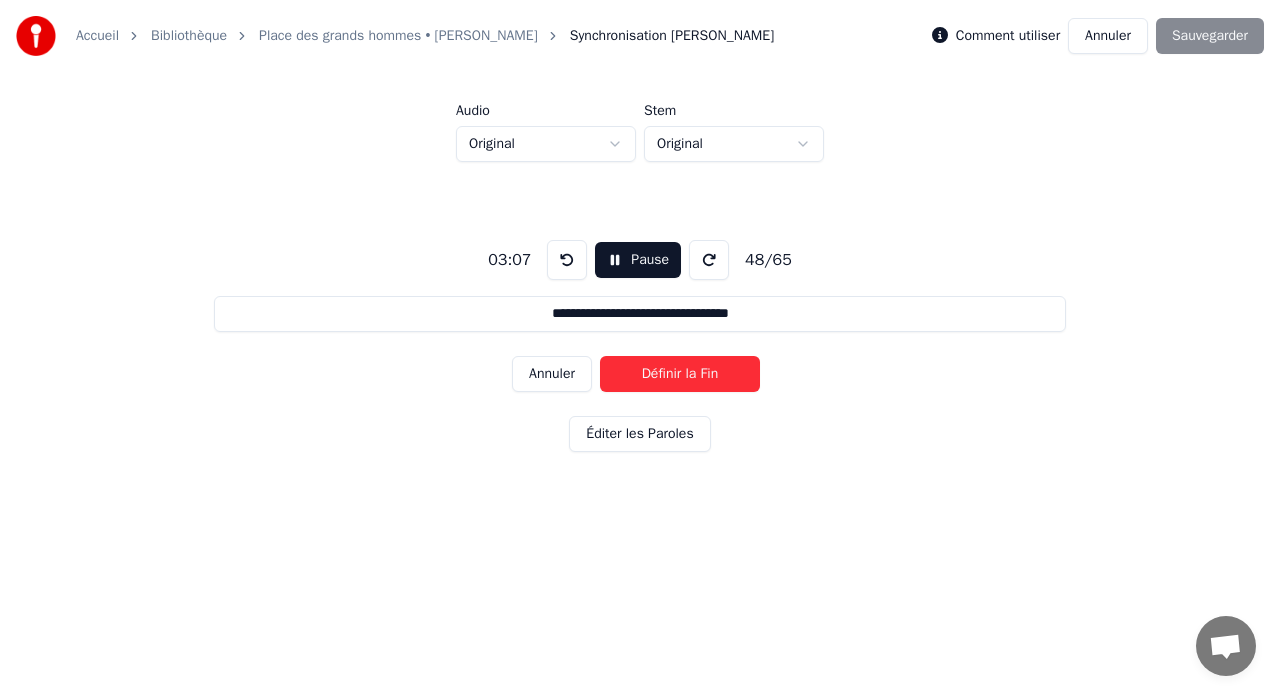 click on "Définir la Fin" at bounding box center (680, 374) 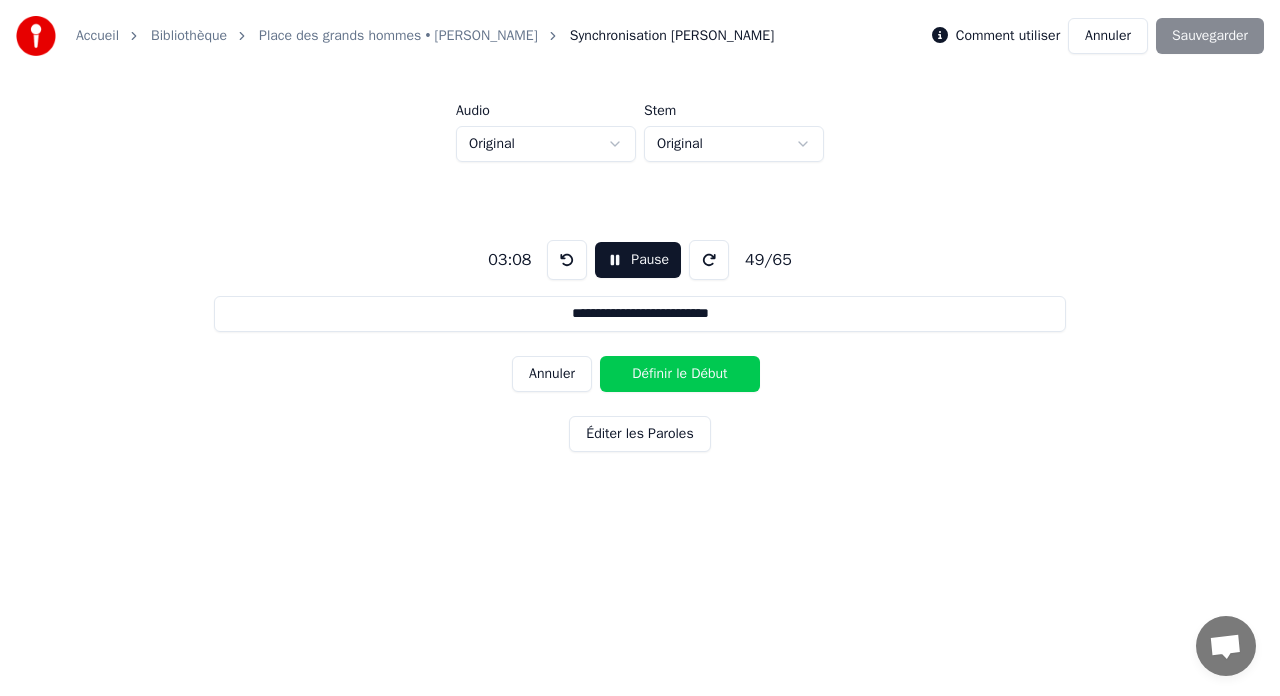 click on "Définir le Début" at bounding box center (680, 374) 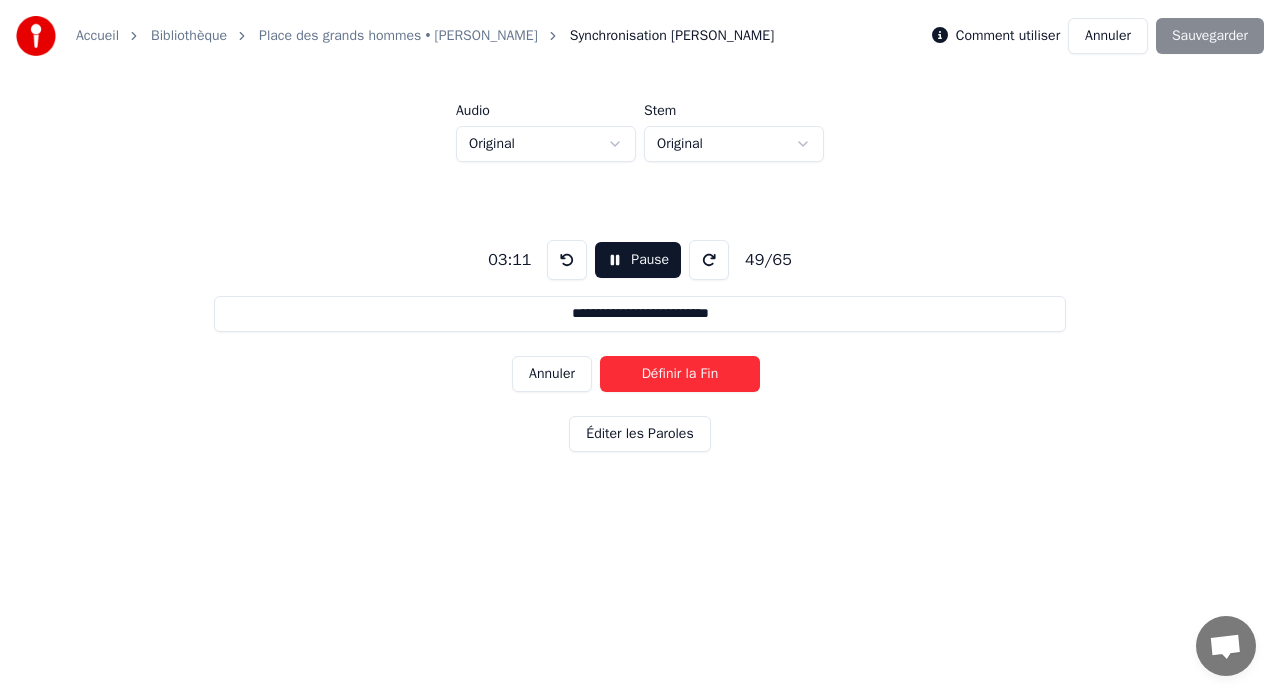click on "Définir la Fin" at bounding box center (680, 374) 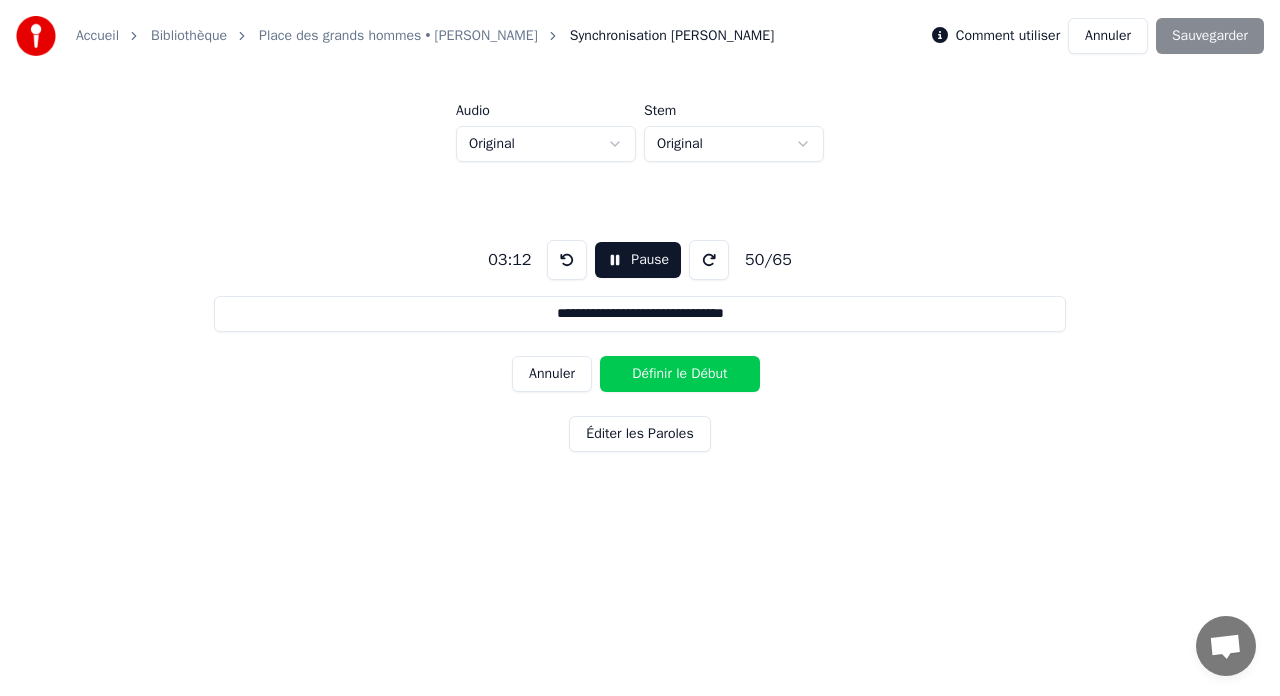 click on "Définir le Début" at bounding box center (680, 374) 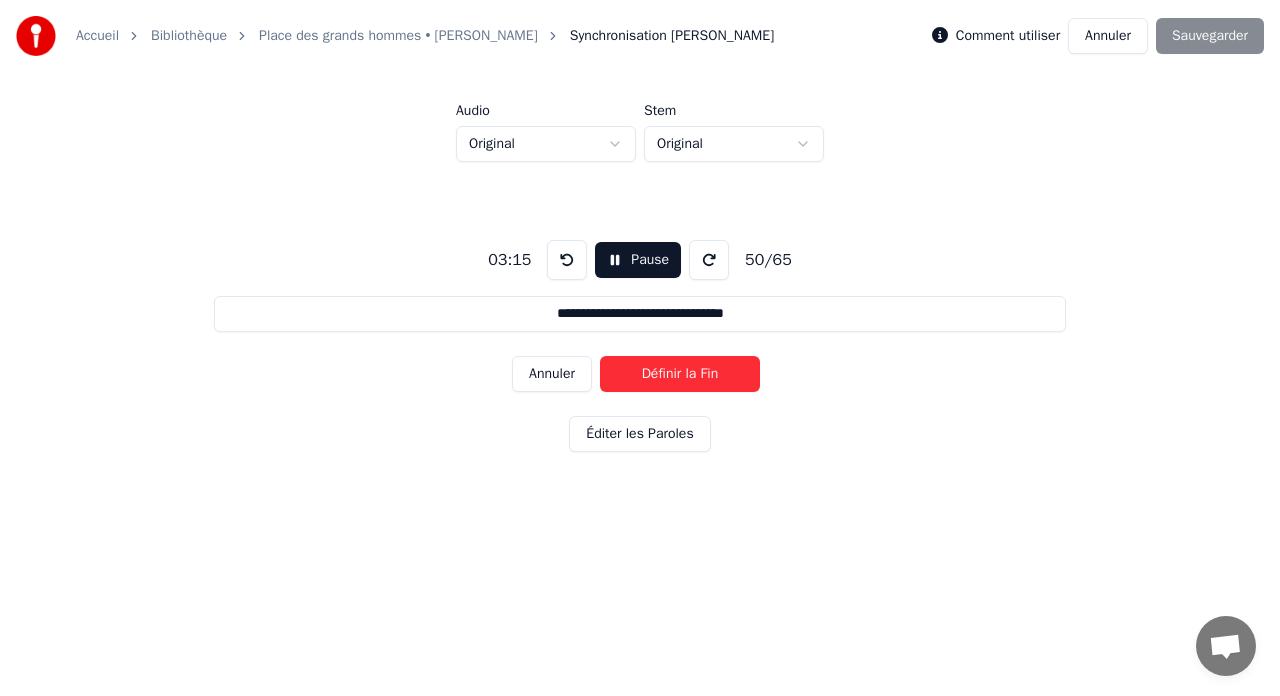 click on "Définir la Fin" at bounding box center (680, 374) 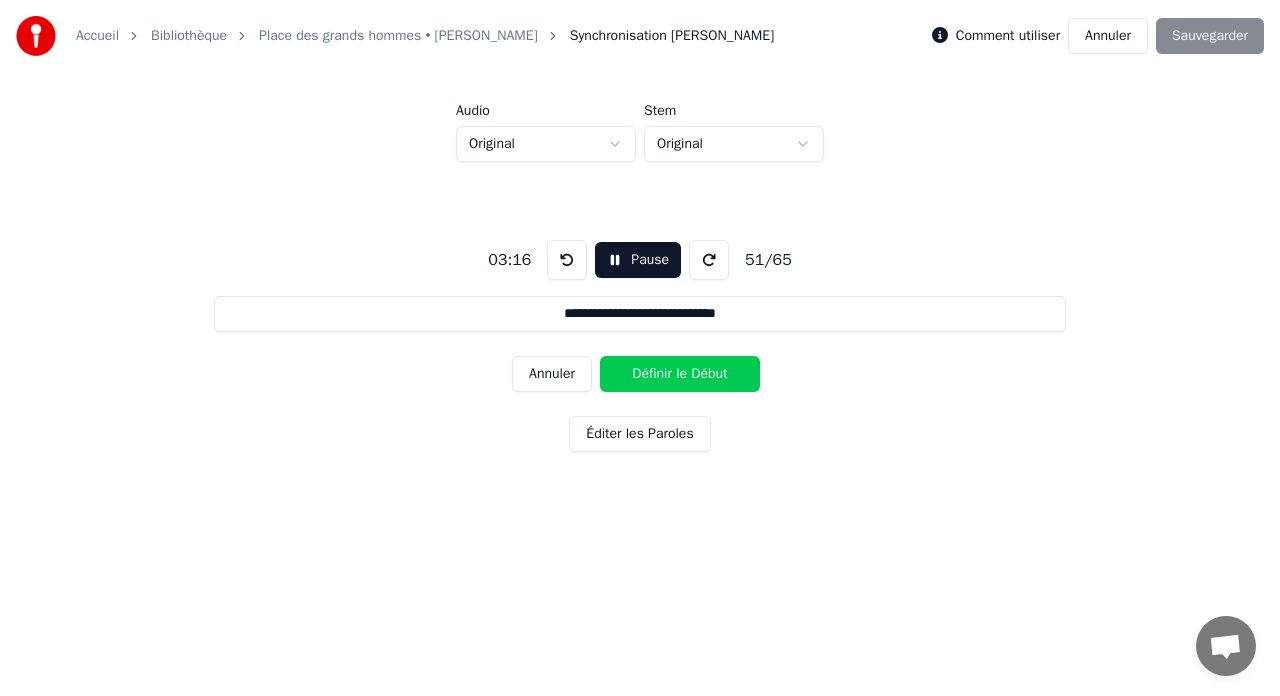 click on "Définir le Début" at bounding box center [680, 374] 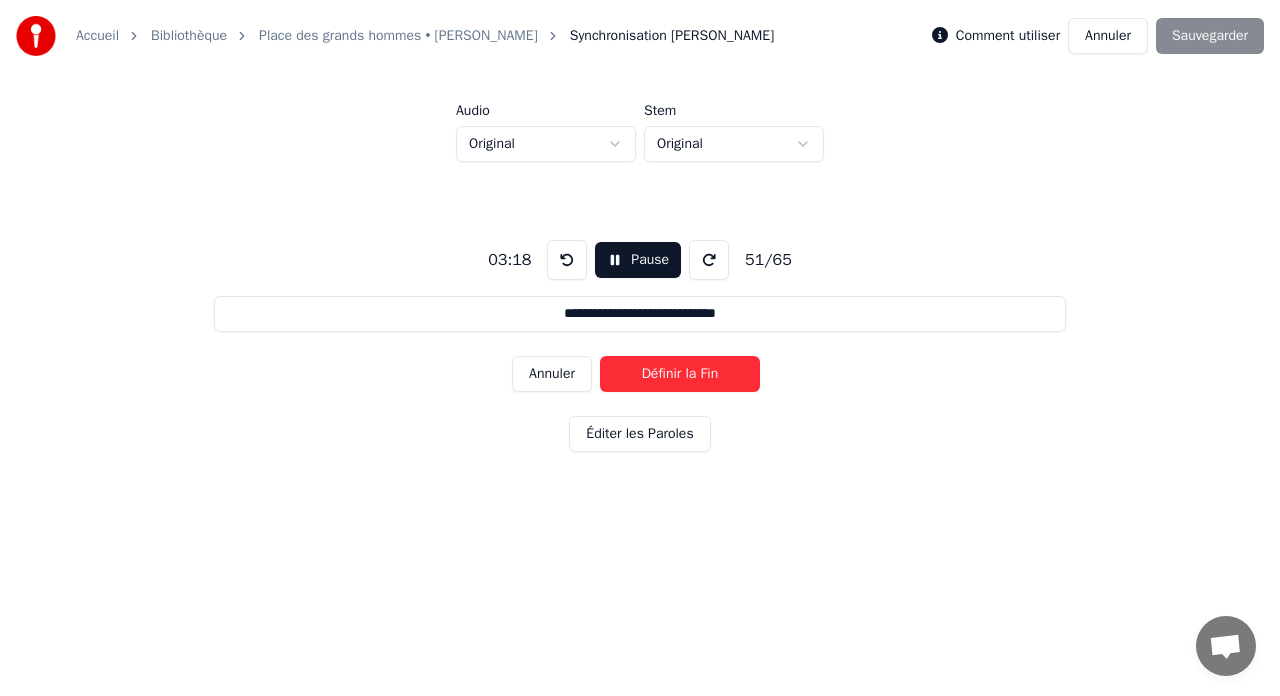 click on "Définir la Fin" at bounding box center [680, 374] 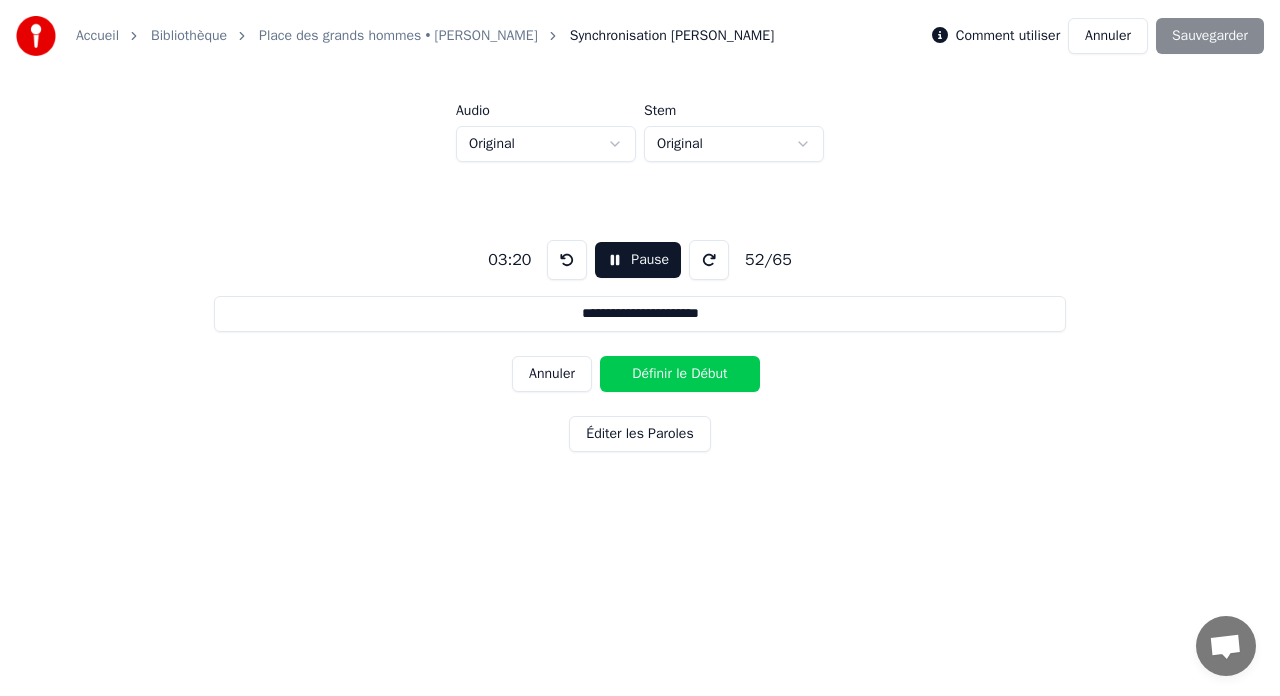 click on "Définir le Début" at bounding box center (680, 374) 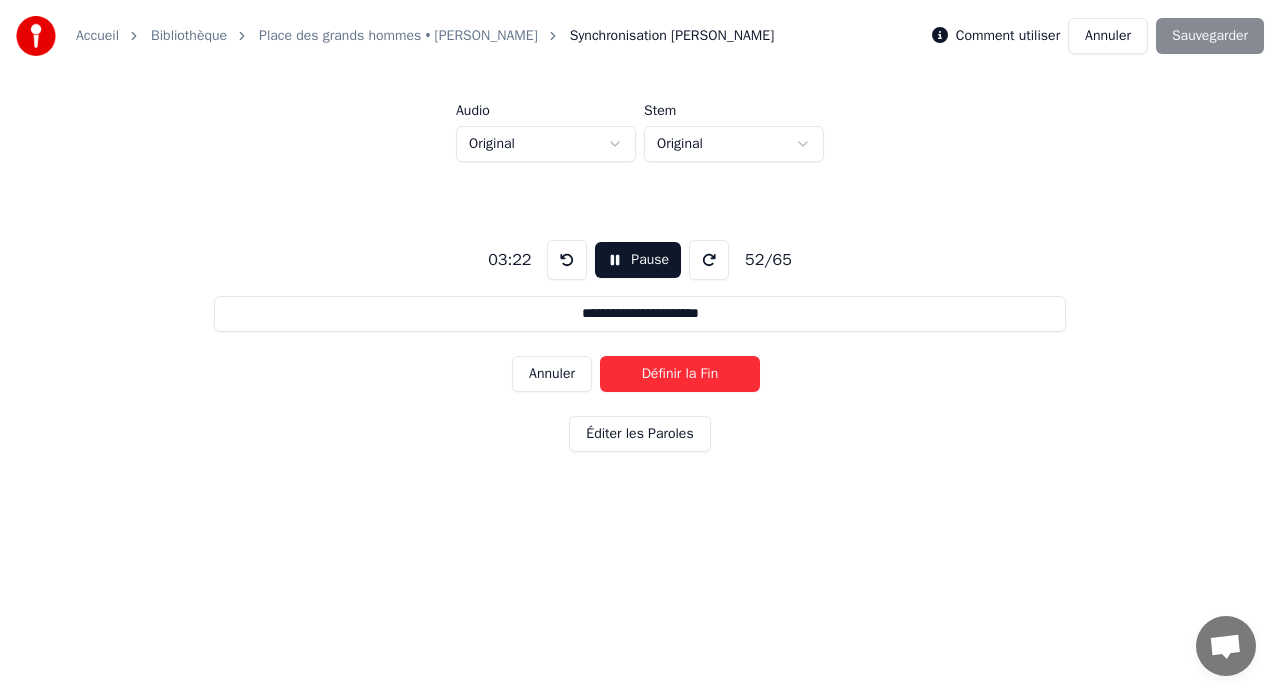 click on "Définir la Fin" at bounding box center (680, 374) 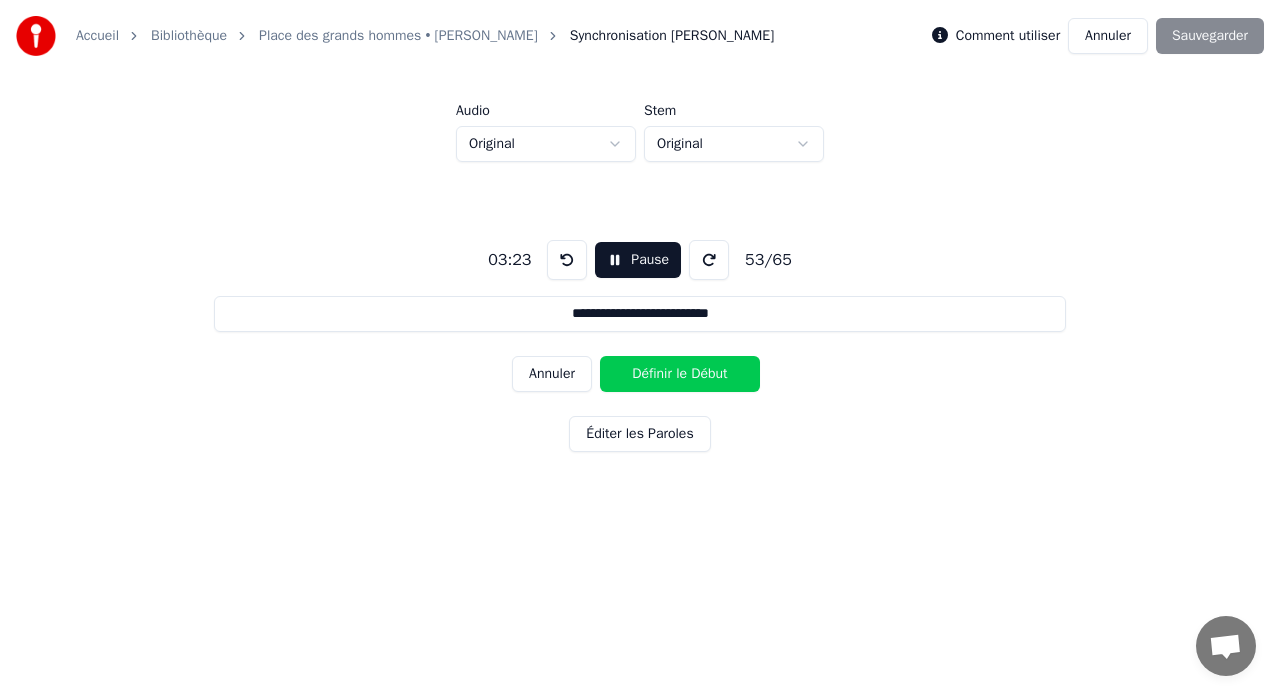 click on "Définir le Début" at bounding box center [680, 374] 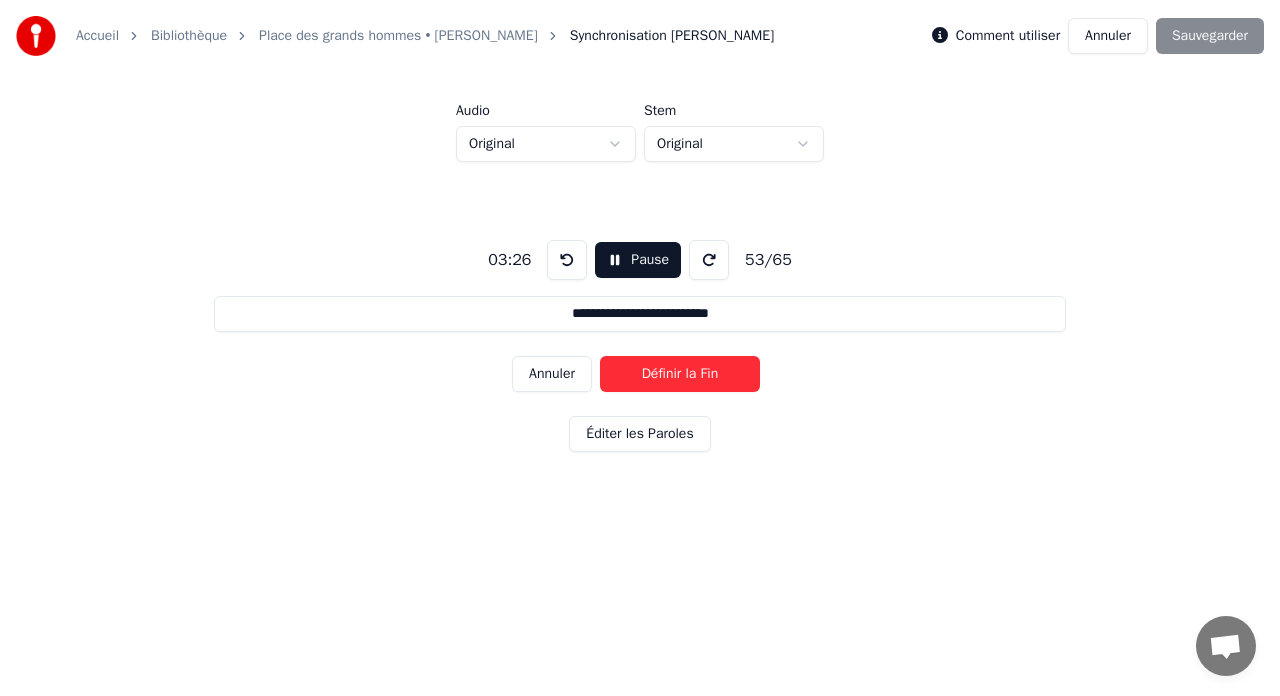 click on "Définir la Fin" at bounding box center [680, 374] 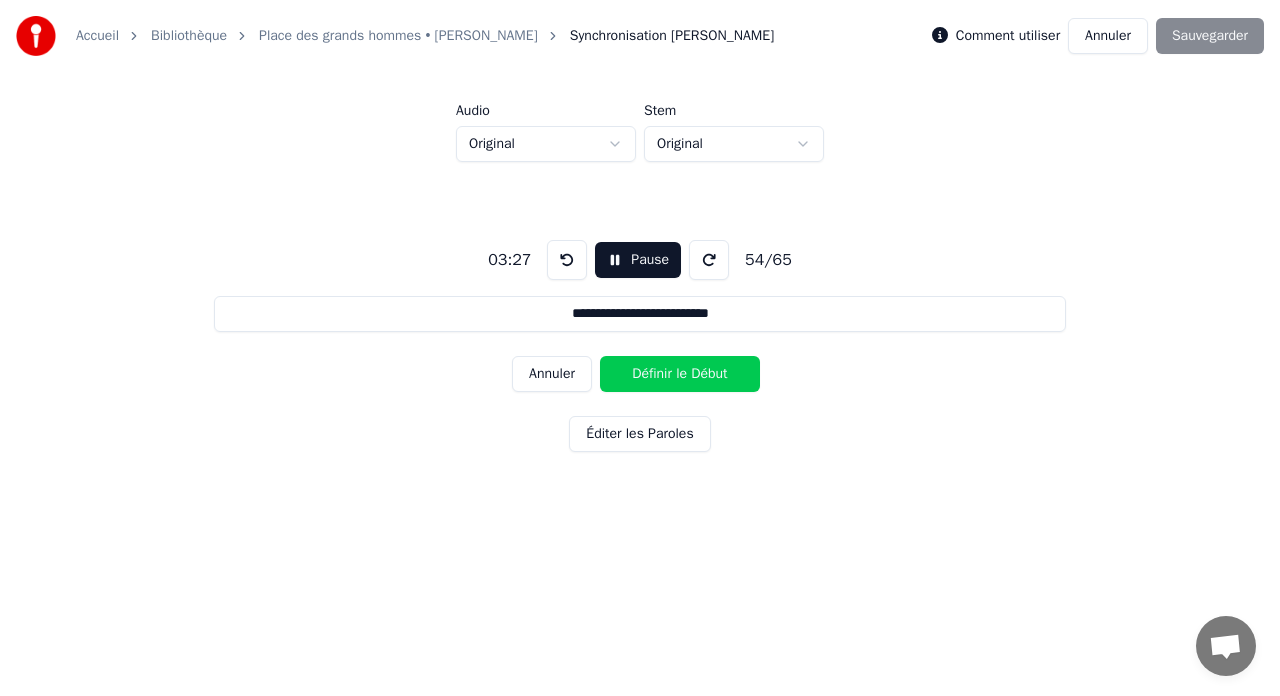 click on "Définir le Début" at bounding box center (680, 374) 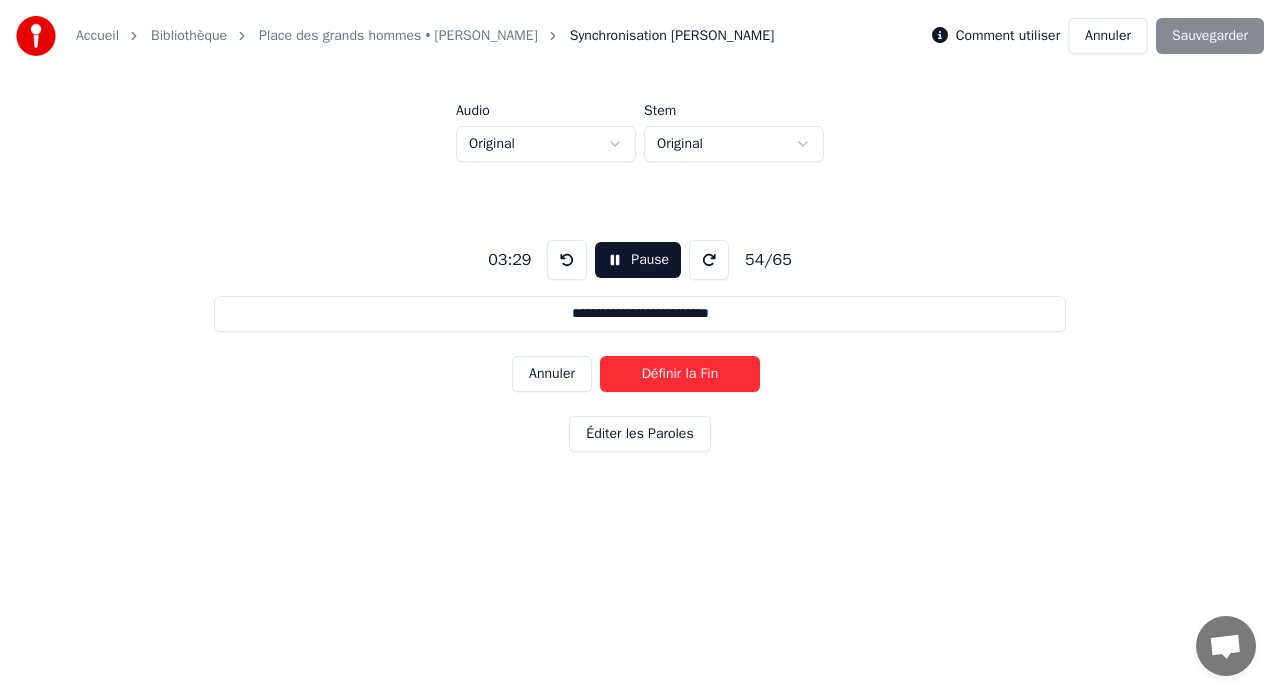 click on "Définir la Fin" at bounding box center [680, 374] 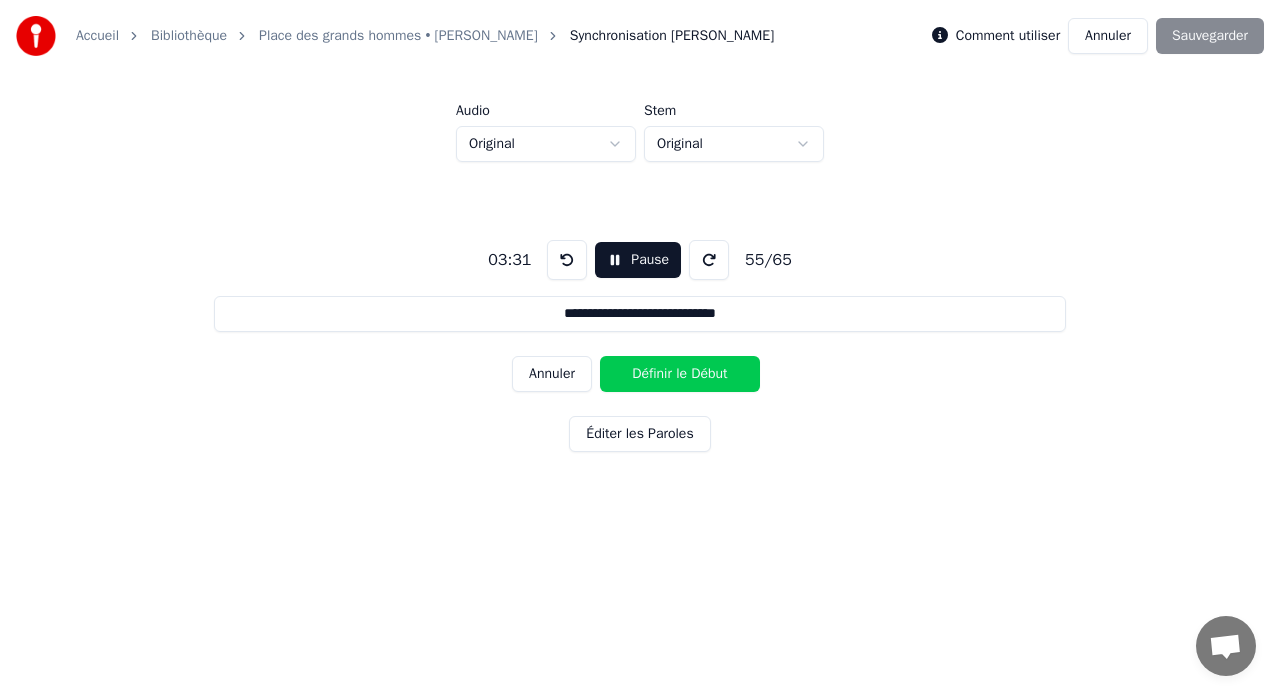 click on "Définir le Début" at bounding box center (680, 374) 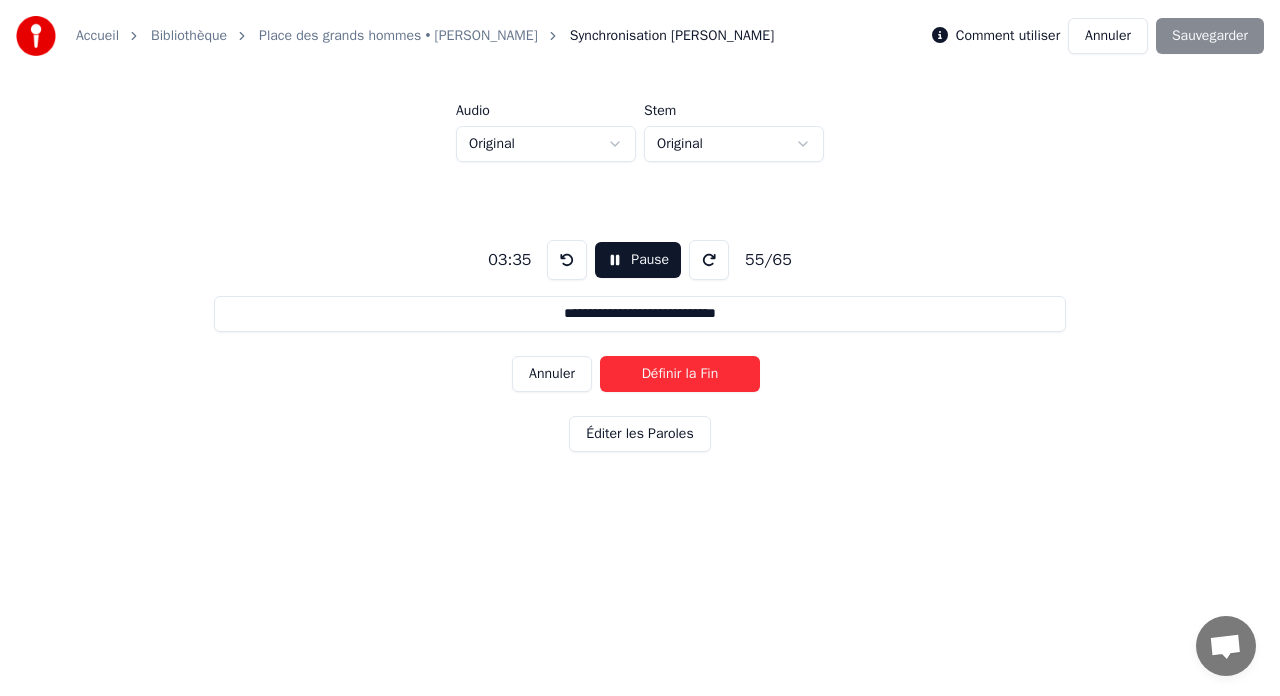 click on "Définir la Fin" at bounding box center (680, 374) 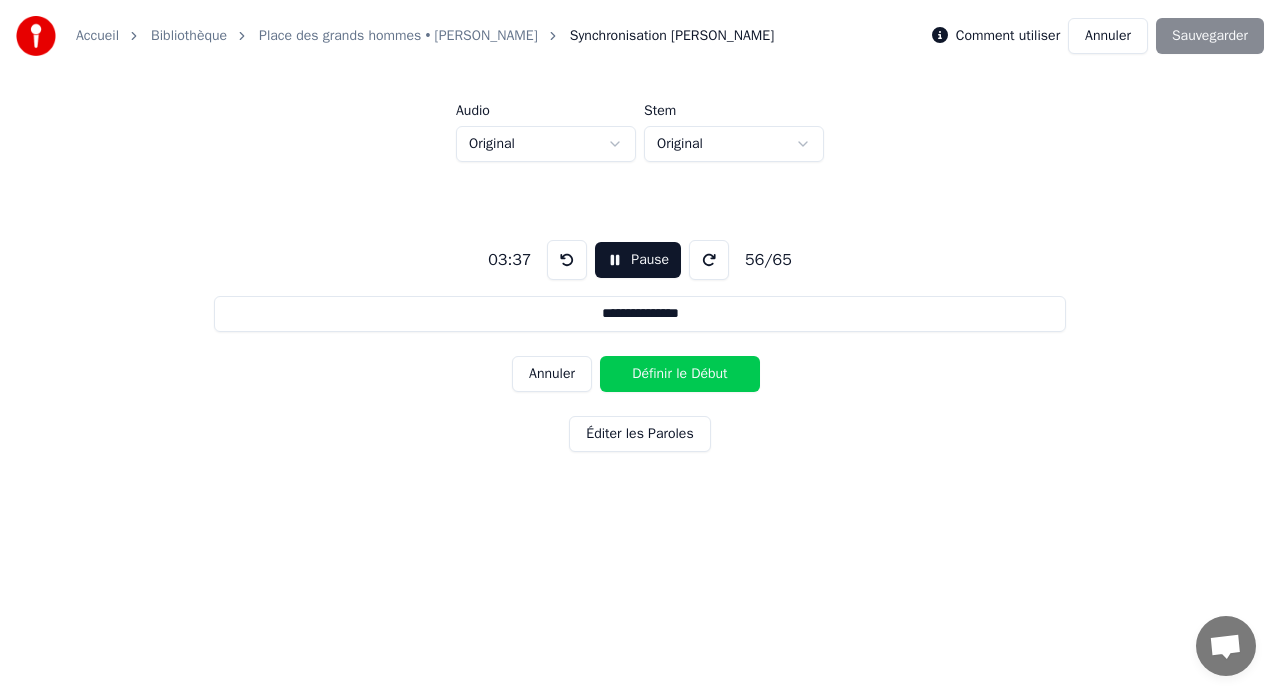 click on "Définir le Début" at bounding box center (680, 374) 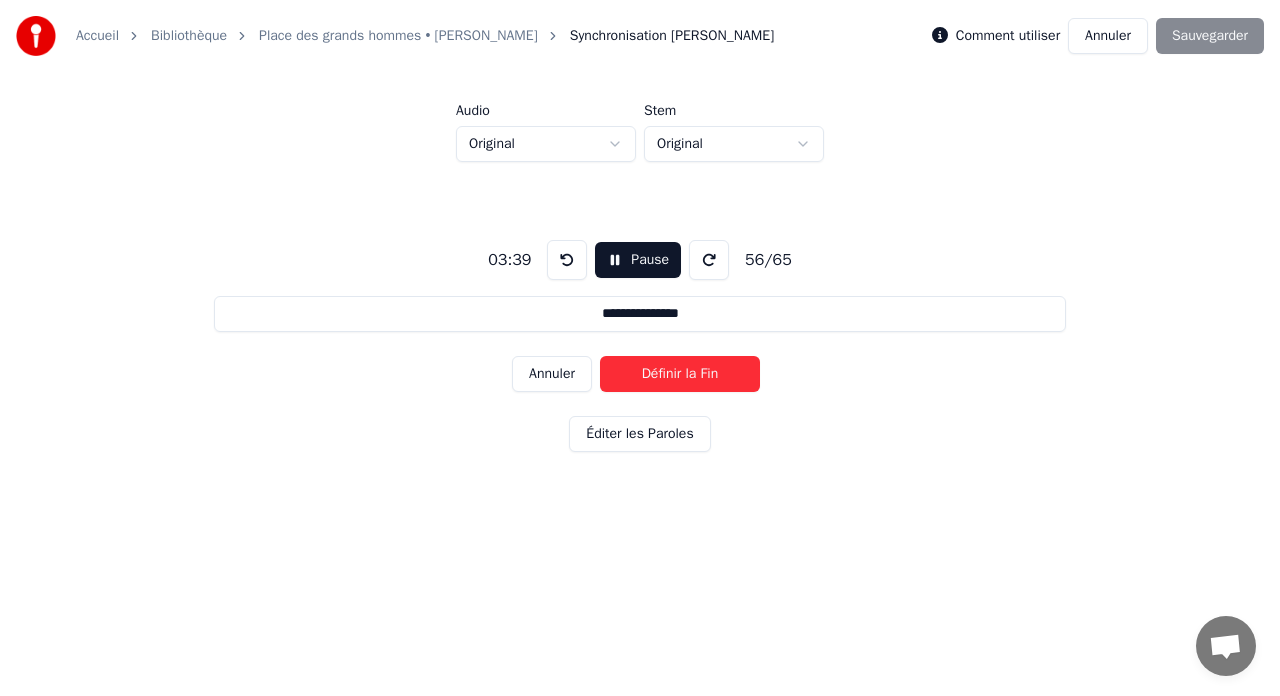 click on "Définir la Fin" at bounding box center [680, 374] 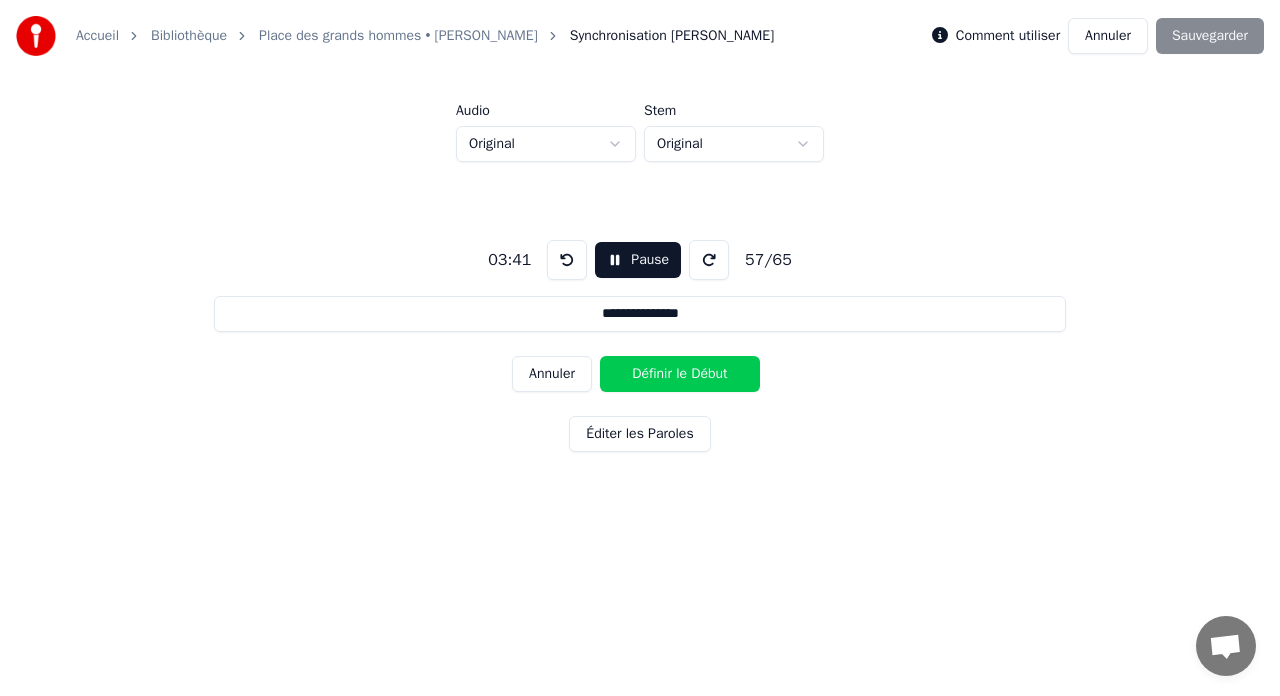 click on "Définir le Début" at bounding box center [680, 374] 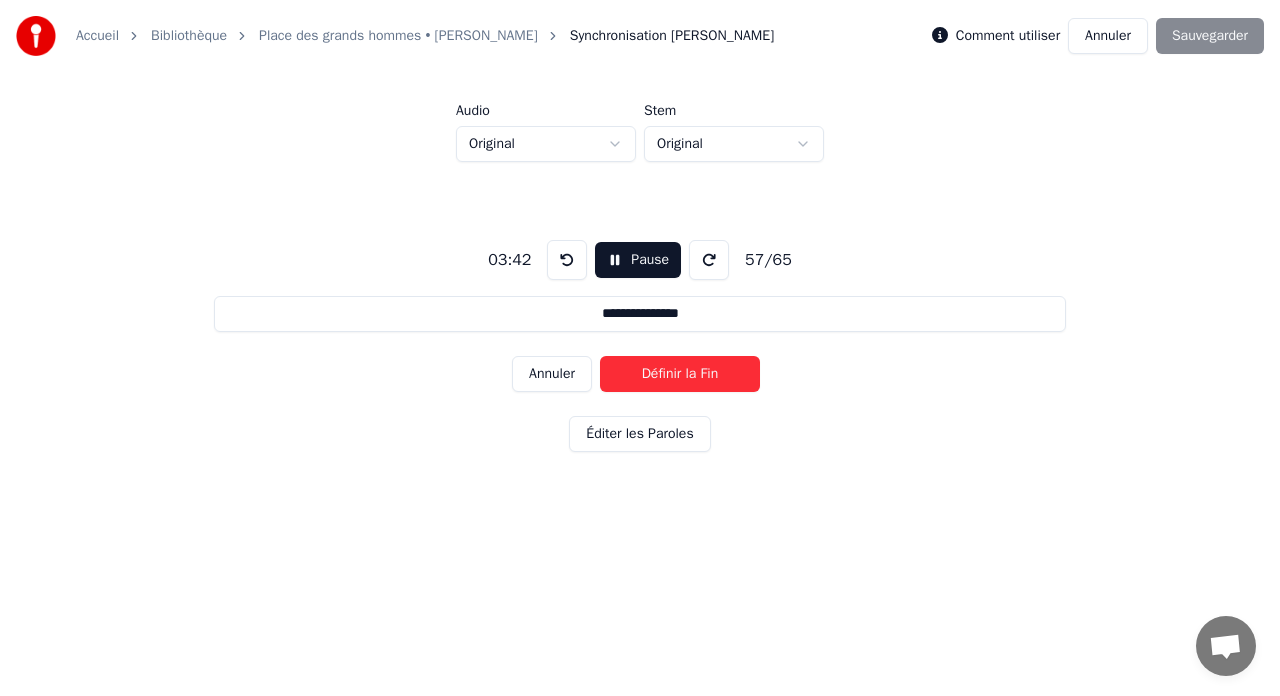 click on "Définir la Fin" at bounding box center [680, 374] 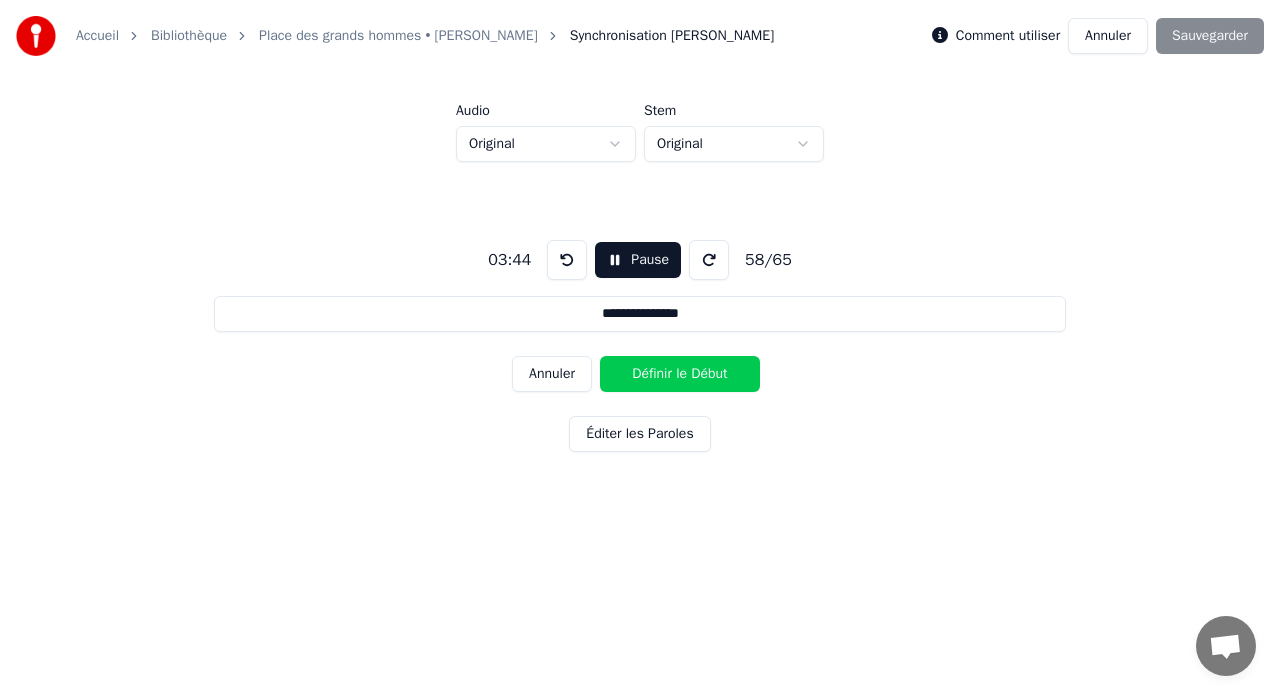 click on "Définir le Début" at bounding box center [680, 374] 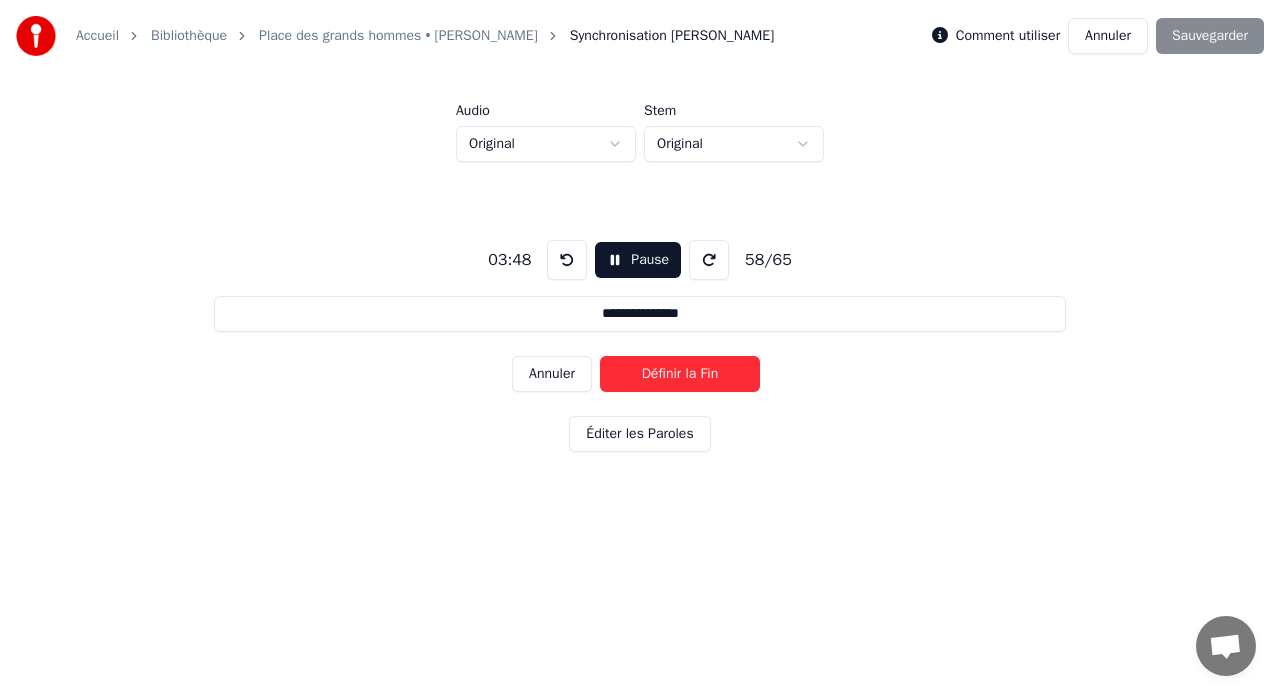 click on "Définir la Fin" at bounding box center [680, 374] 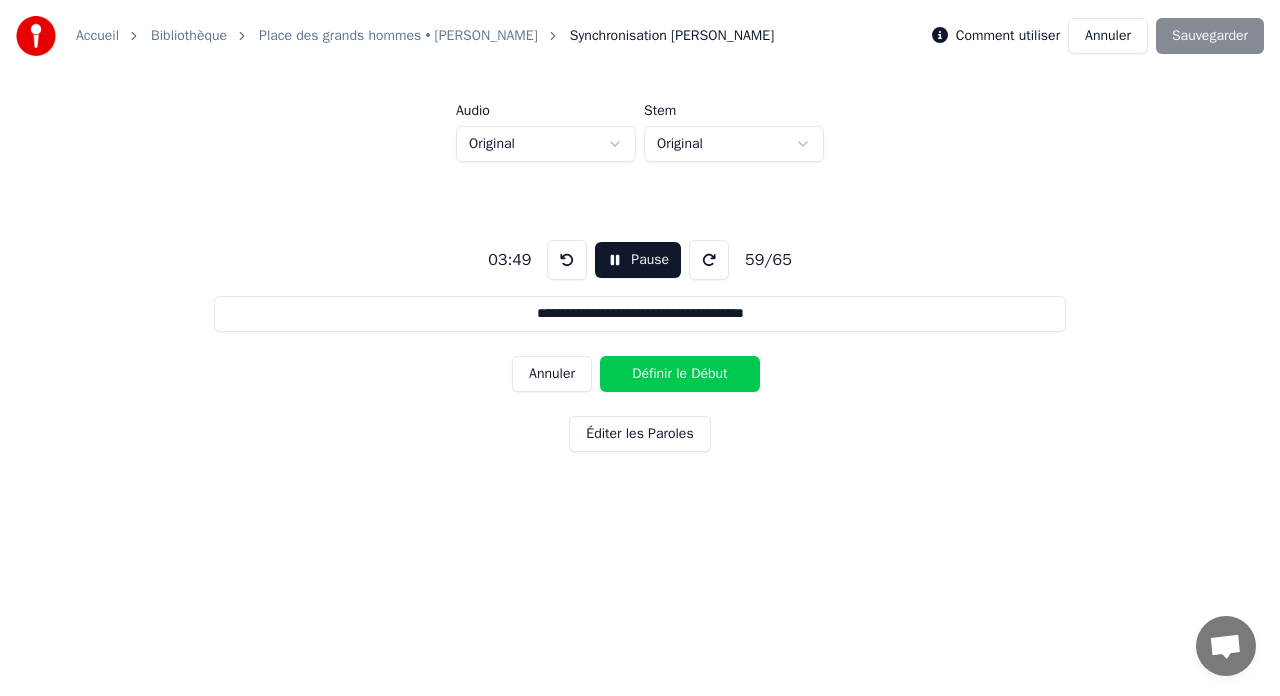click on "Définir le Début" at bounding box center (680, 374) 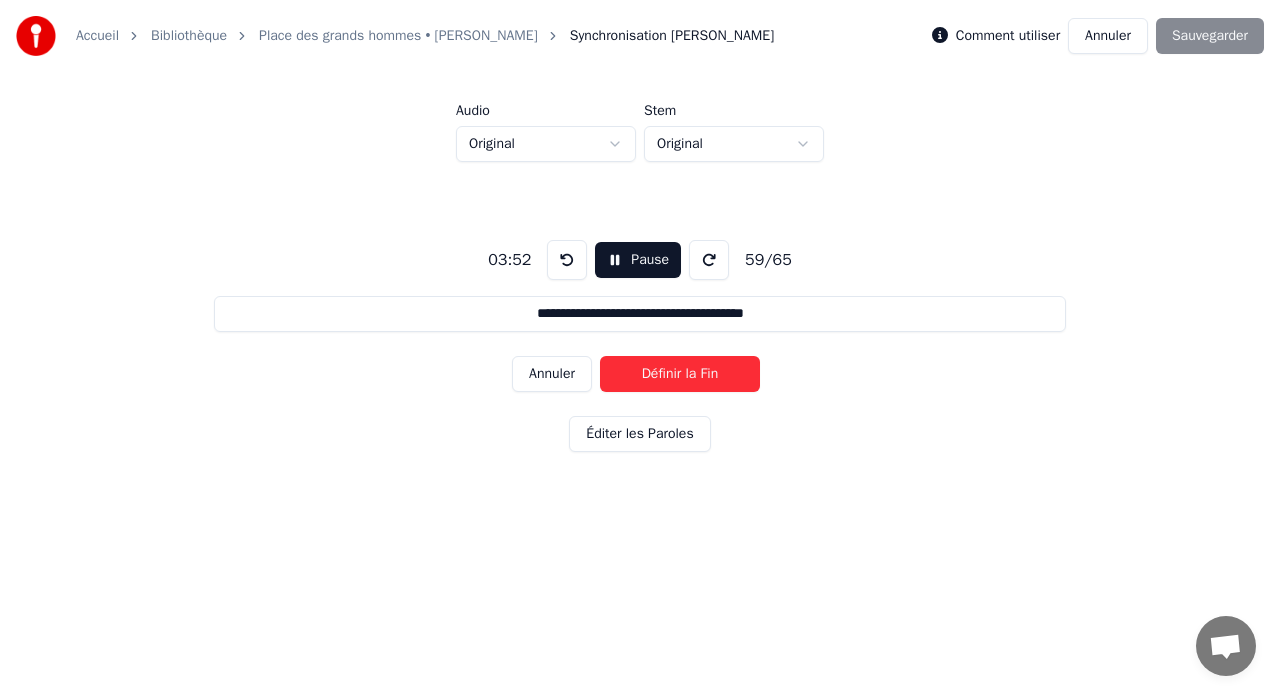 click on "Définir la Fin" at bounding box center [680, 374] 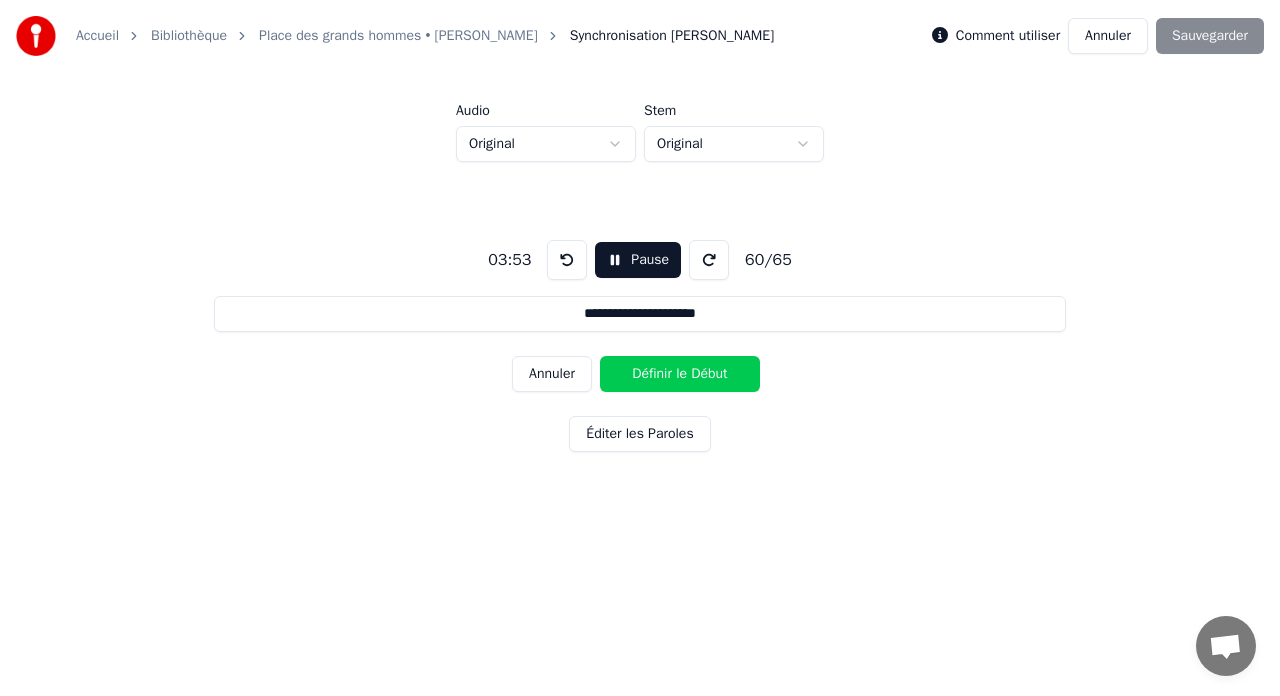 click on "Définir le Début" at bounding box center (680, 374) 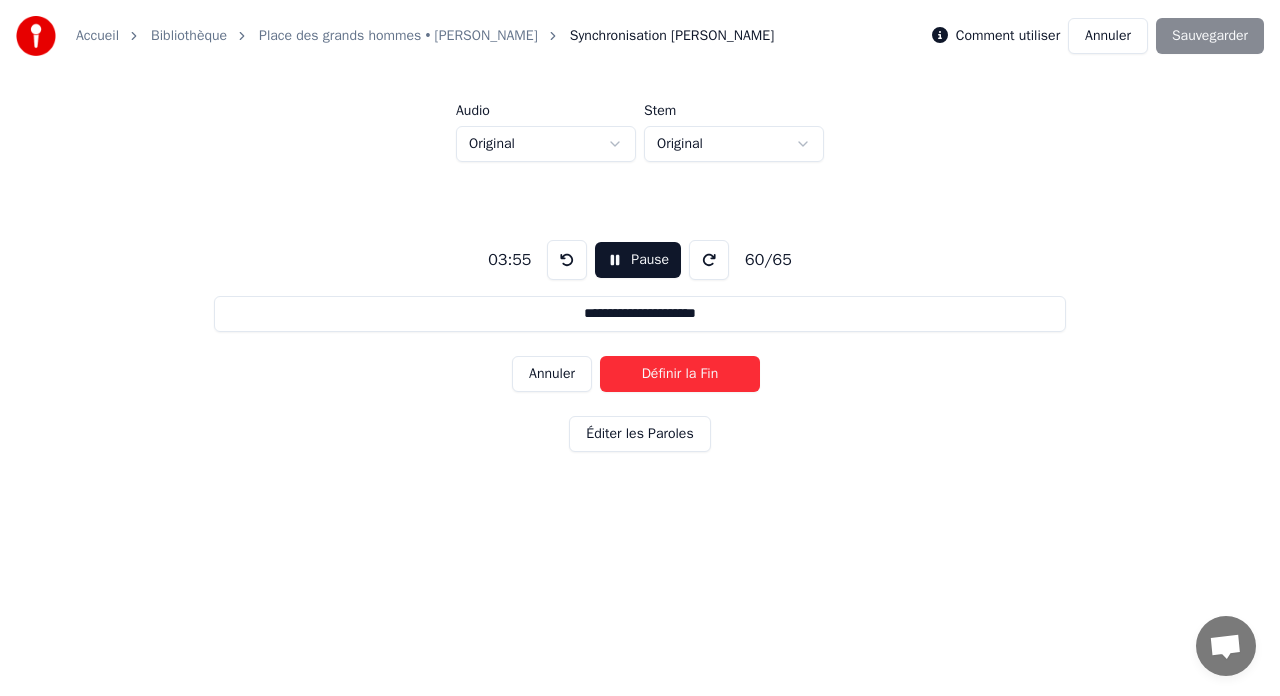 click on "Définir la Fin" at bounding box center [680, 374] 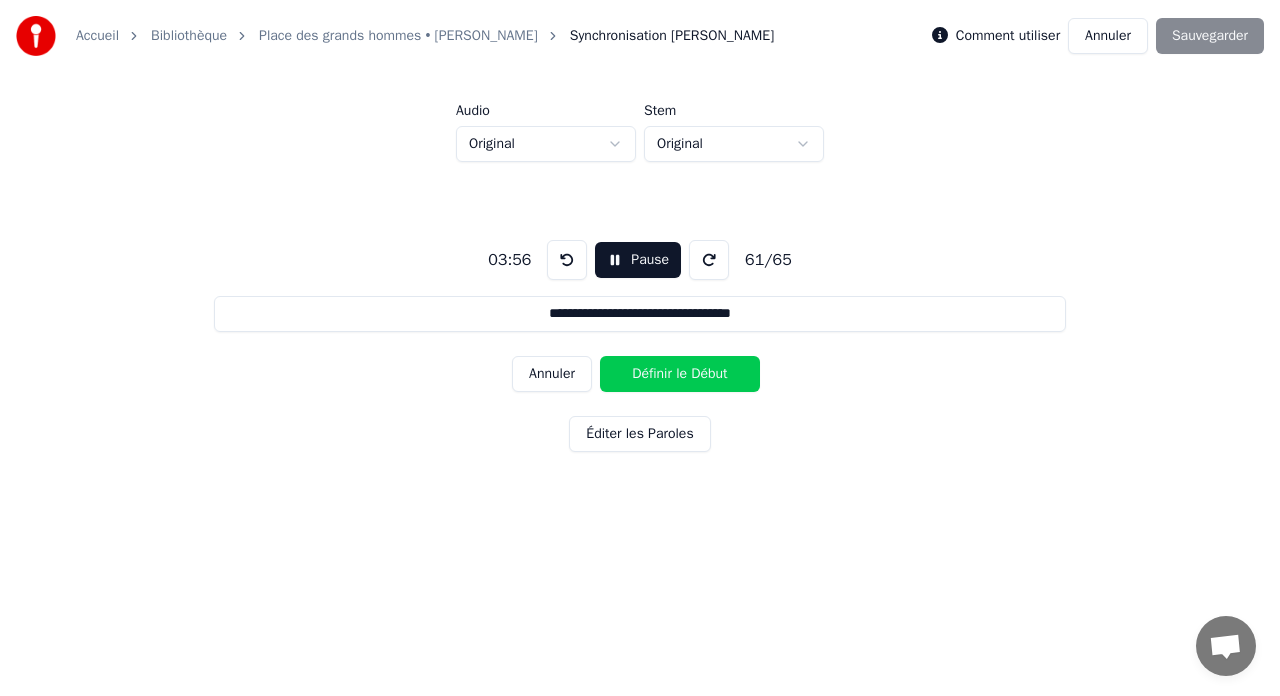 click on "Définir le Début" at bounding box center (680, 374) 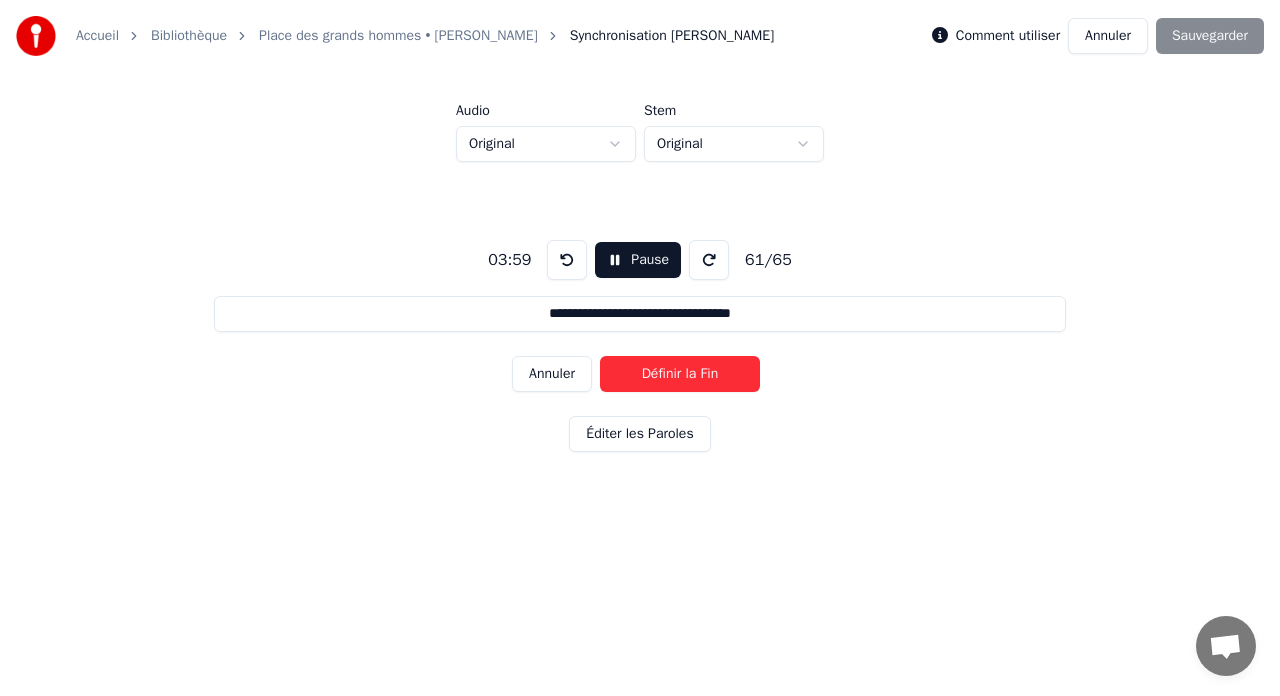 click on "Définir la Fin" at bounding box center (680, 374) 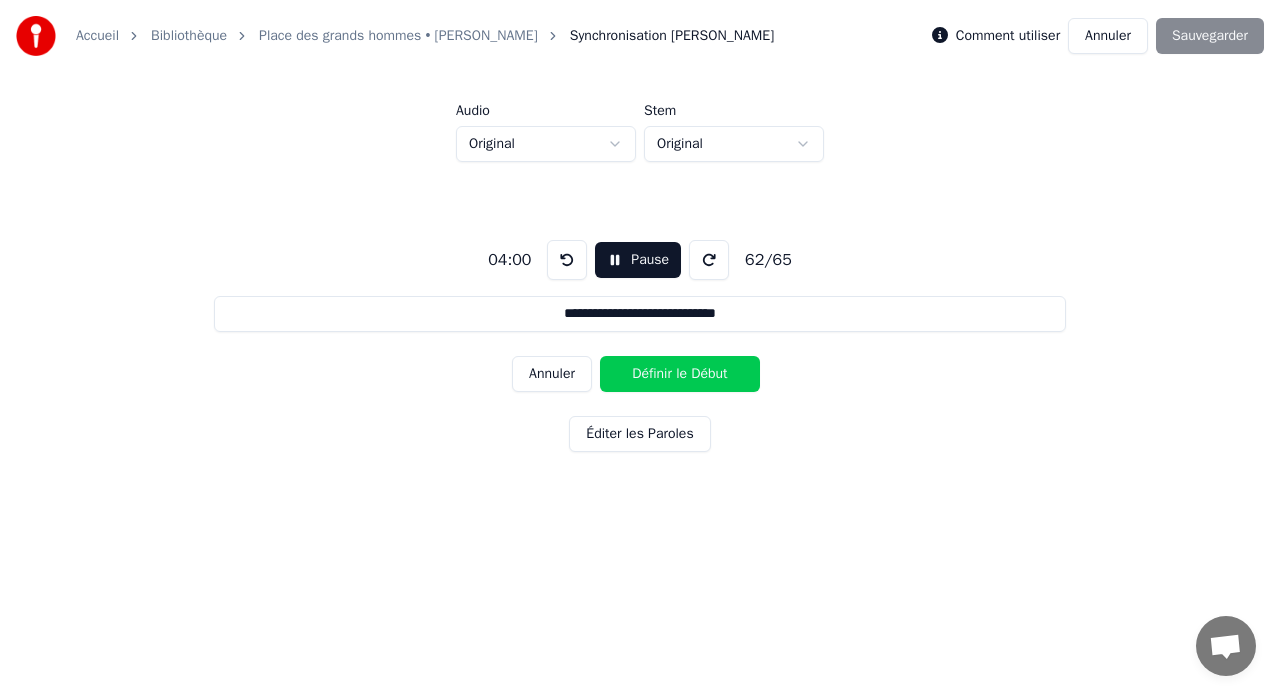 click on "Définir le Début" at bounding box center [680, 374] 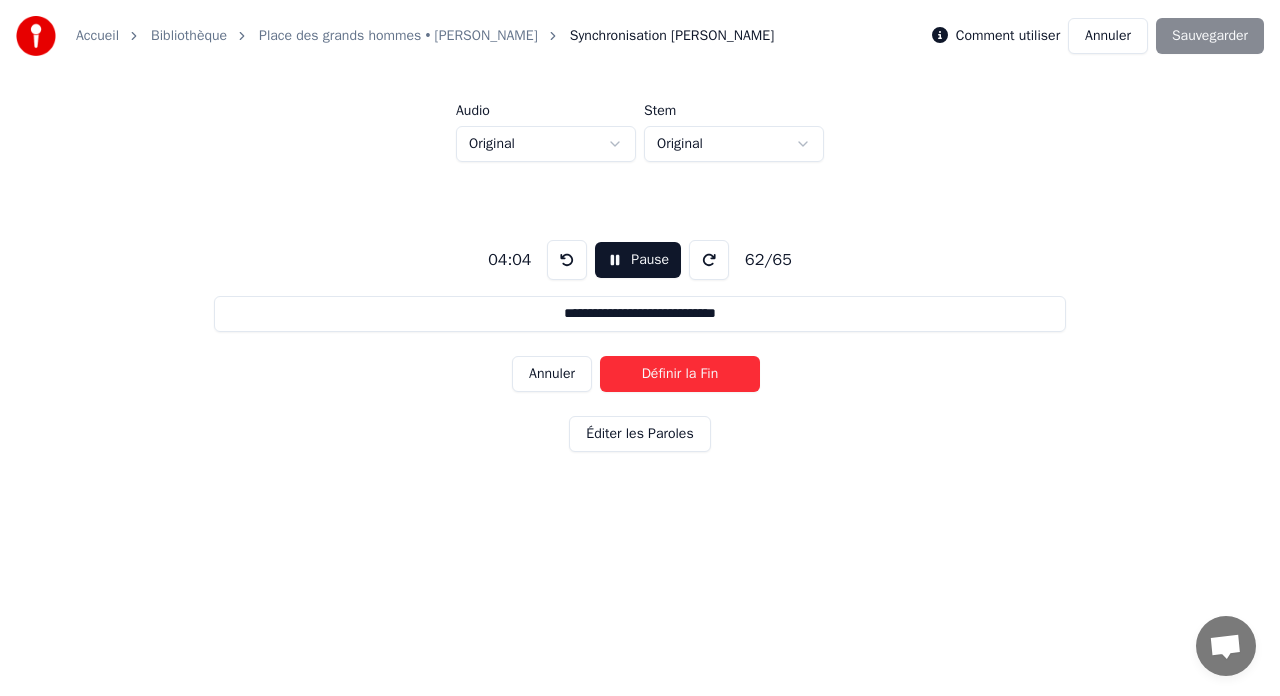 click on "Définir la Fin" at bounding box center [680, 374] 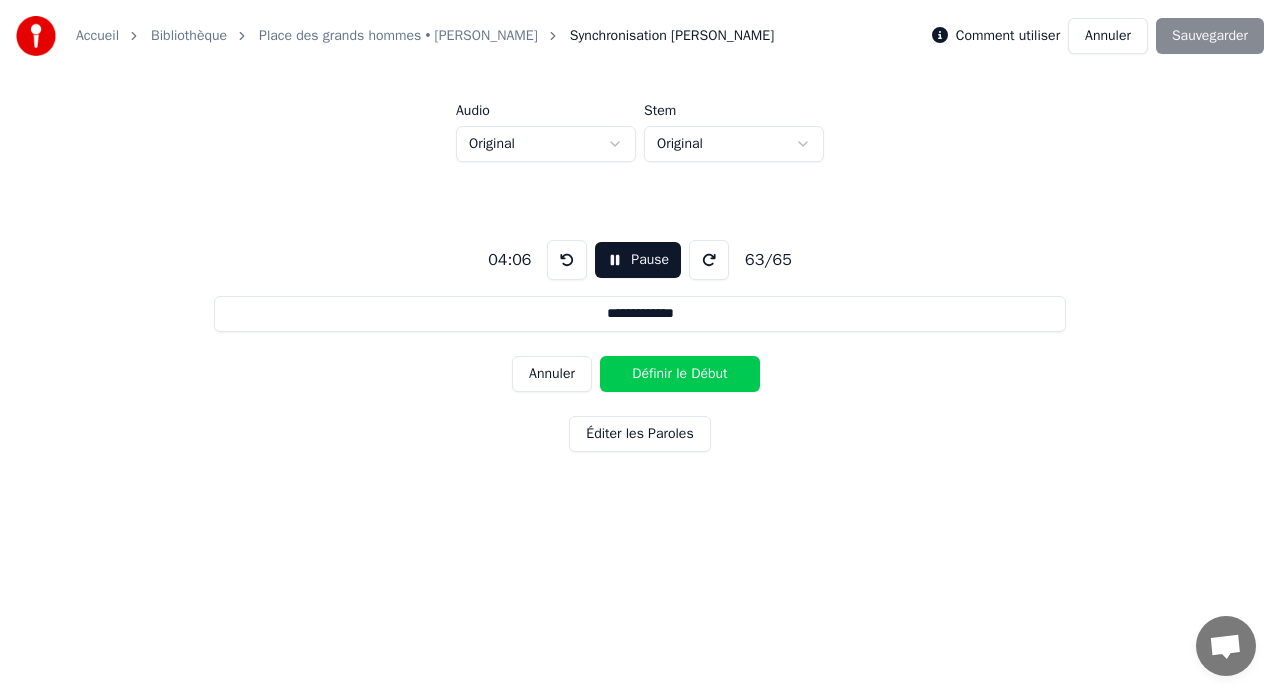 click on "Définir le Début" at bounding box center [680, 374] 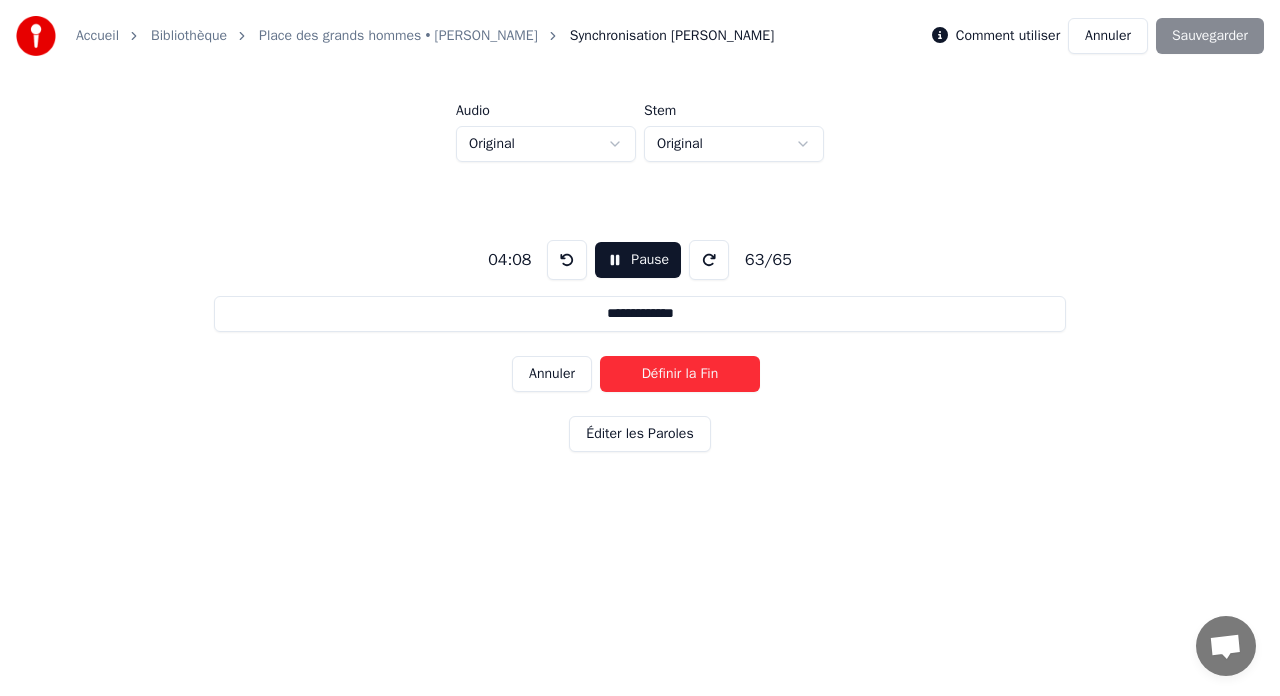 click on "Définir la Fin" at bounding box center (680, 374) 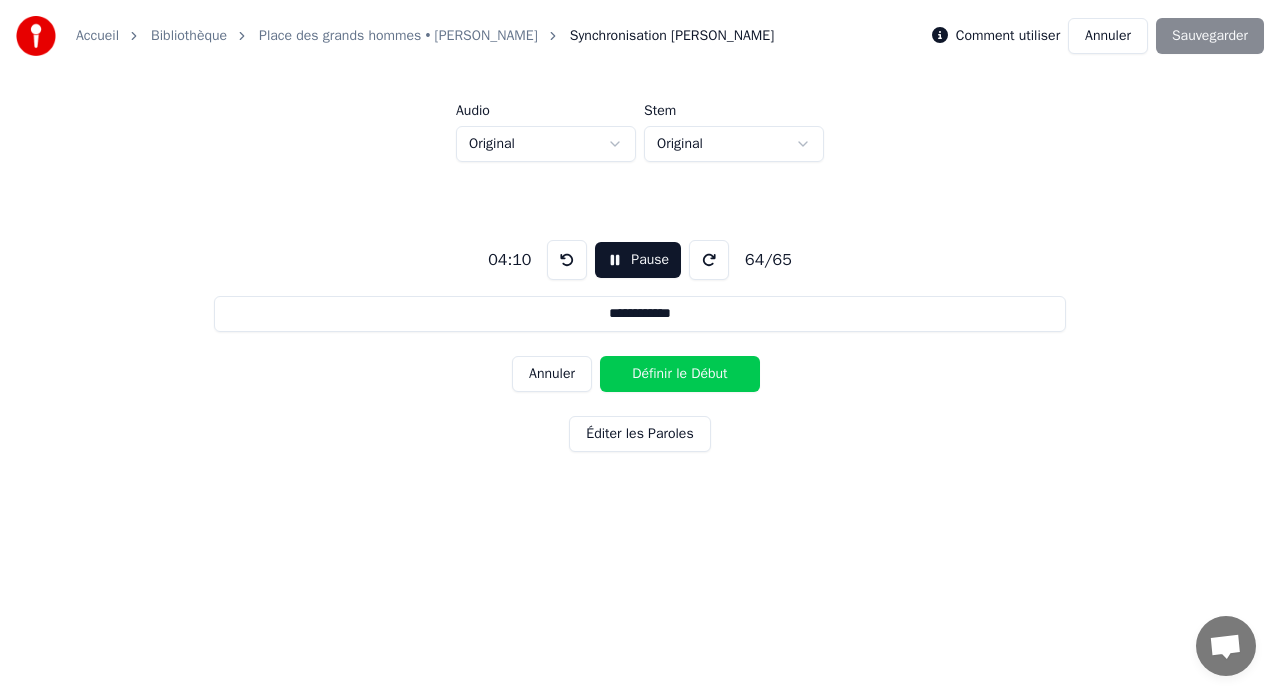 click on "Définir le Début" at bounding box center [680, 374] 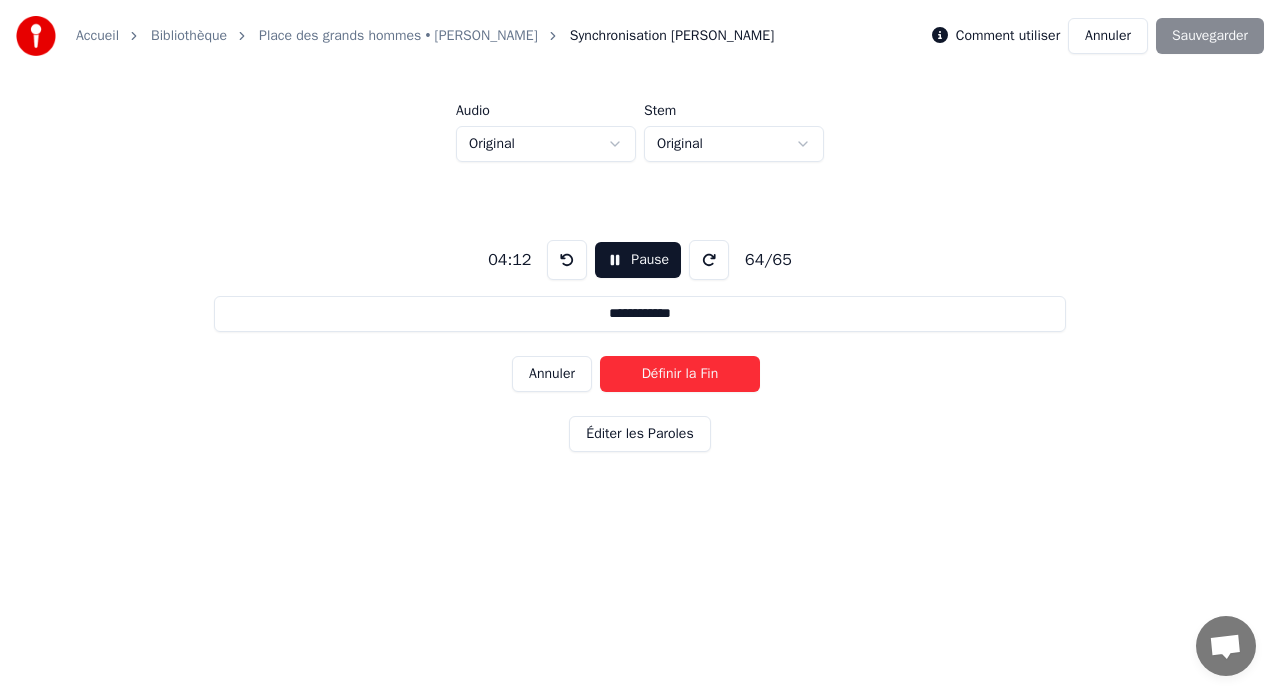click on "Définir la Fin" at bounding box center [680, 374] 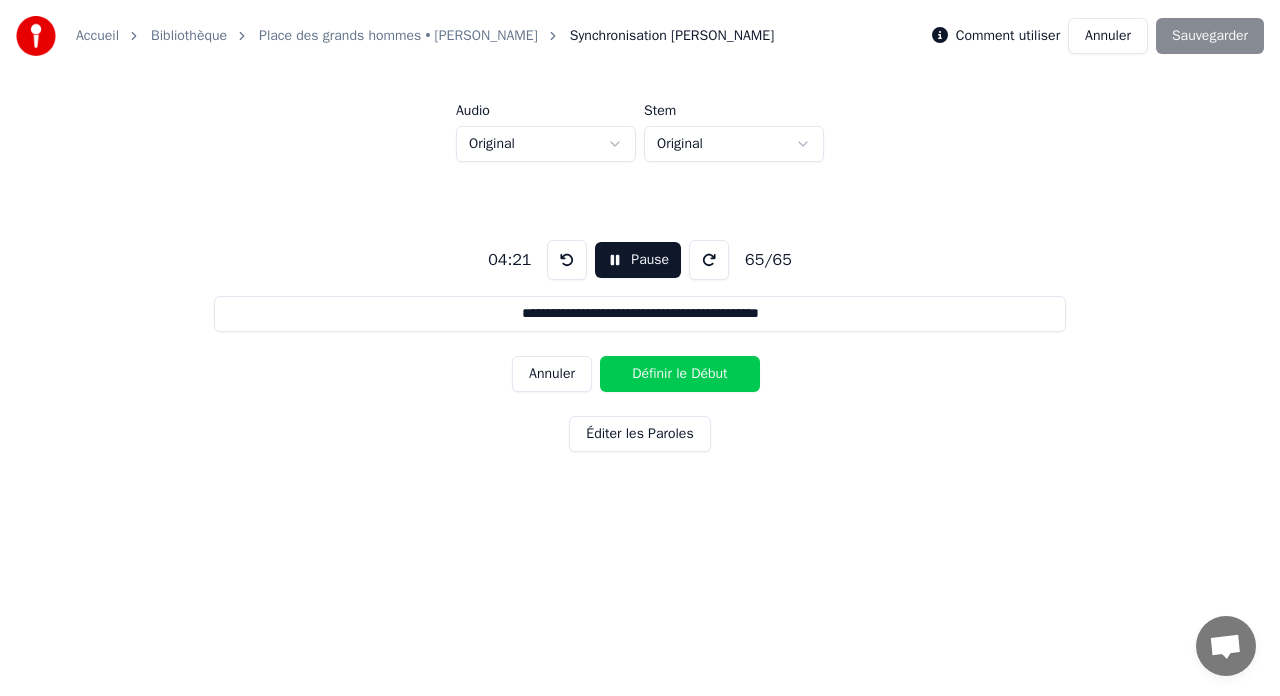 click on "Définir le Début" at bounding box center [680, 374] 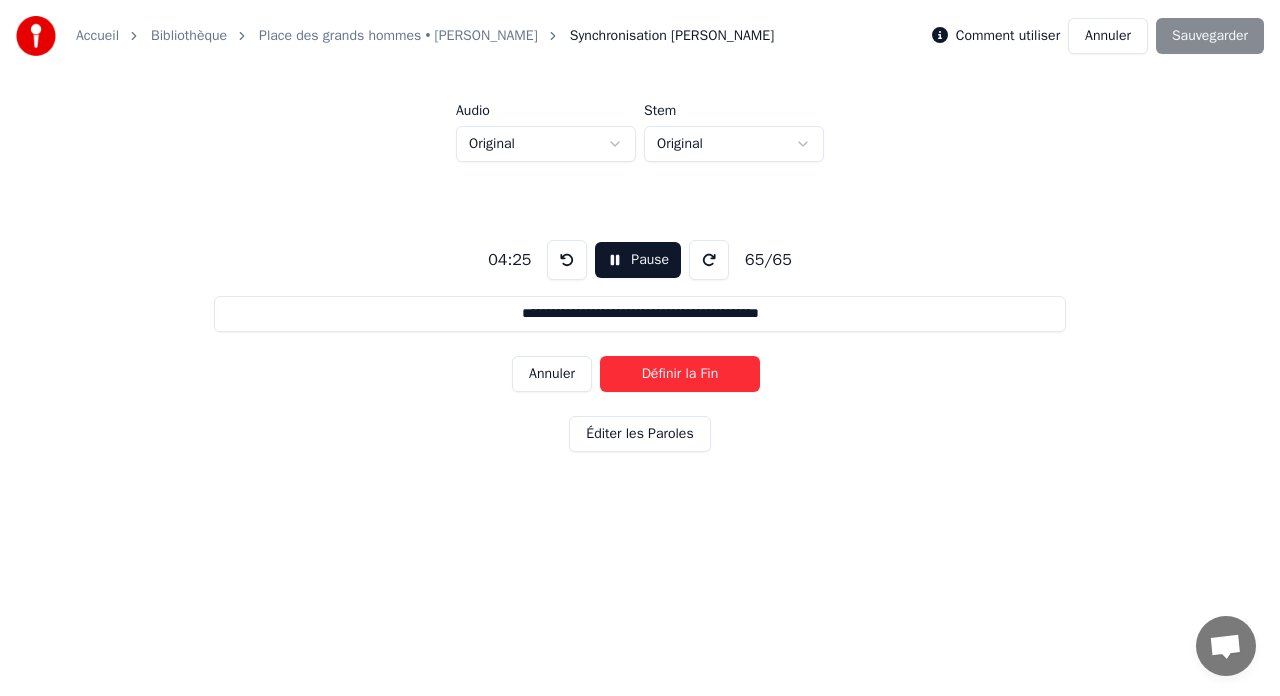 click on "Définir la Fin" at bounding box center [680, 374] 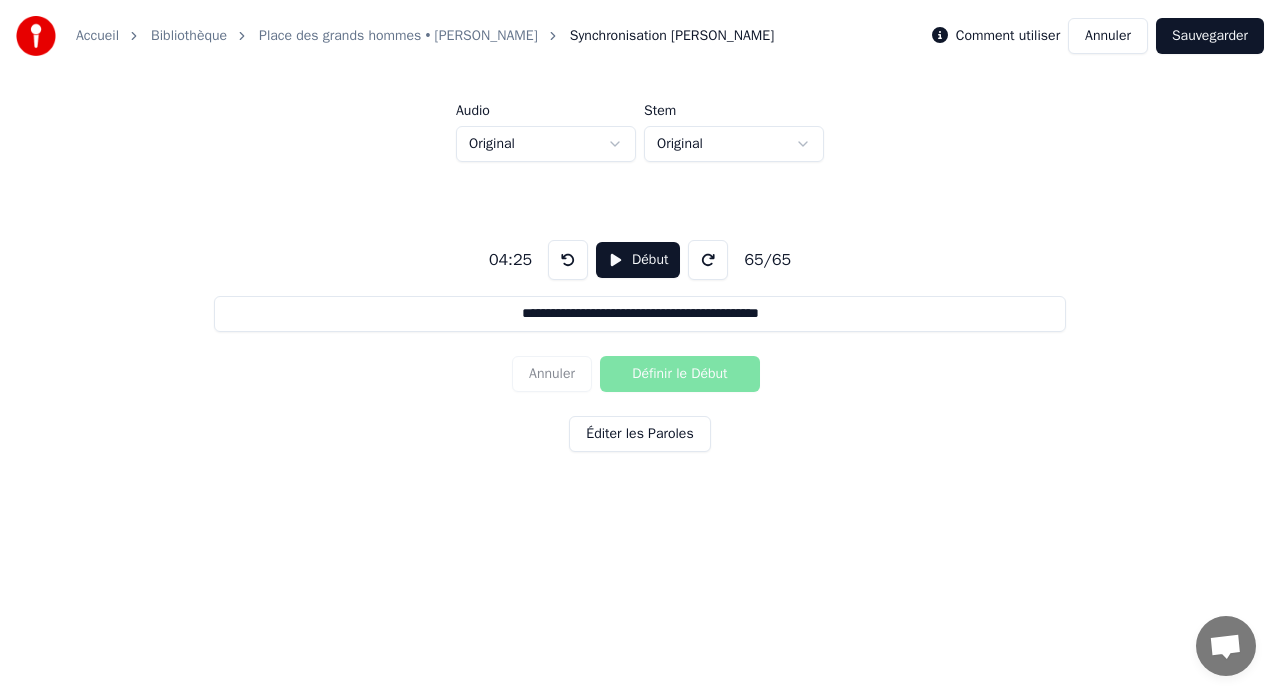 click on "Sauvegarder" at bounding box center (1210, 36) 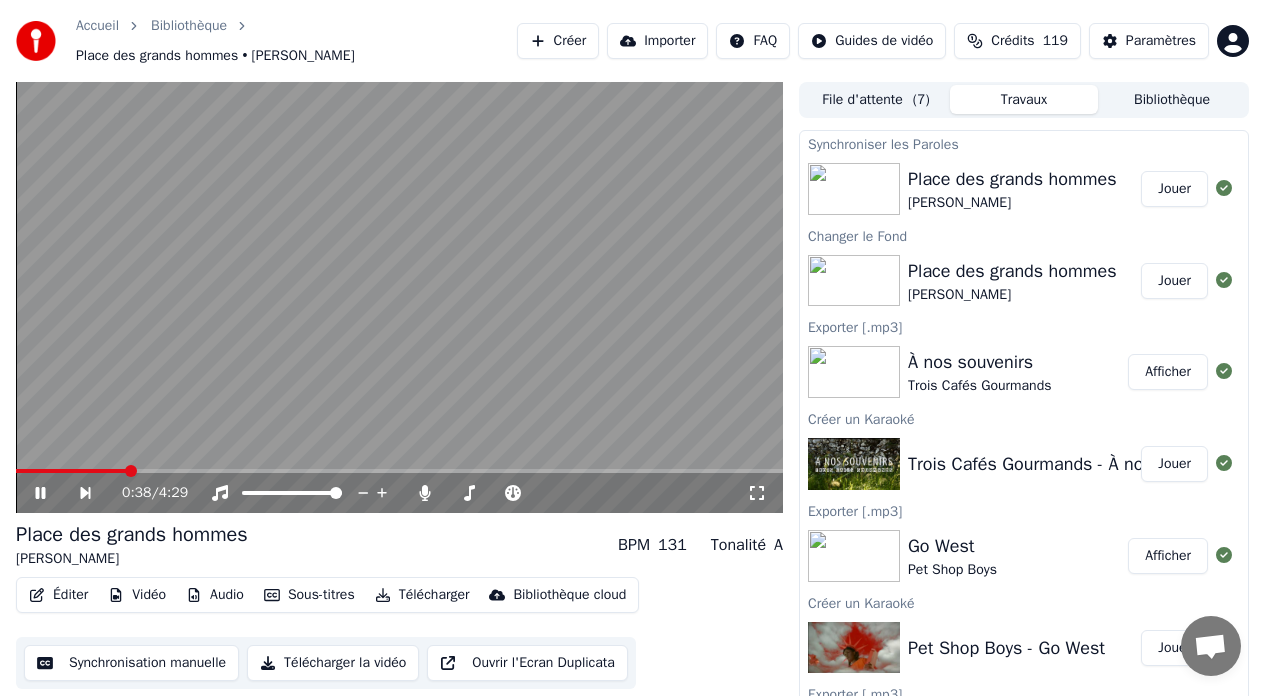 click on "Audio" at bounding box center [215, 595] 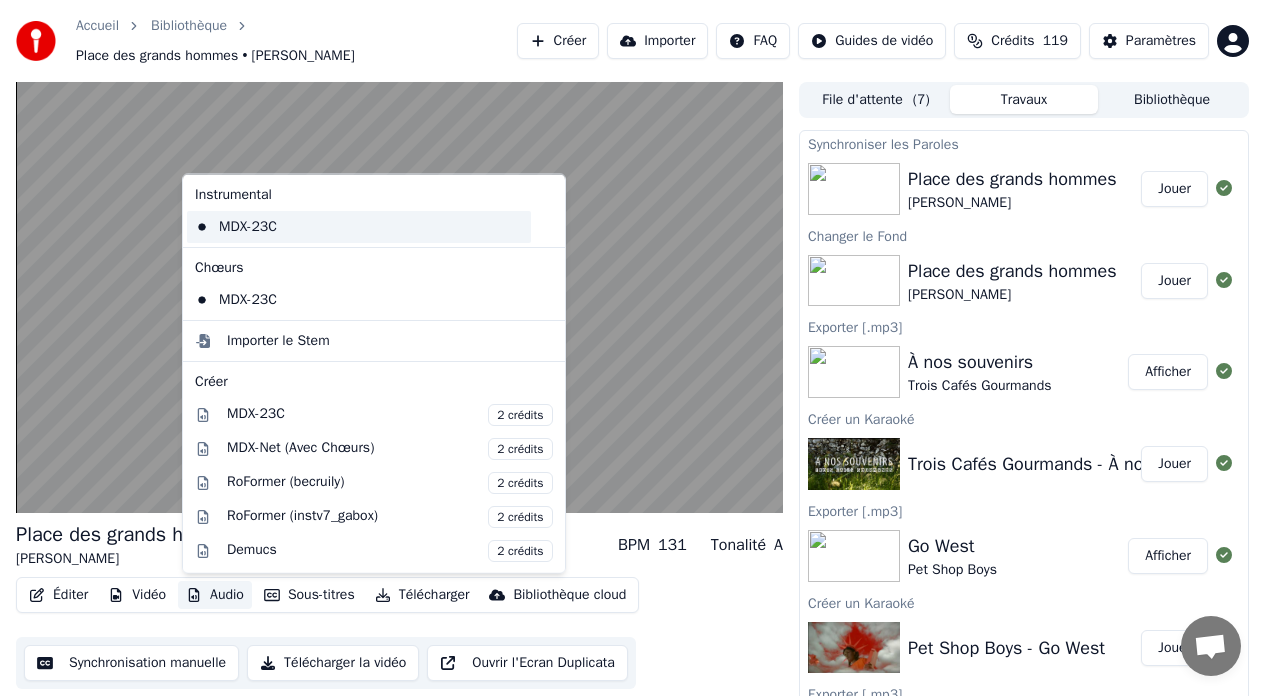 click on "MDX-23C" at bounding box center [359, 226] 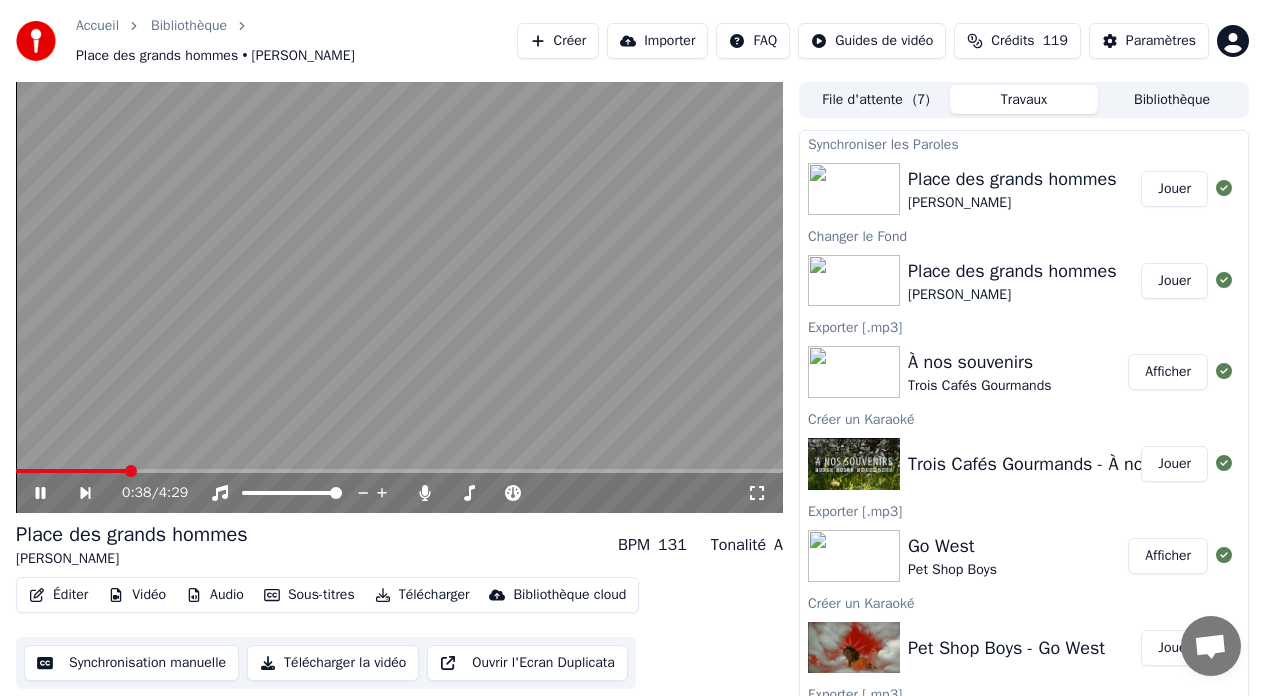 click on "Audio" at bounding box center [215, 595] 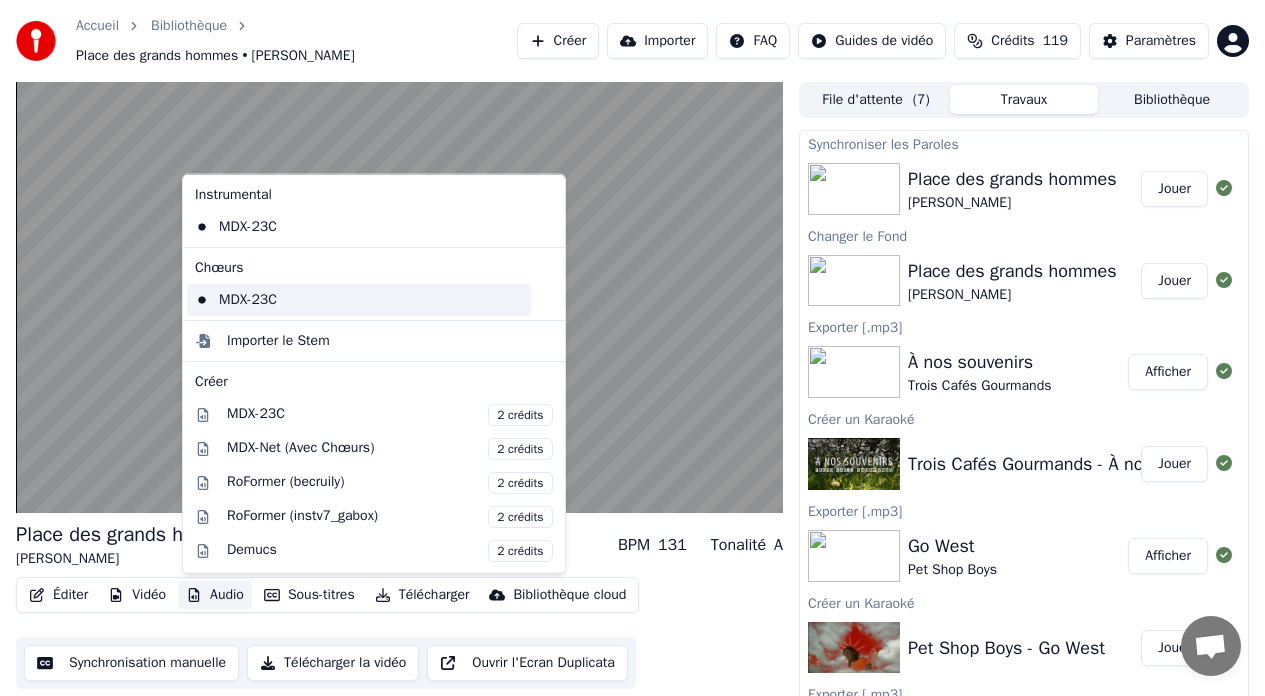 click on "MDX-23C" at bounding box center [359, 299] 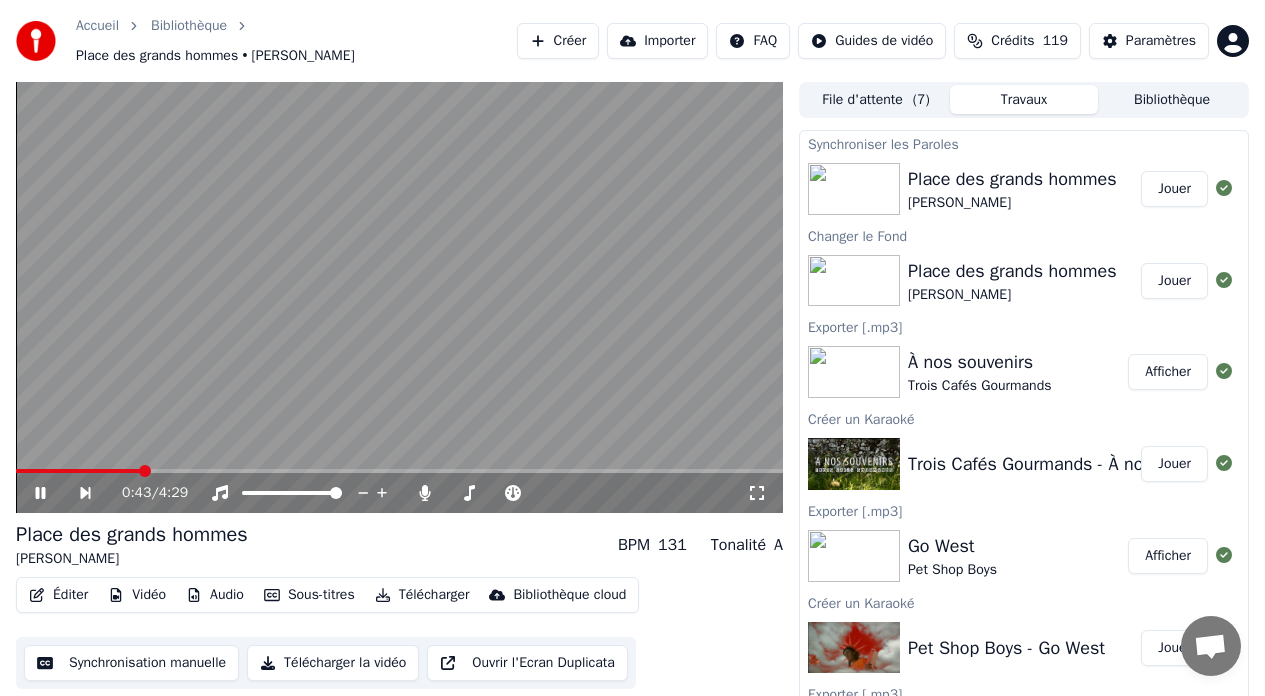 click on "Audio" at bounding box center [215, 595] 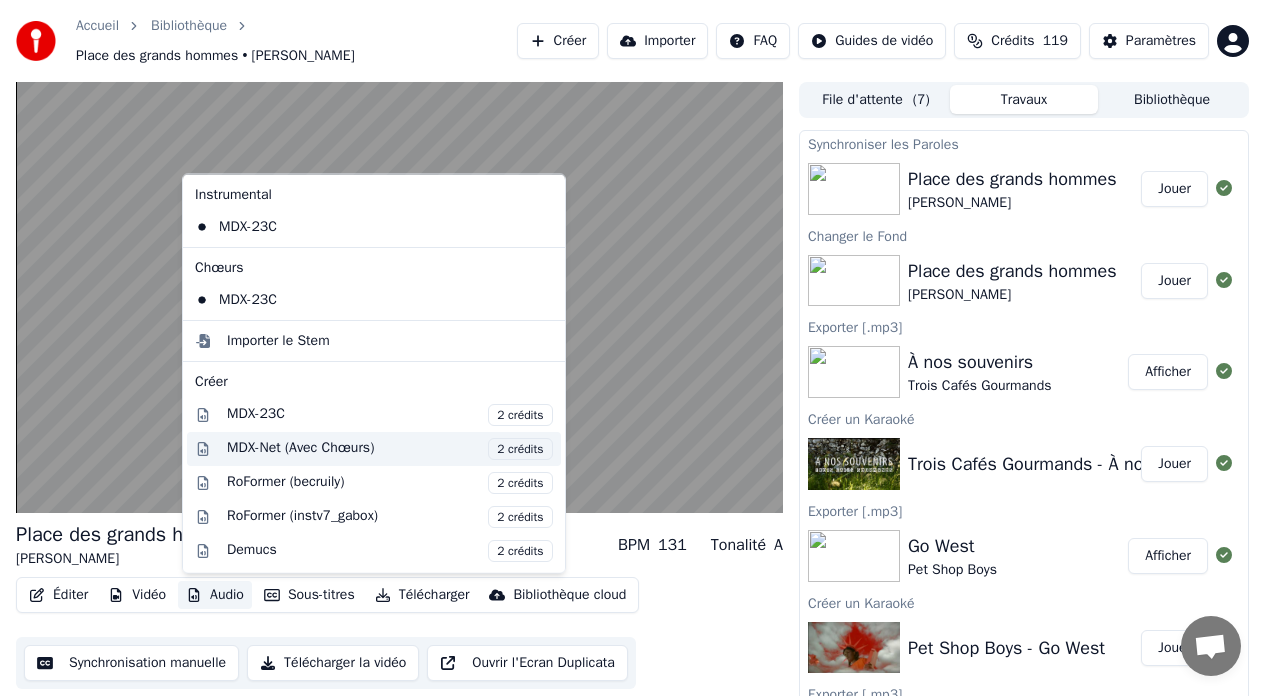 click on "MDX-Net (Avec Chœurs) 2 crédits" at bounding box center [390, 448] 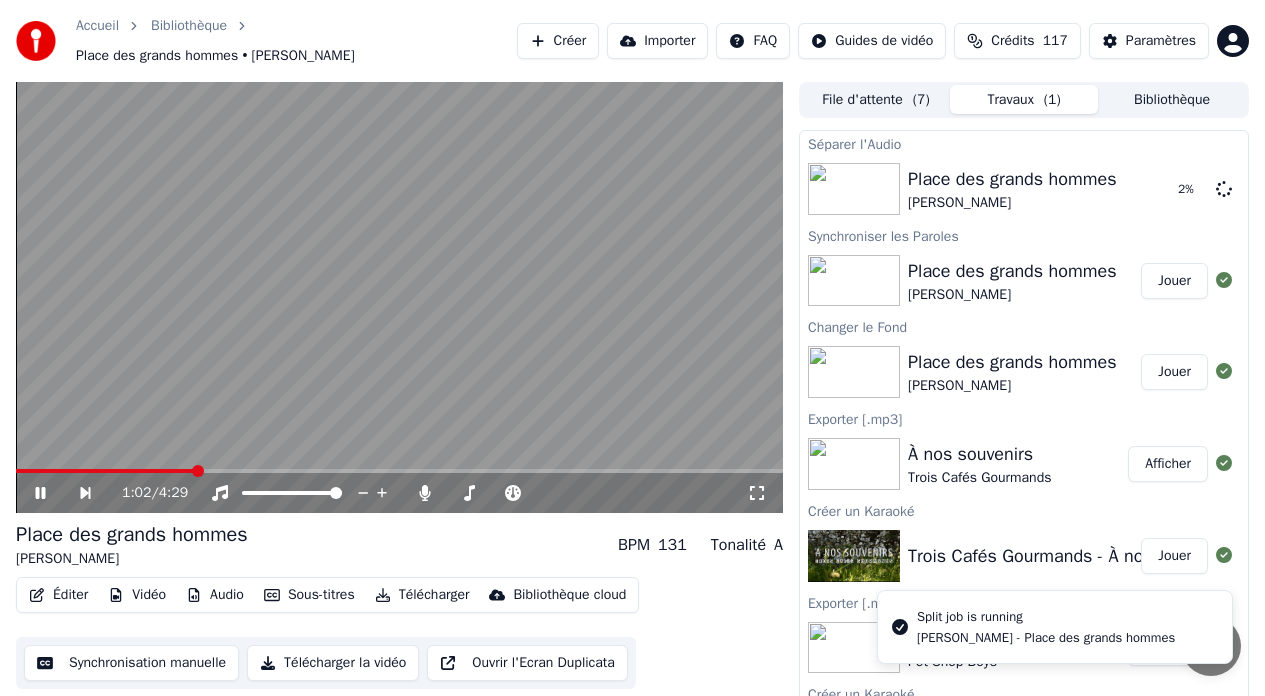 click 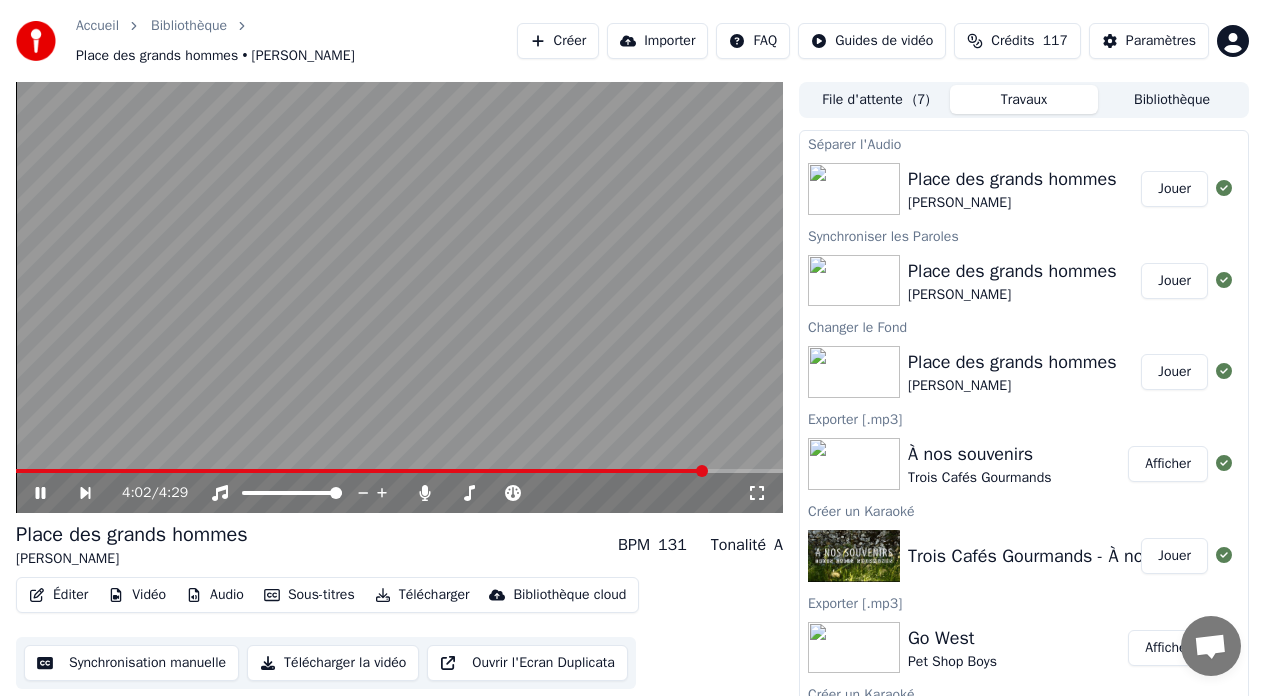 click 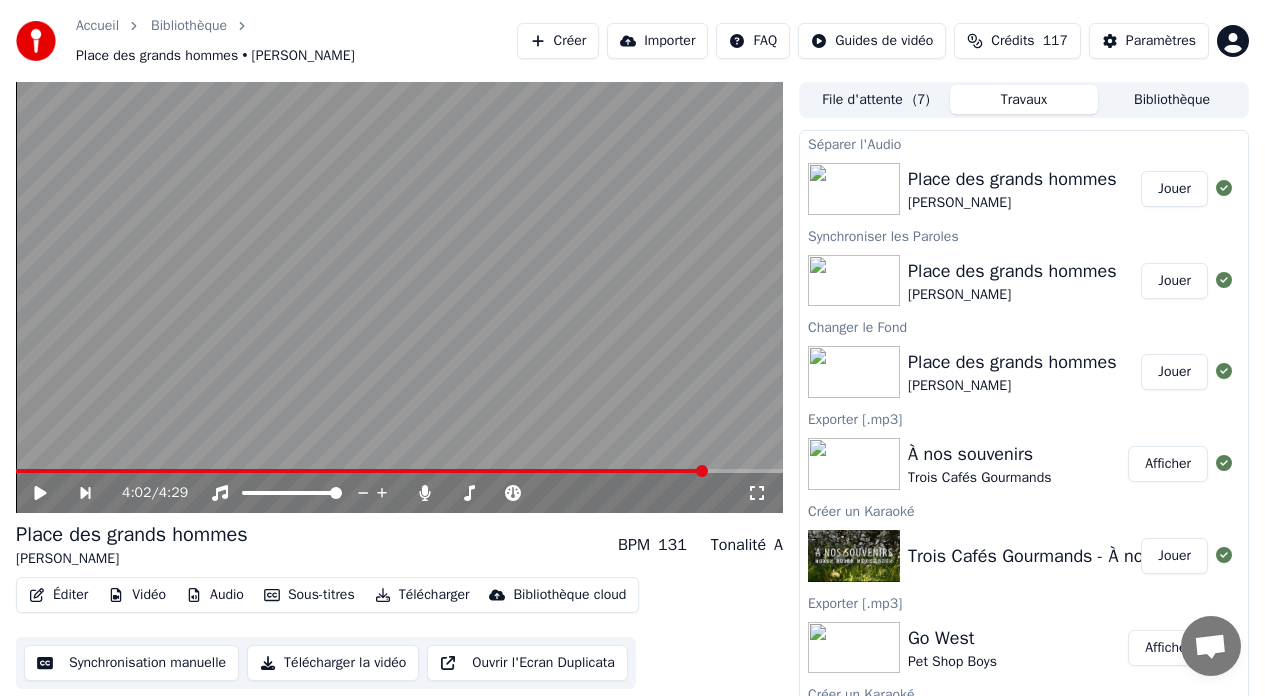 click on "Audio" at bounding box center (215, 595) 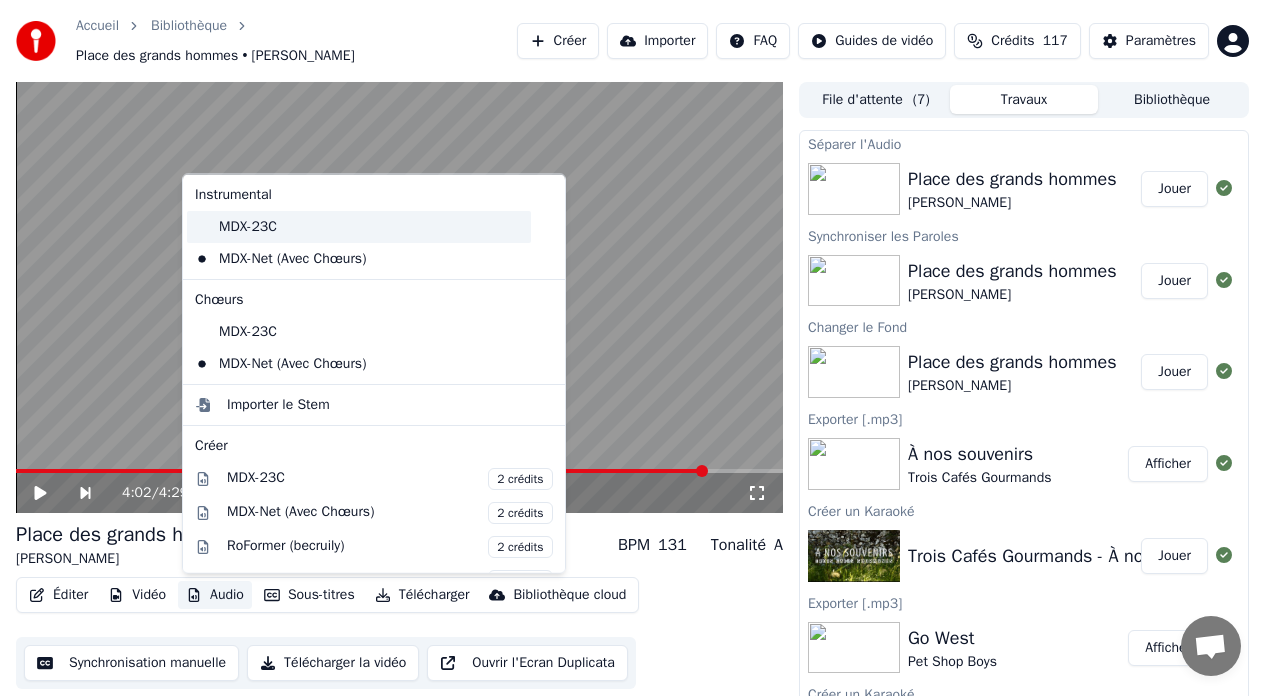 click on "MDX-23C" at bounding box center (359, 226) 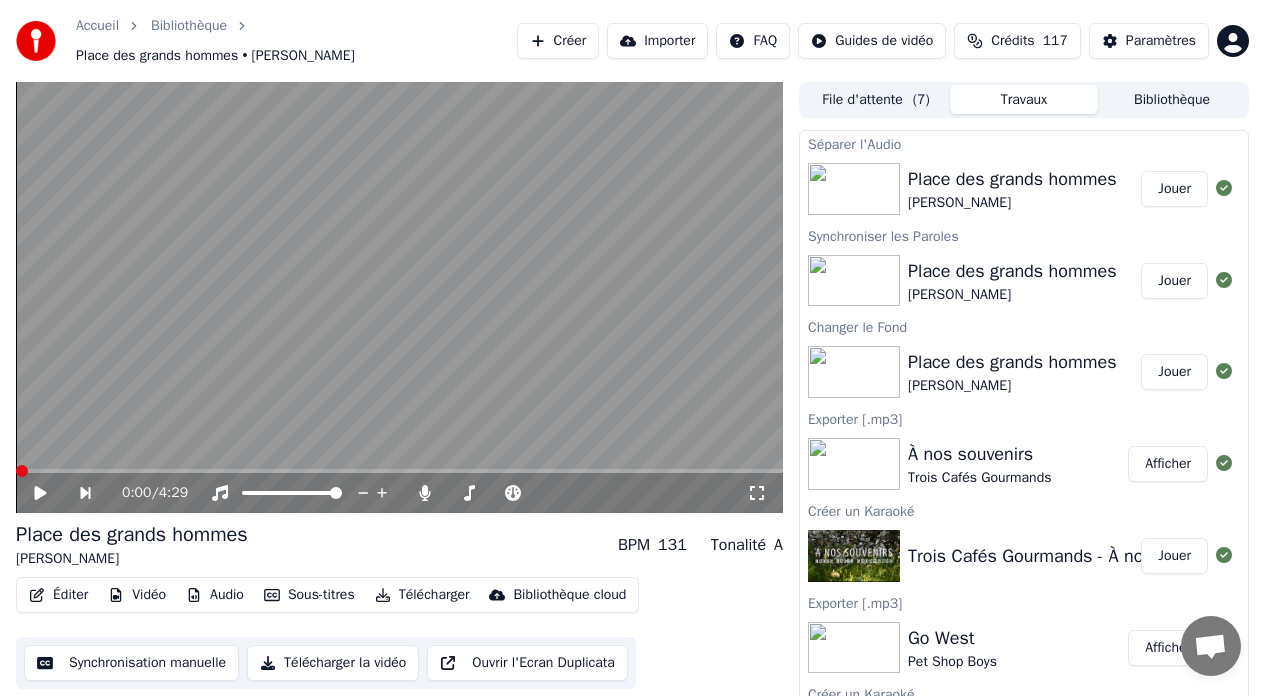 click 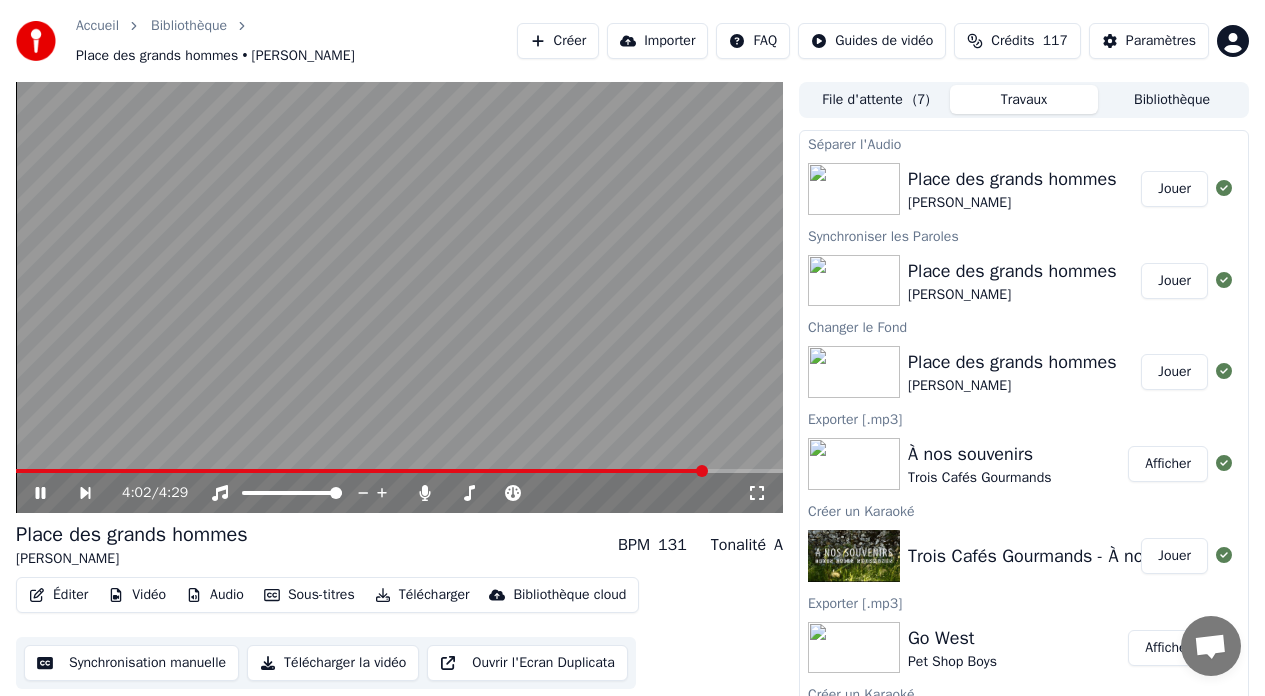 click on "Audio" at bounding box center [215, 595] 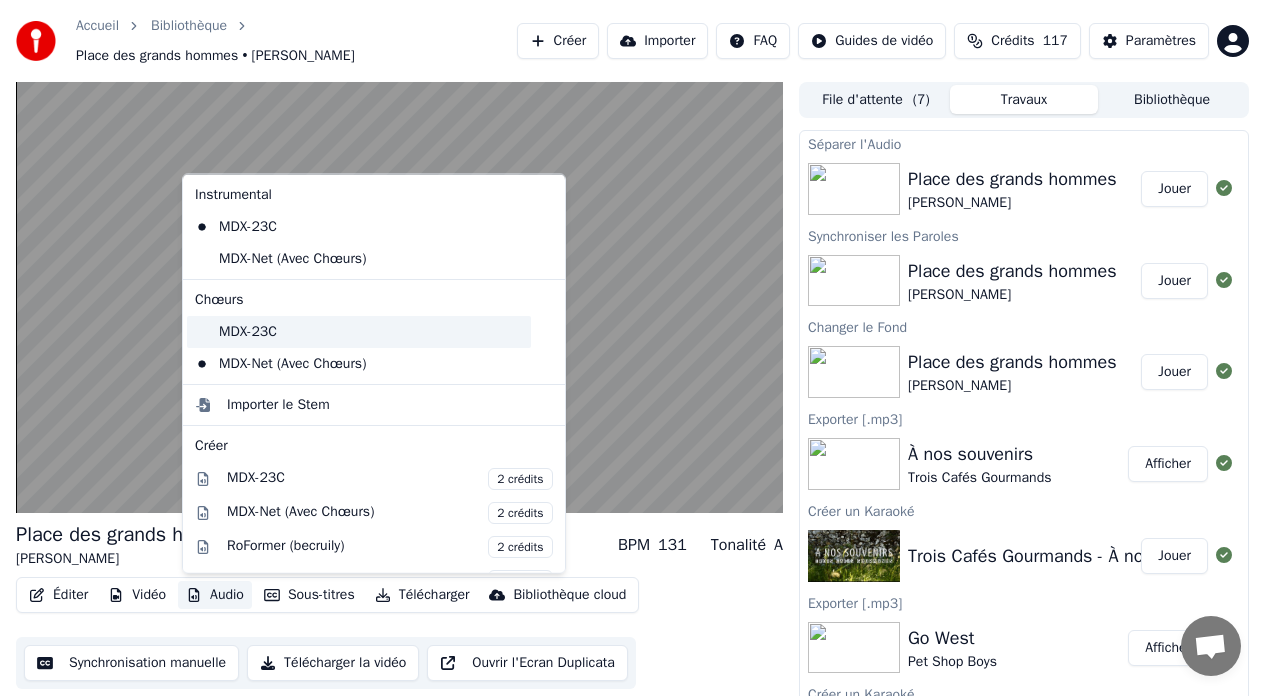 click on "MDX-23C" at bounding box center [359, 331] 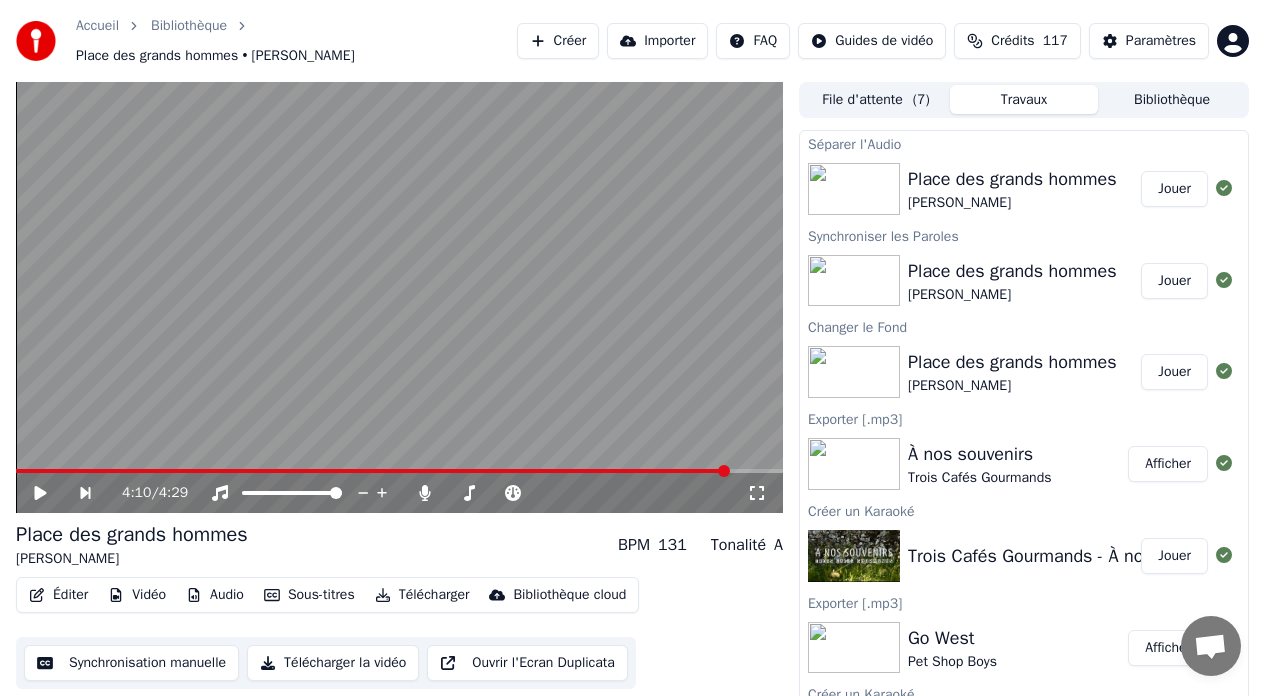 click at bounding box center [372, 471] 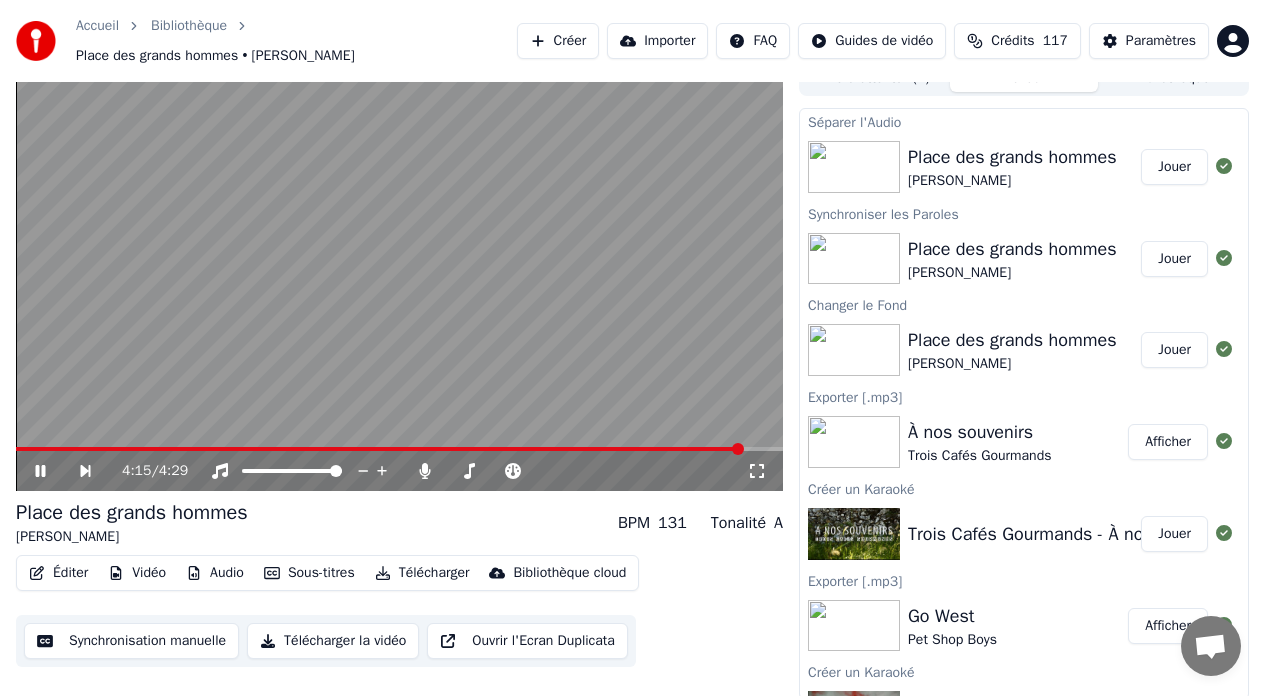 scroll, scrollTop: 25, scrollLeft: 0, axis: vertical 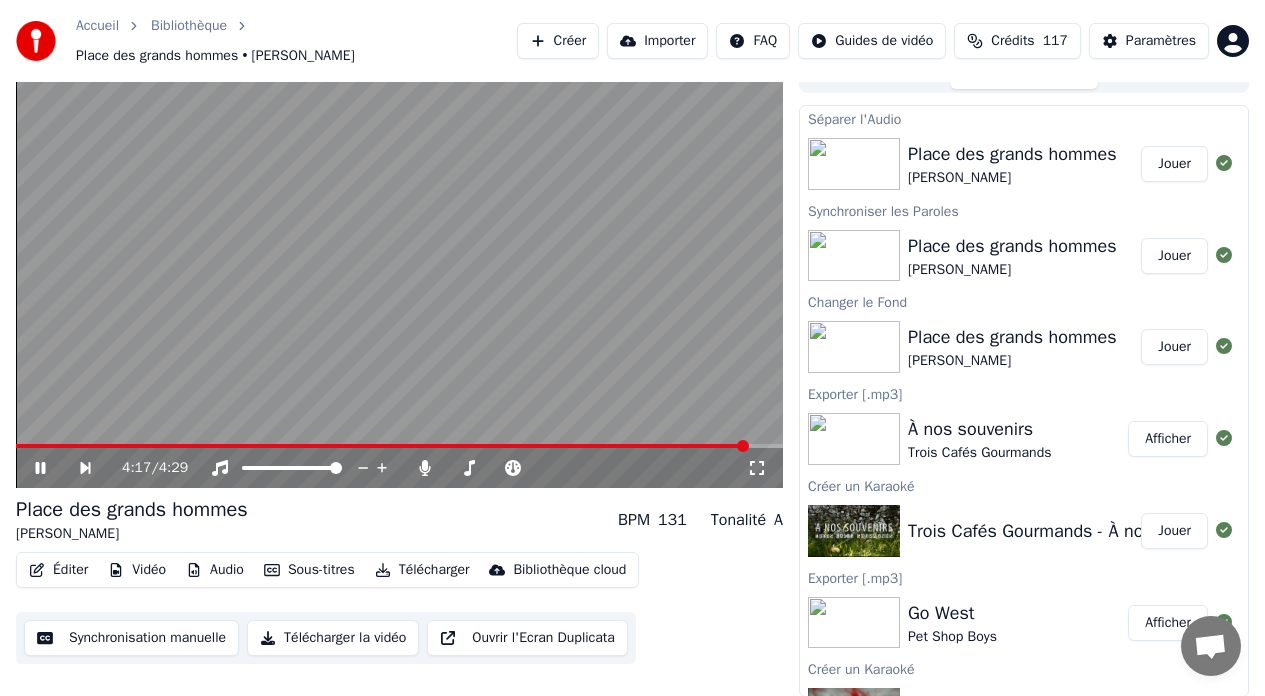 click on "Audio" at bounding box center [215, 570] 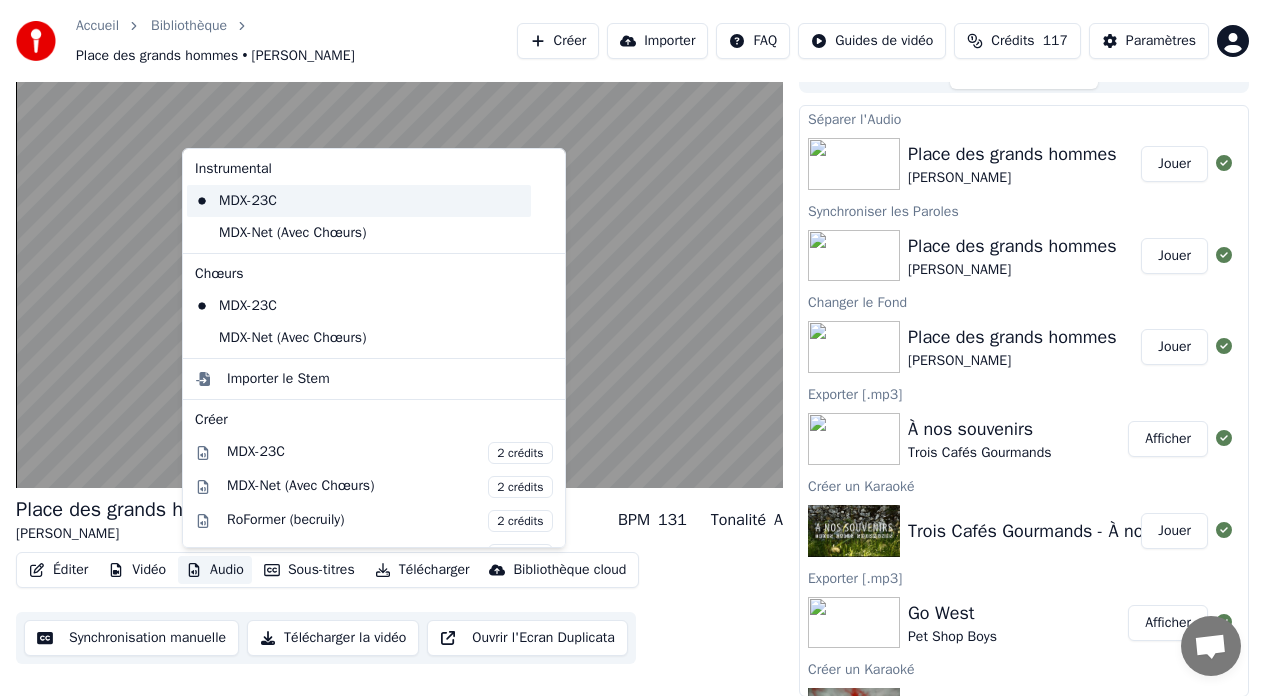 click on "MDX-23C" at bounding box center (359, 201) 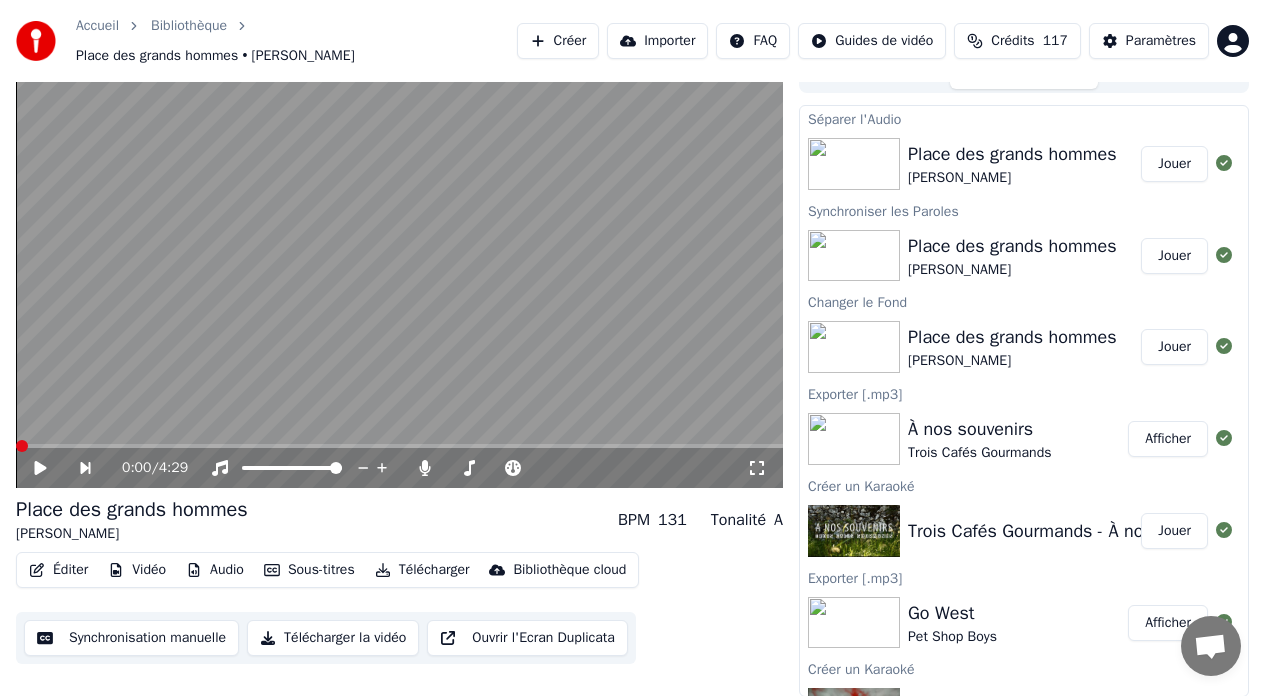 click on "Audio" at bounding box center [215, 570] 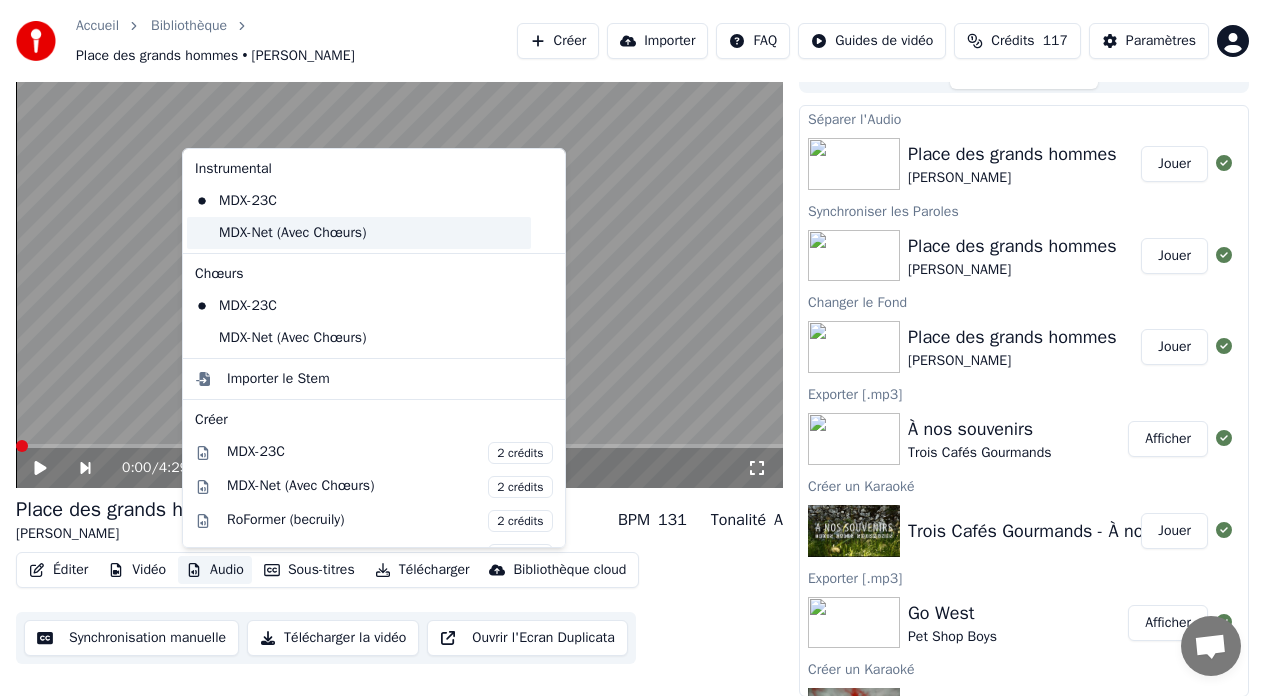 click on "MDX-Net (Avec Chœurs)" at bounding box center [359, 233] 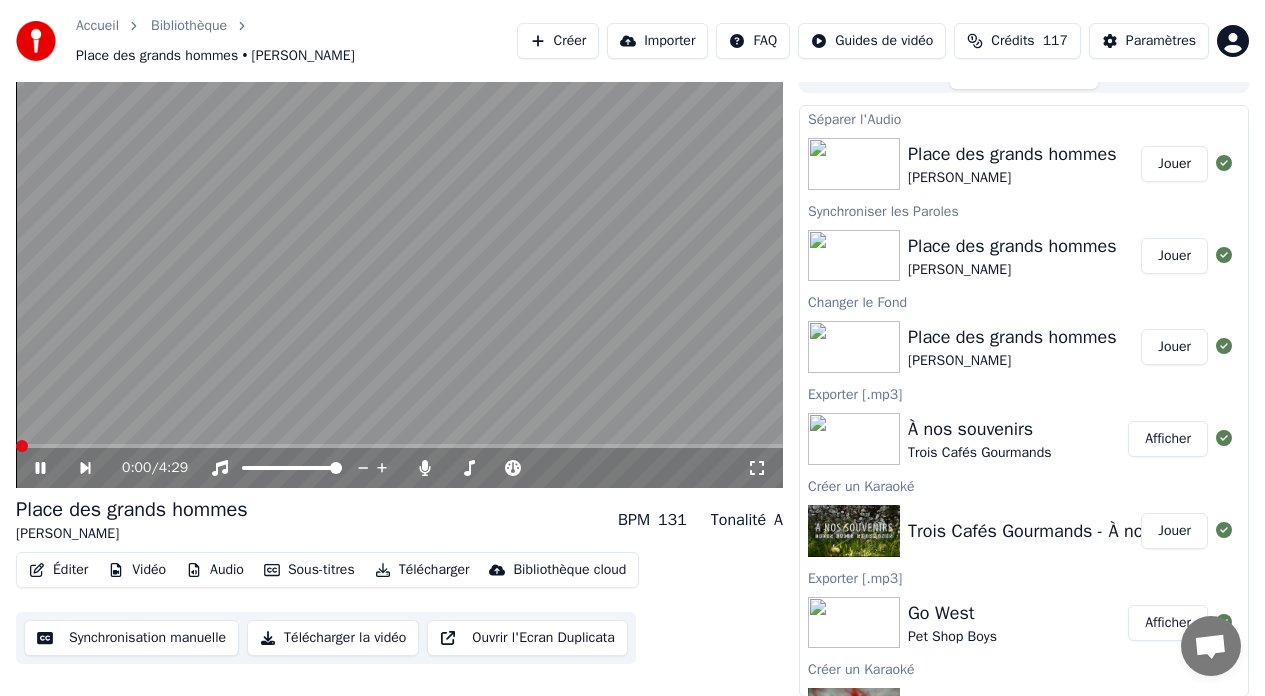 click on "Audio" at bounding box center (215, 570) 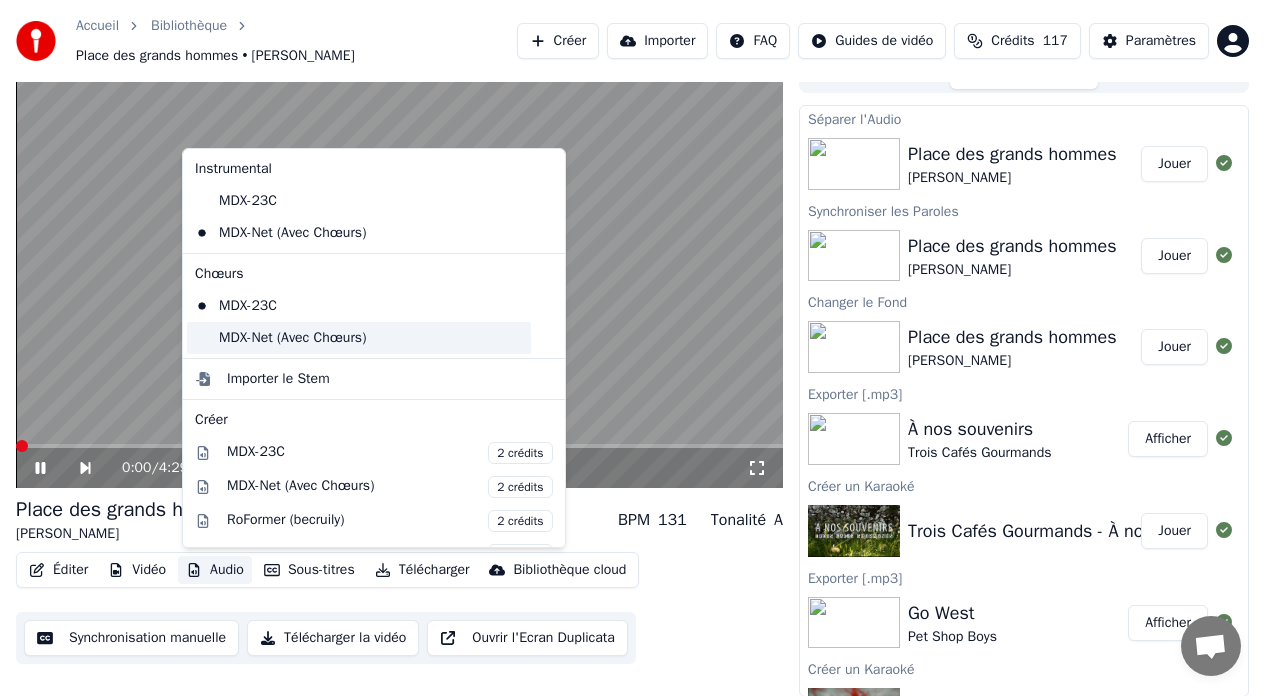 click on "MDX-Net (Avec Chœurs)" at bounding box center (359, 338) 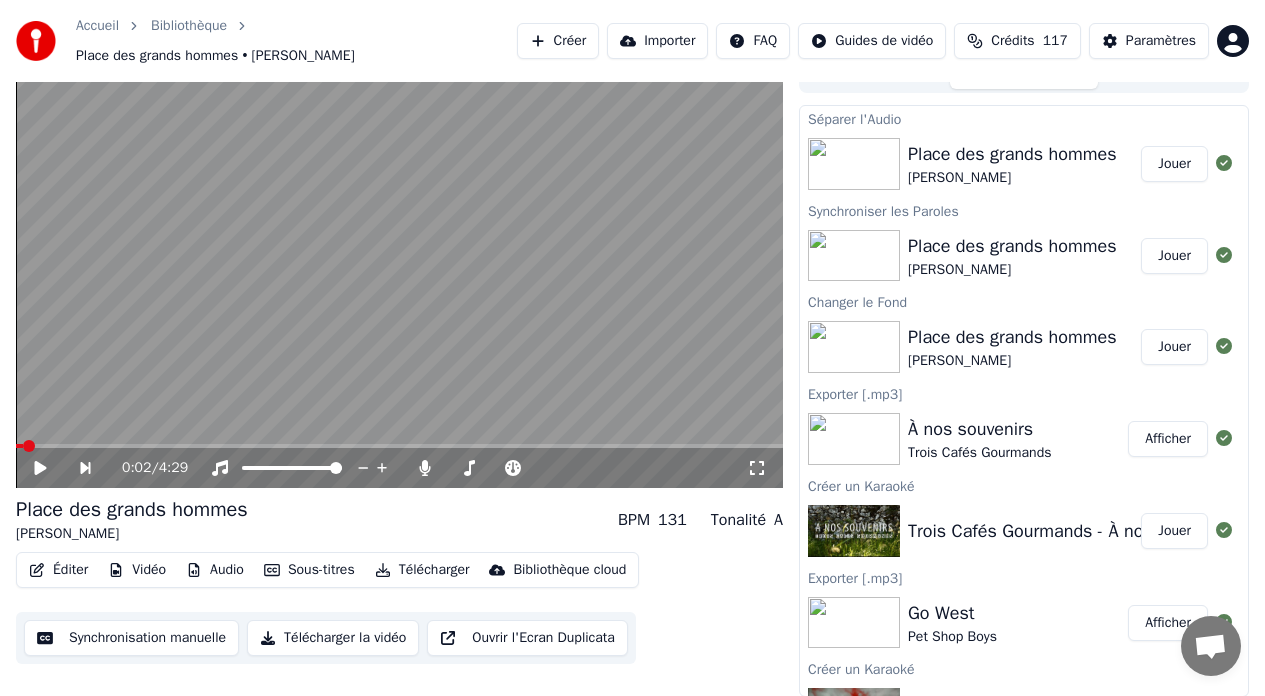 click on "Audio" at bounding box center (215, 570) 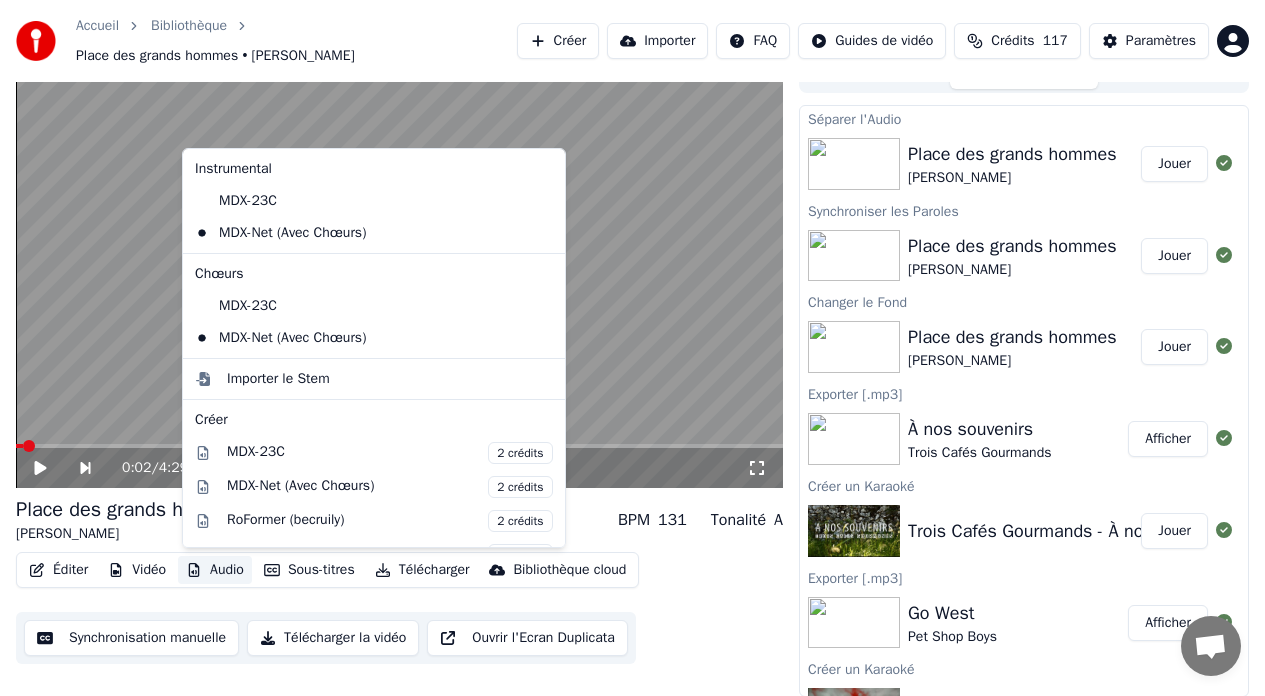 click on "Éditer Vidéo Audio Sous-titres Télécharger Bibliothèque cloud Synchronisation manuelle Télécharger la vidéo Ouvrir l'Ecran Duplicata" at bounding box center (399, 608) 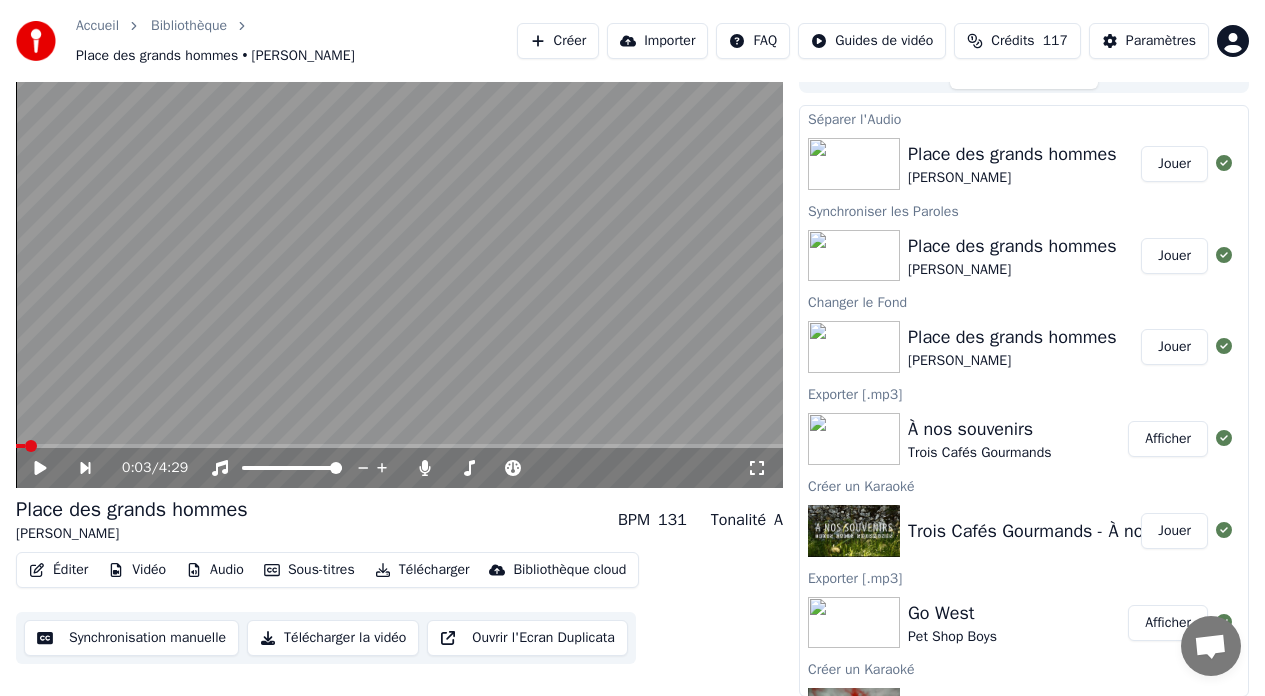 click on "Audio" at bounding box center [215, 570] 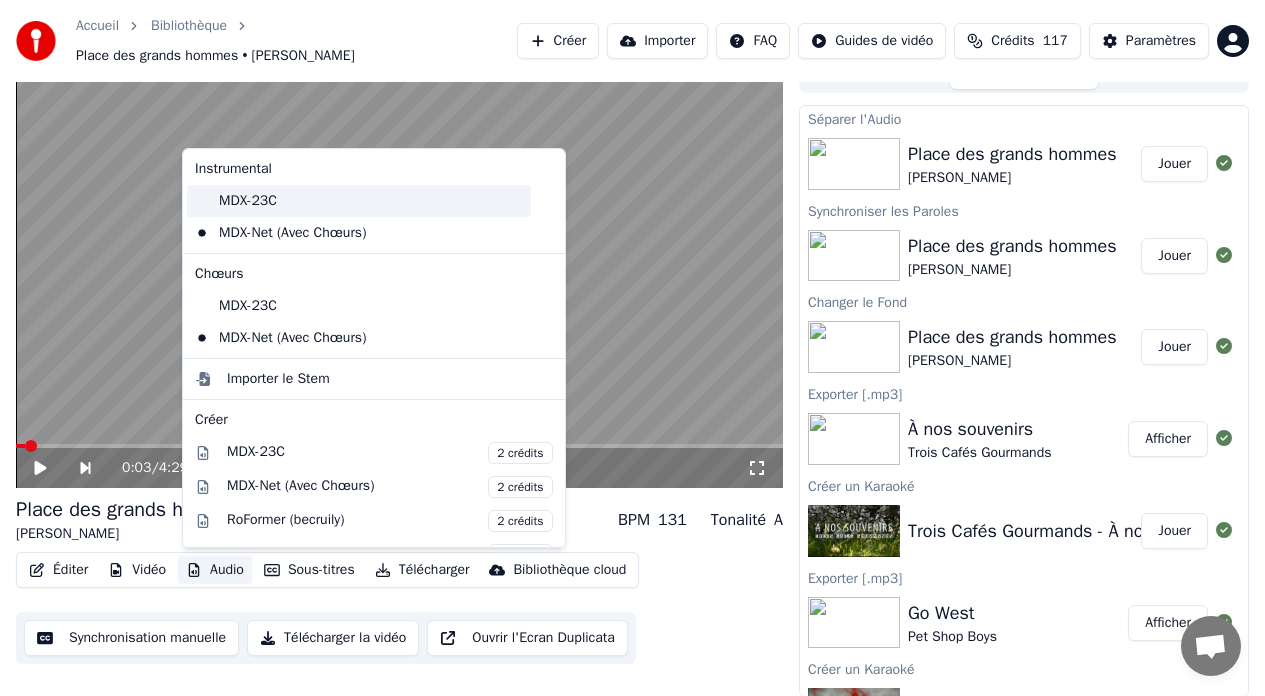 click on "MDX-23C" at bounding box center [359, 201] 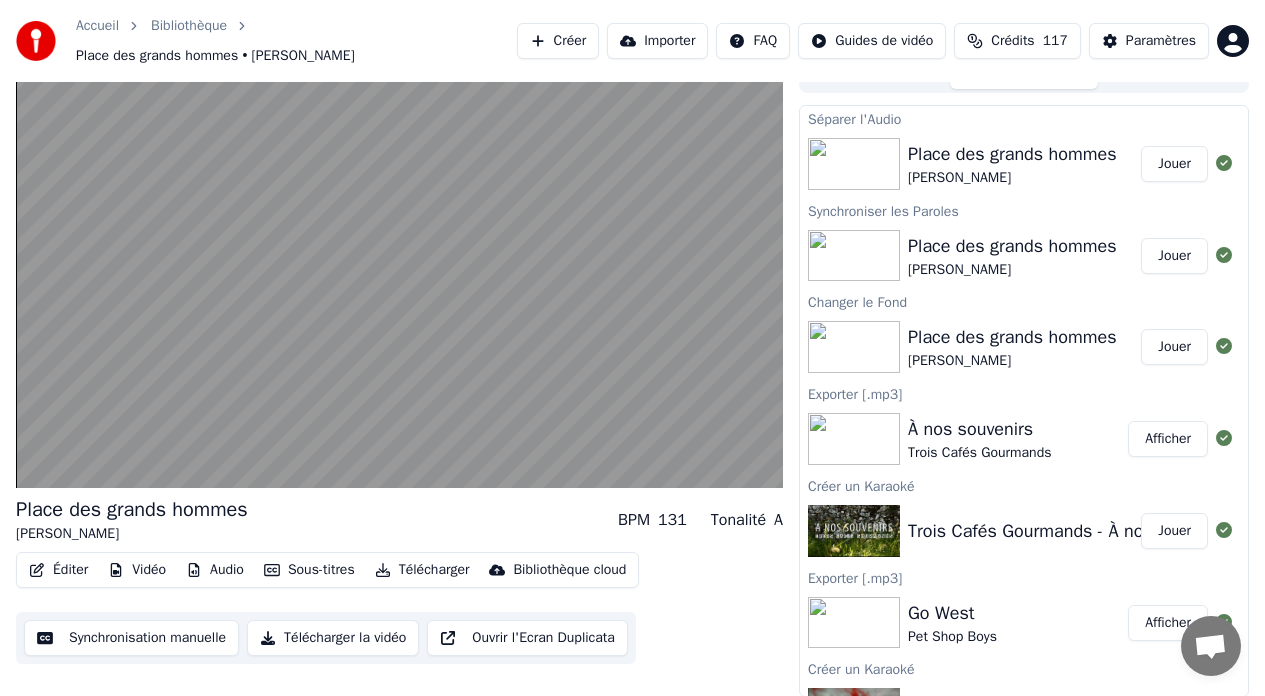 click on "Audio" at bounding box center [215, 570] 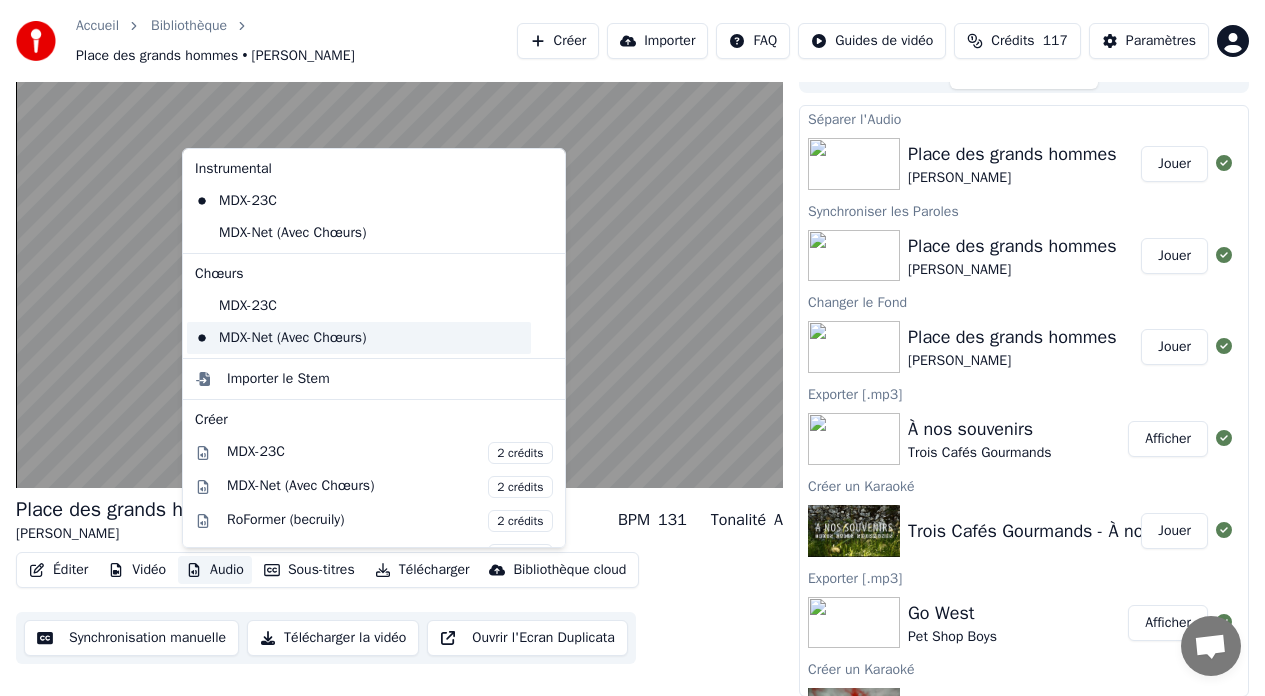 click on "MDX-Net (Avec Chœurs)" at bounding box center (359, 338) 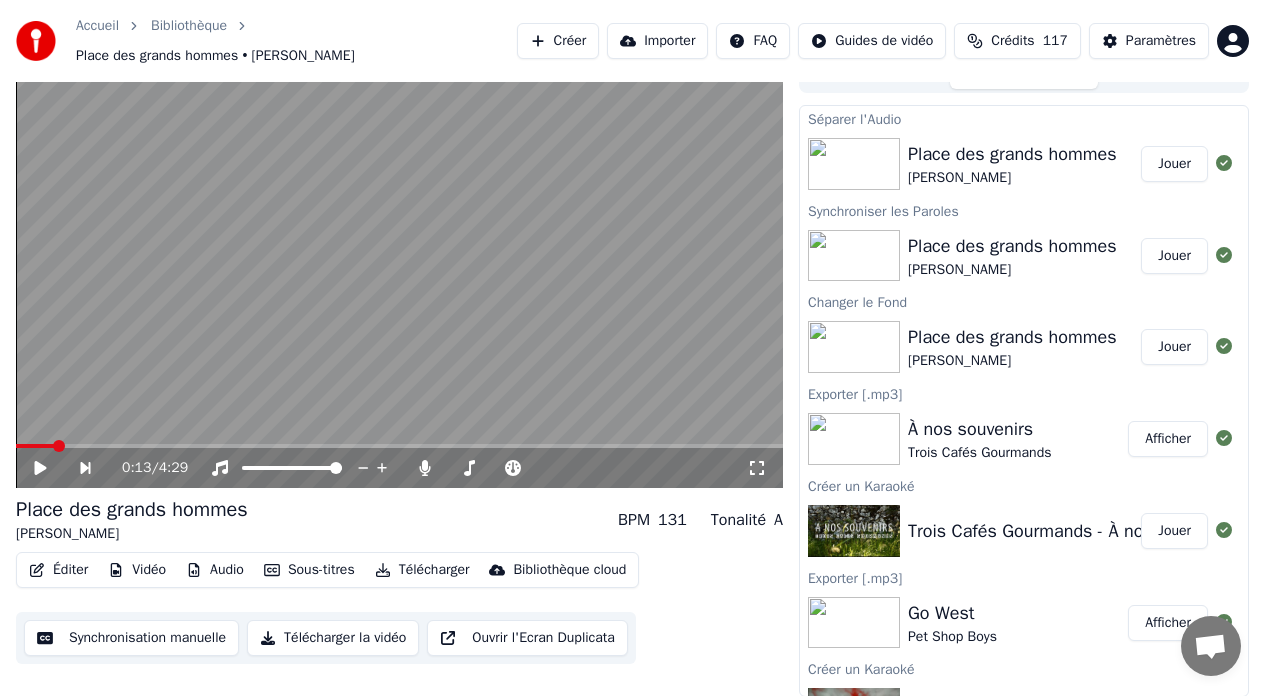 click on "Audio" at bounding box center [215, 570] 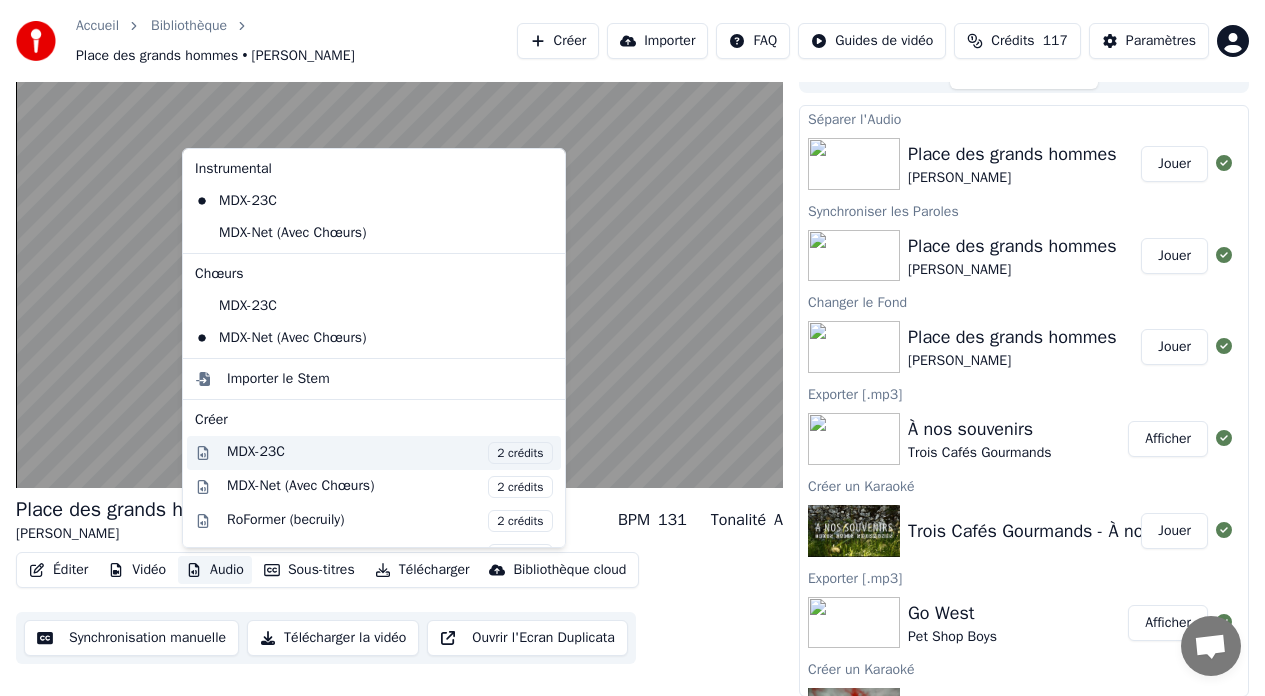 scroll, scrollTop: 233, scrollLeft: 0, axis: vertical 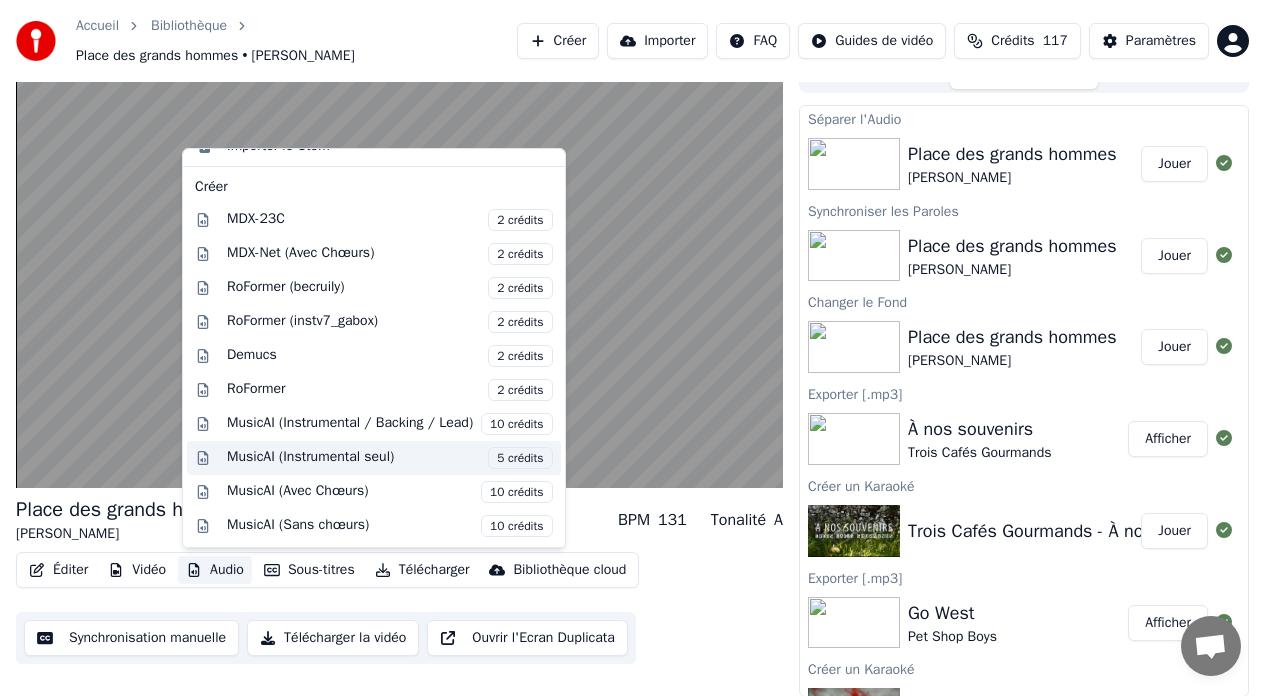 click on "MusicAI (Instrumental seul) 5 crédits" at bounding box center (390, 458) 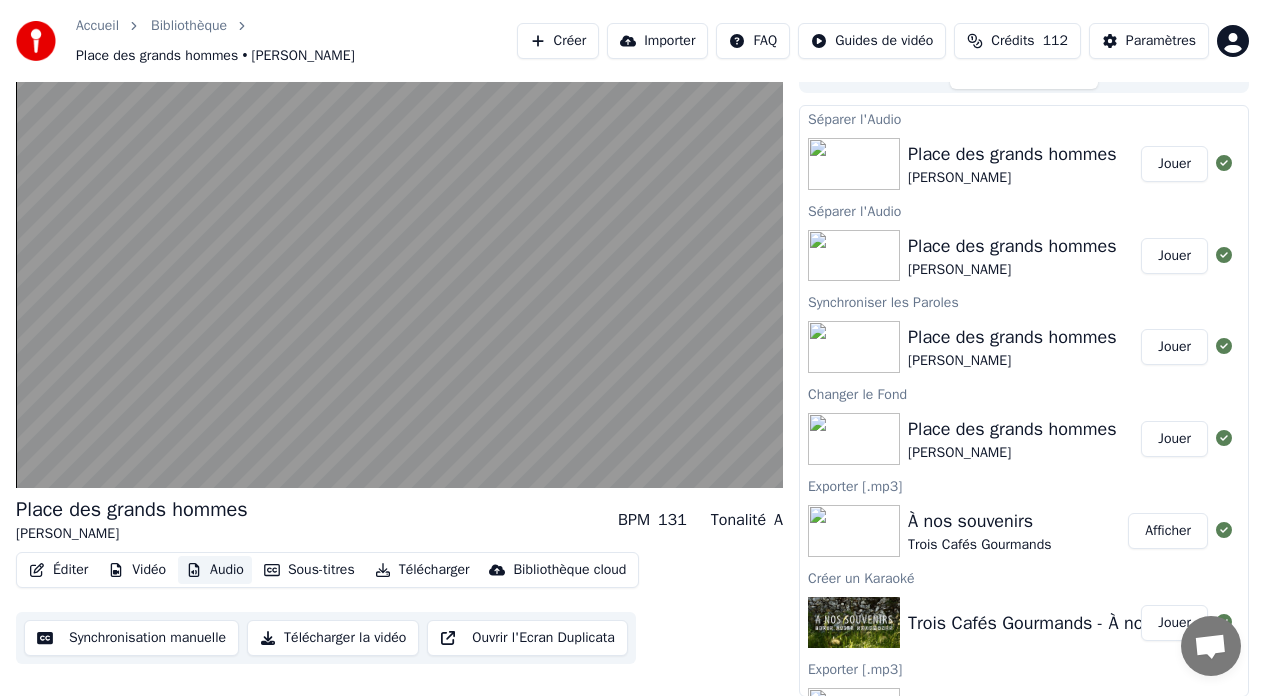 scroll, scrollTop: 0, scrollLeft: 0, axis: both 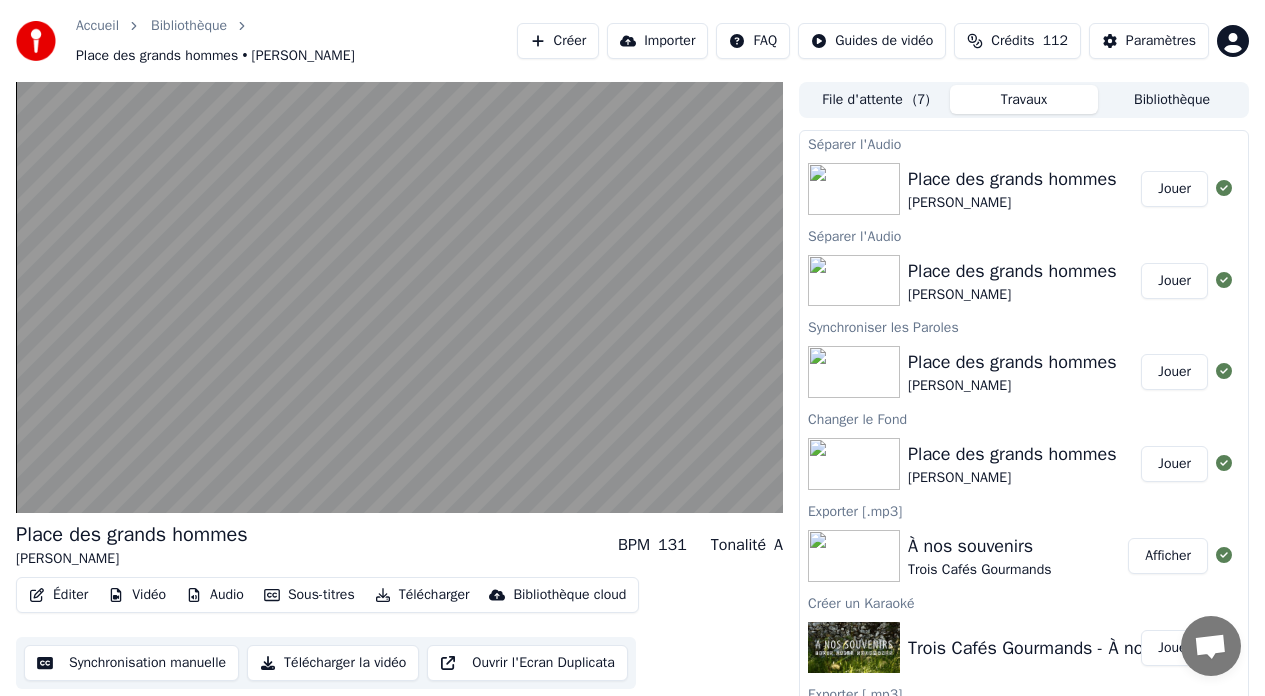 click on "Jouer" at bounding box center [1174, 189] 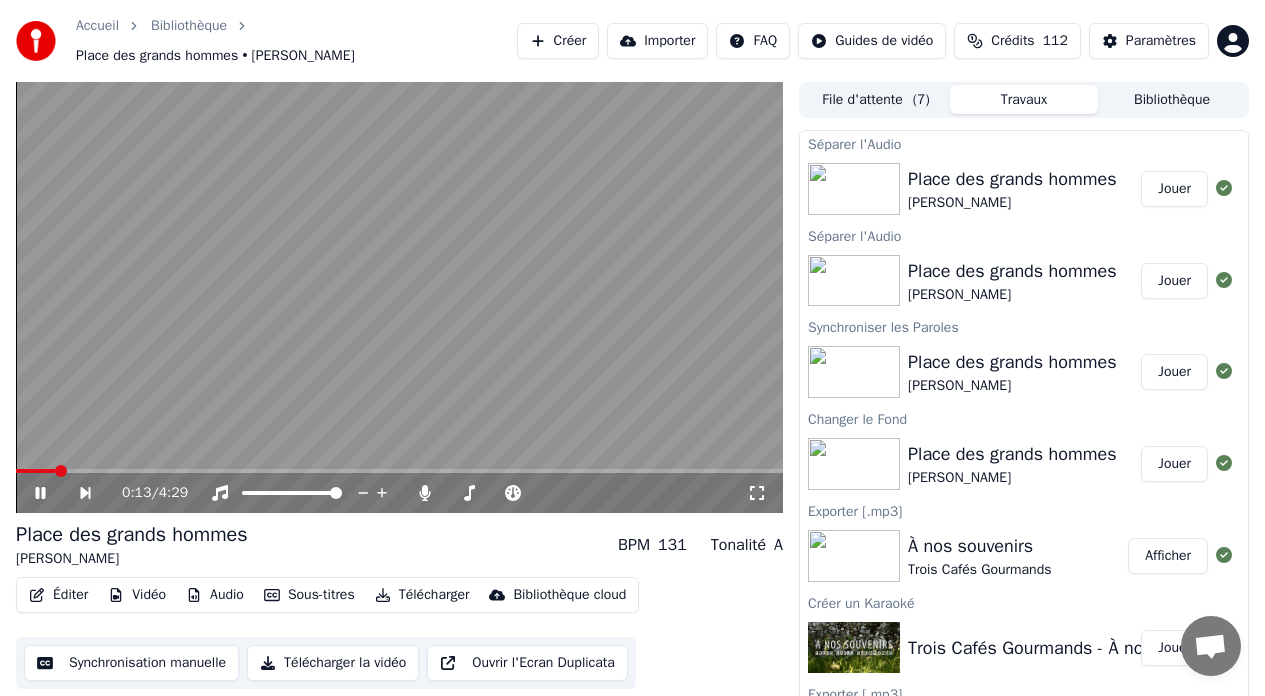click 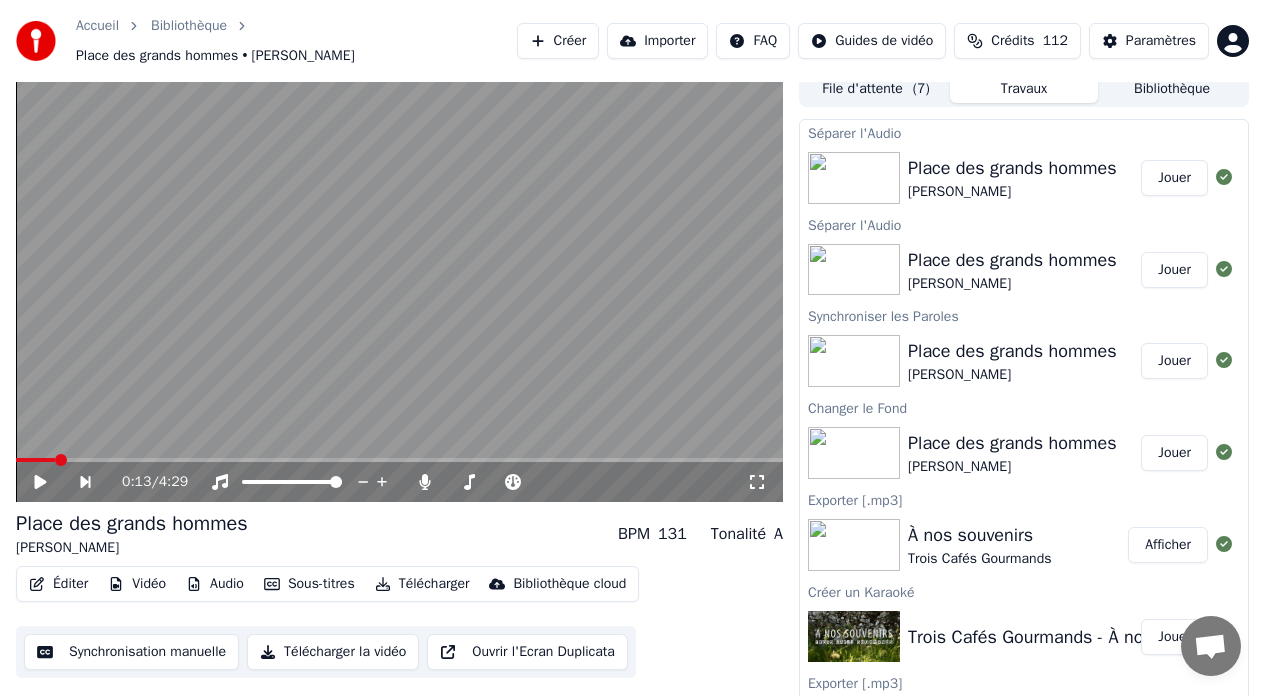 scroll, scrollTop: 25, scrollLeft: 0, axis: vertical 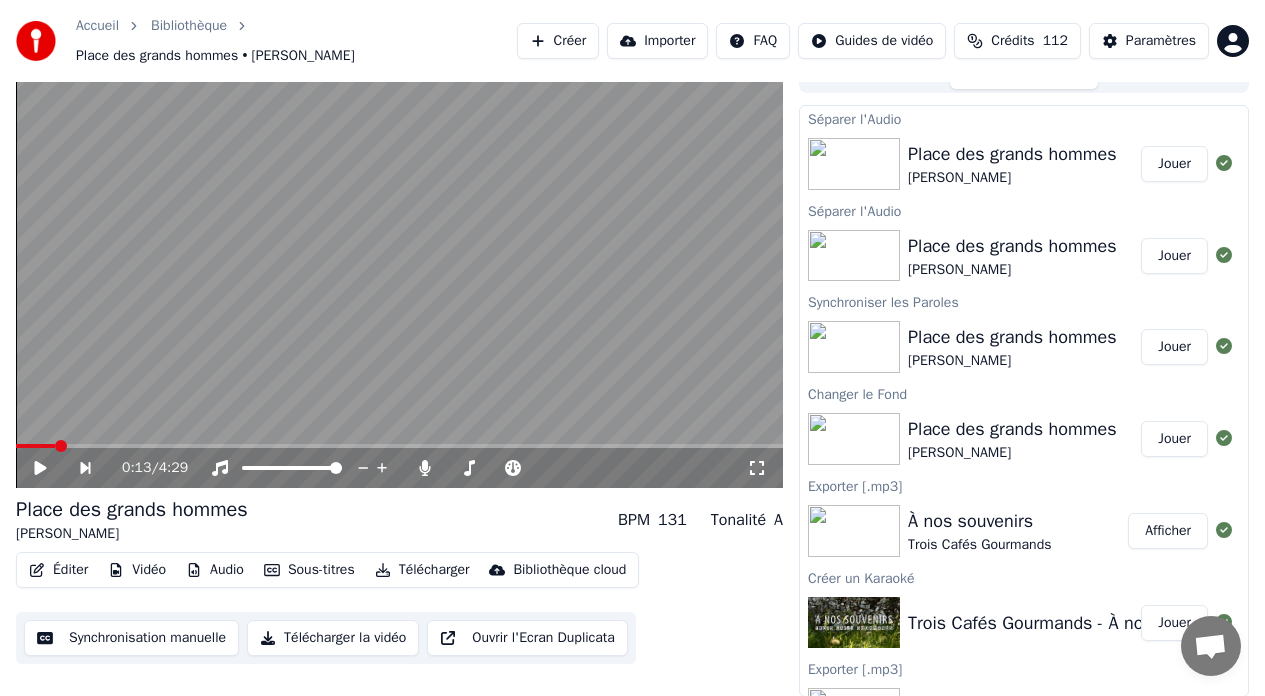 click on "Audio" at bounding box center (215, 570) 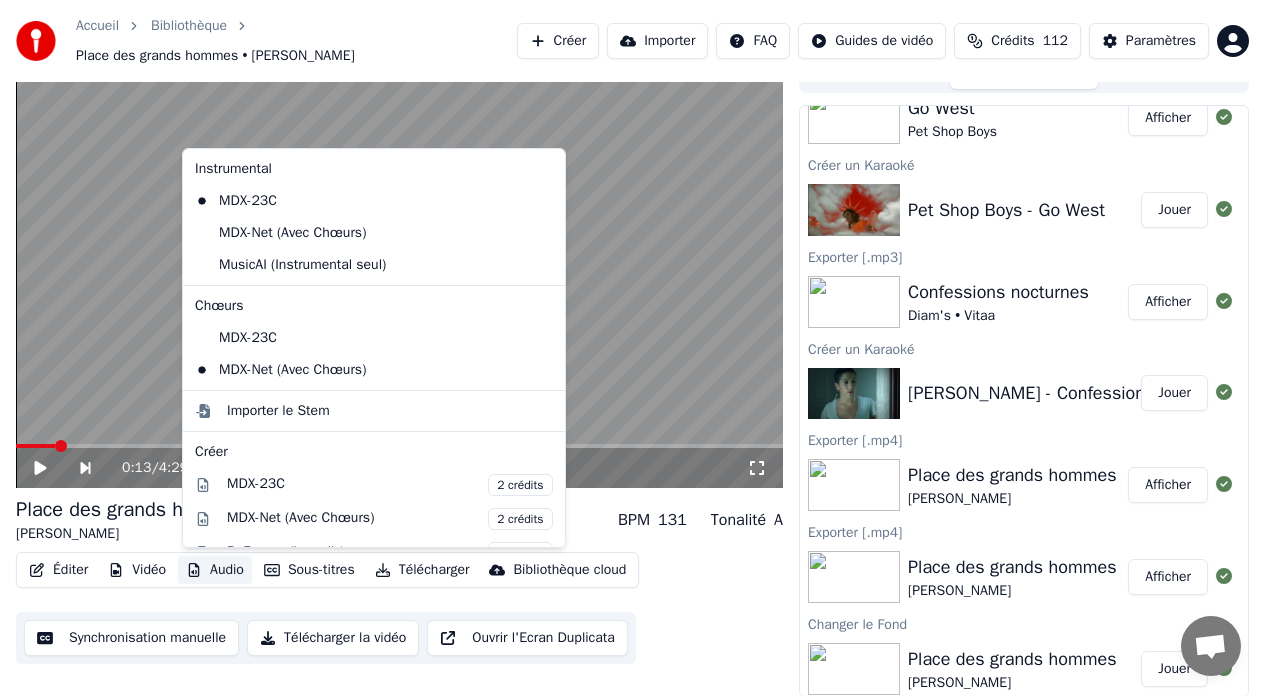 scroll, scrollTop: 769, scrollLeft: 0, axis: vertical 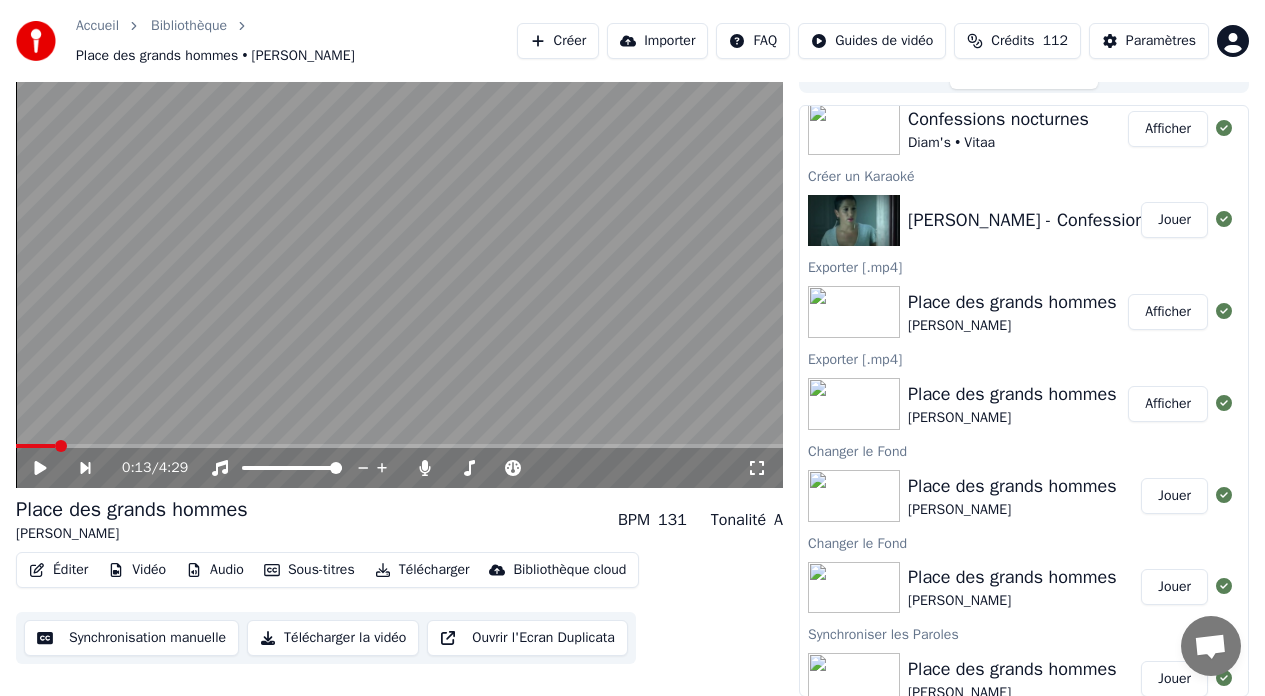 click on "Afficher" at bounding box center (1168, 312) 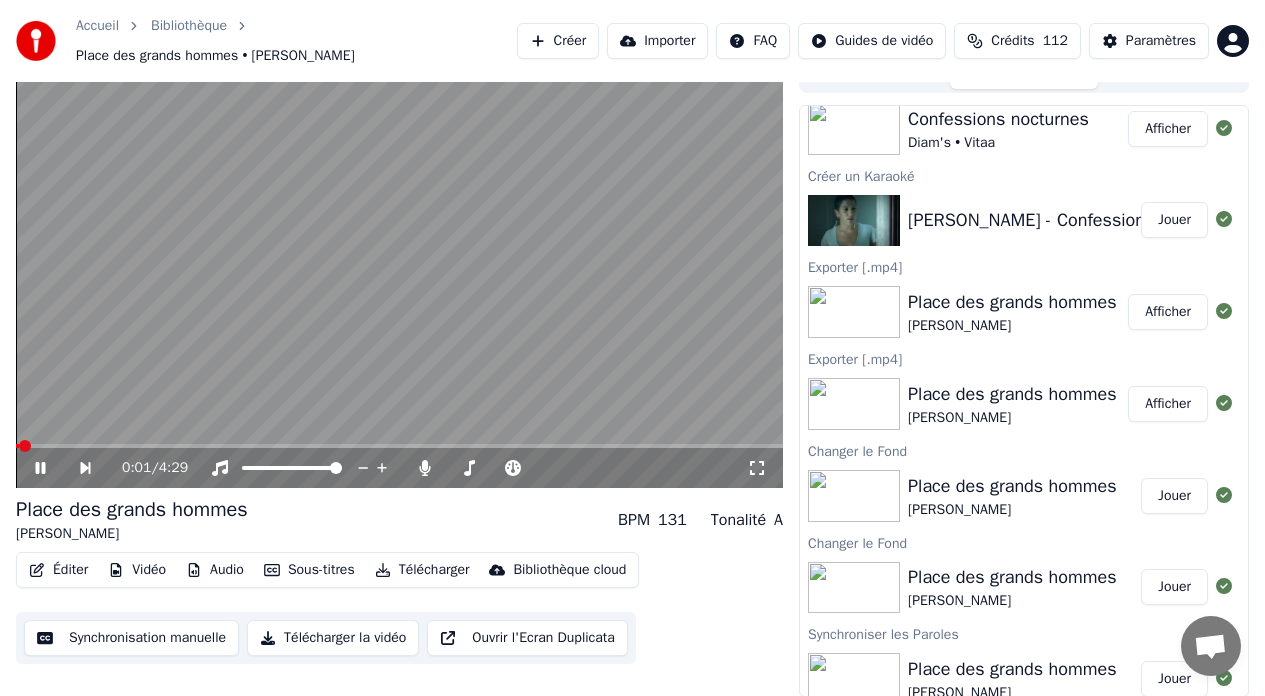 click at bounding box center [399, 446] 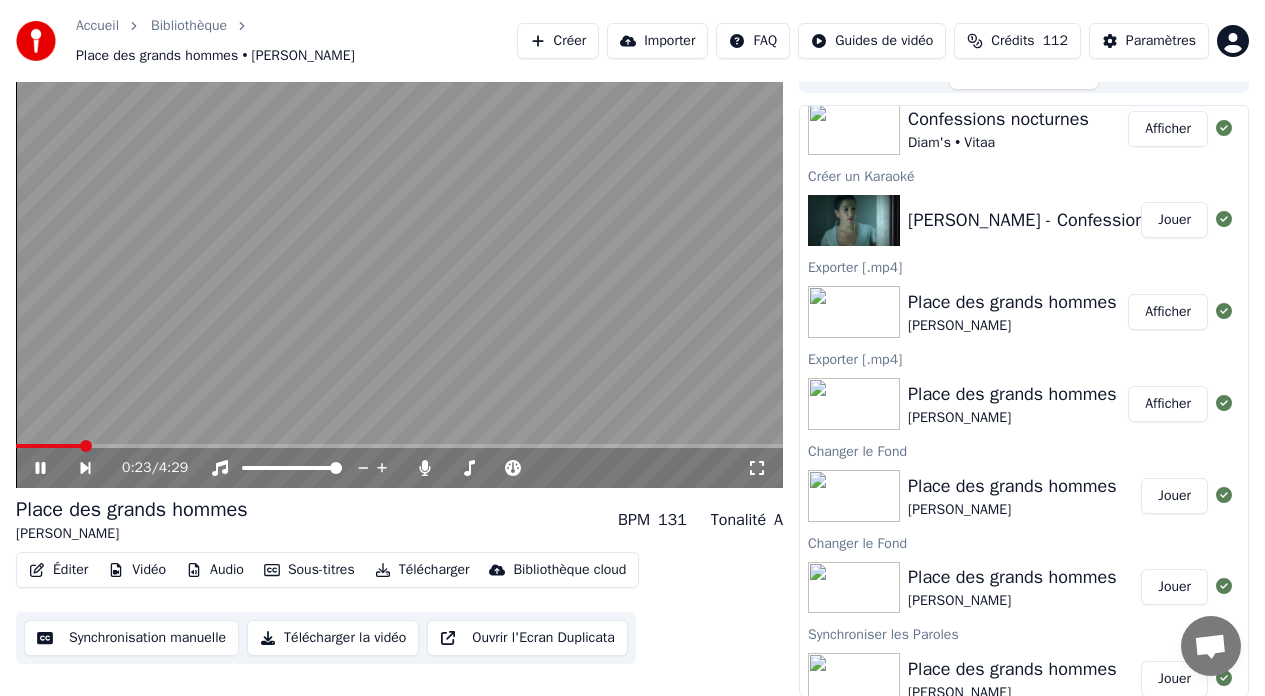 click 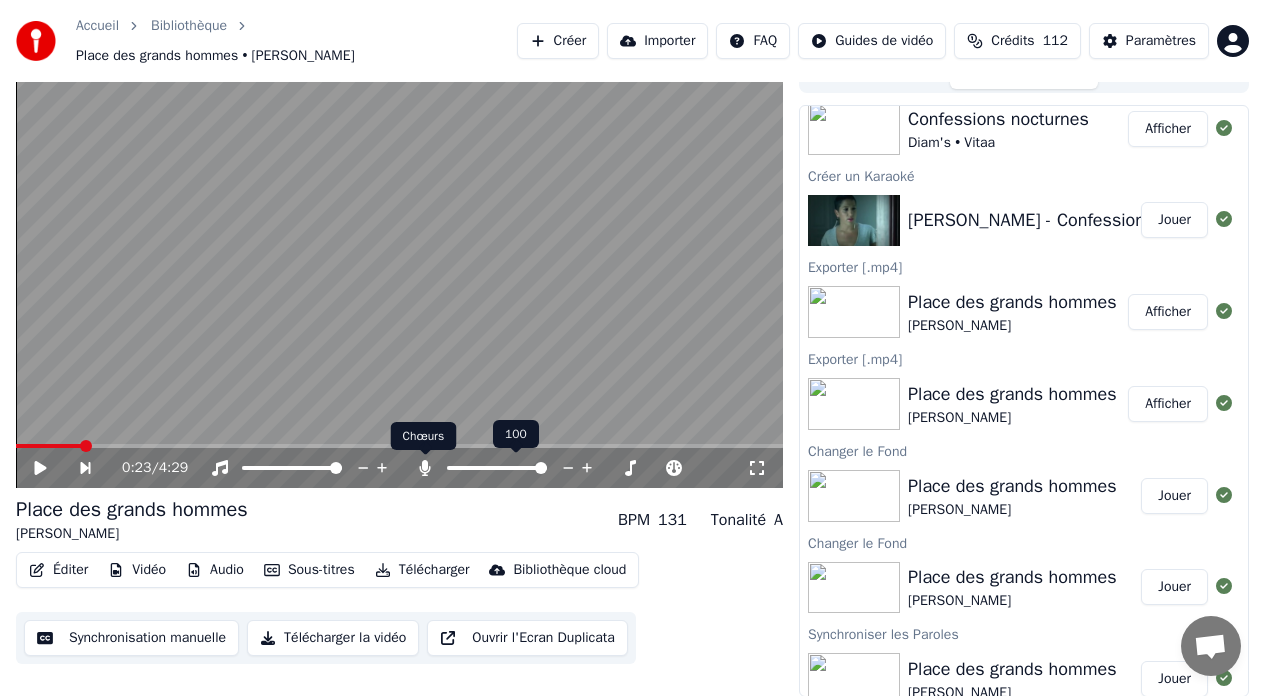 click 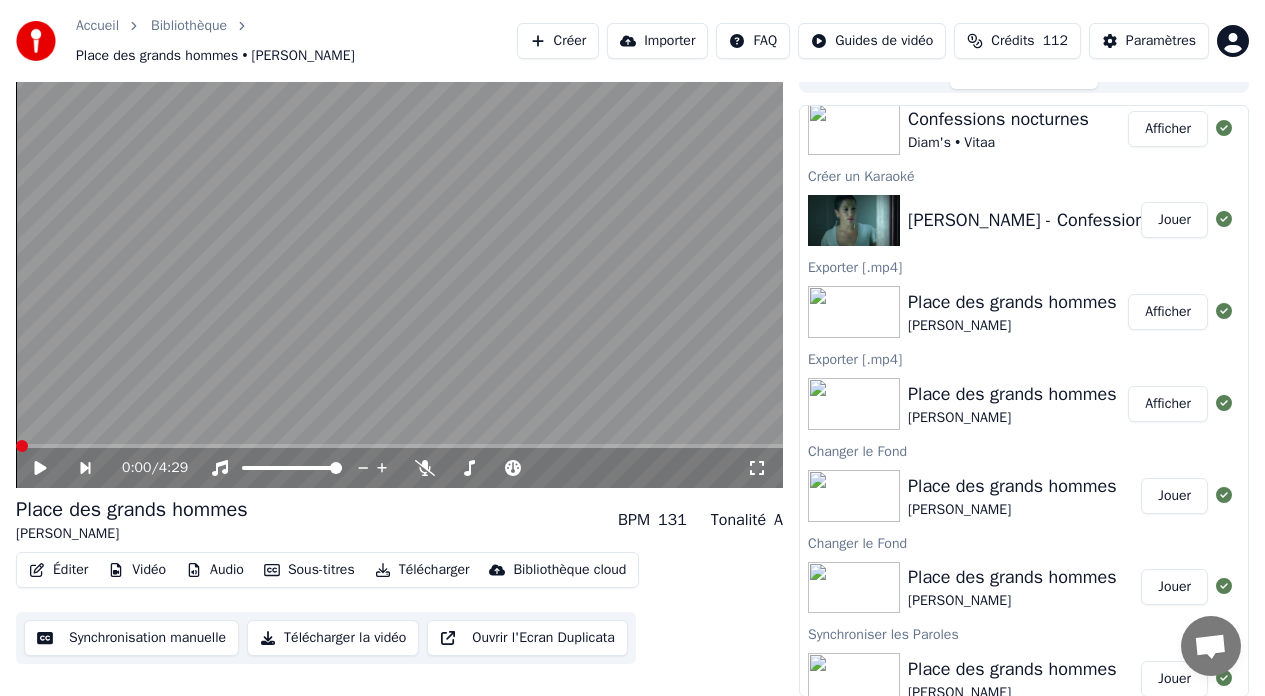 click at bounding box center (22, 446) 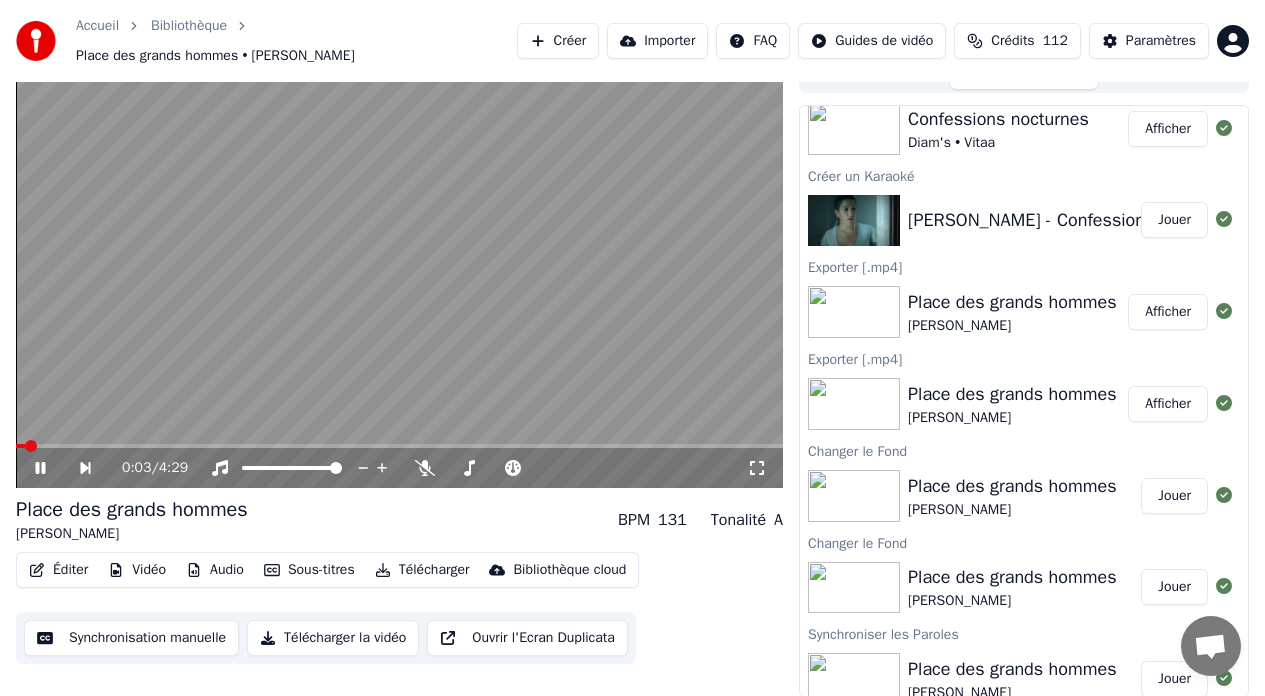 scroll, scrollTop: 0, scrollLeft: 0, axis: both 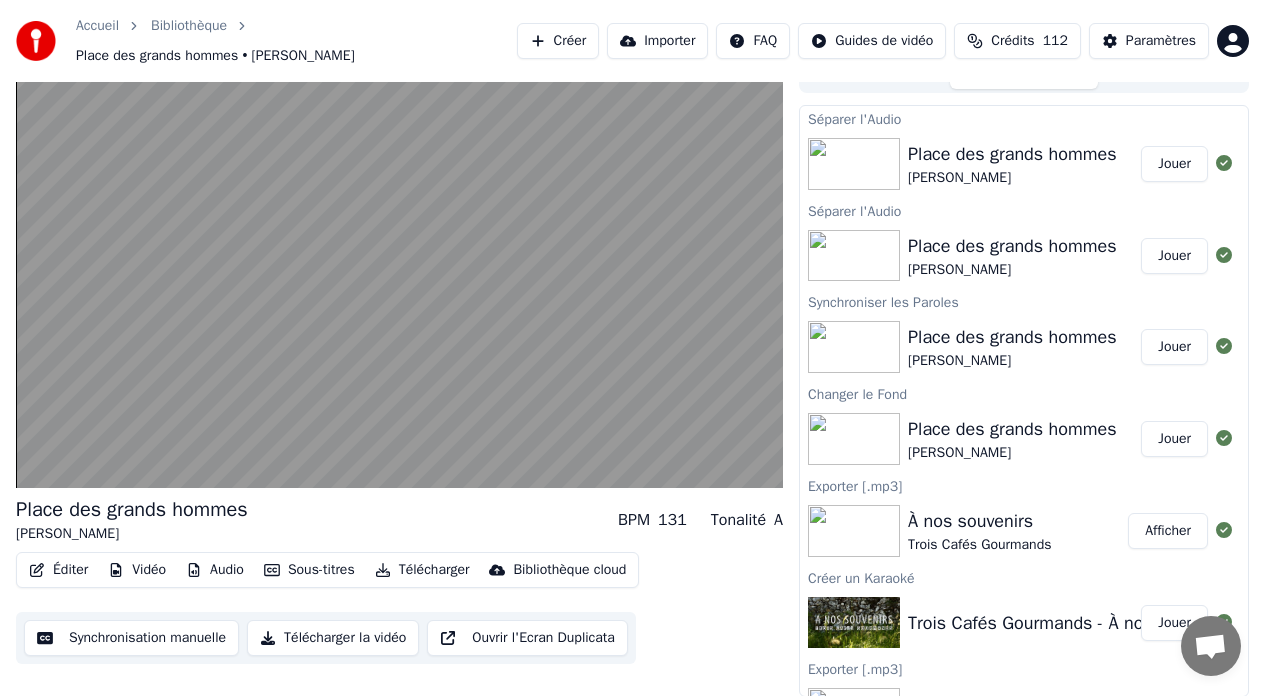 click on "Jouer" at bounding box center (1174, 164) 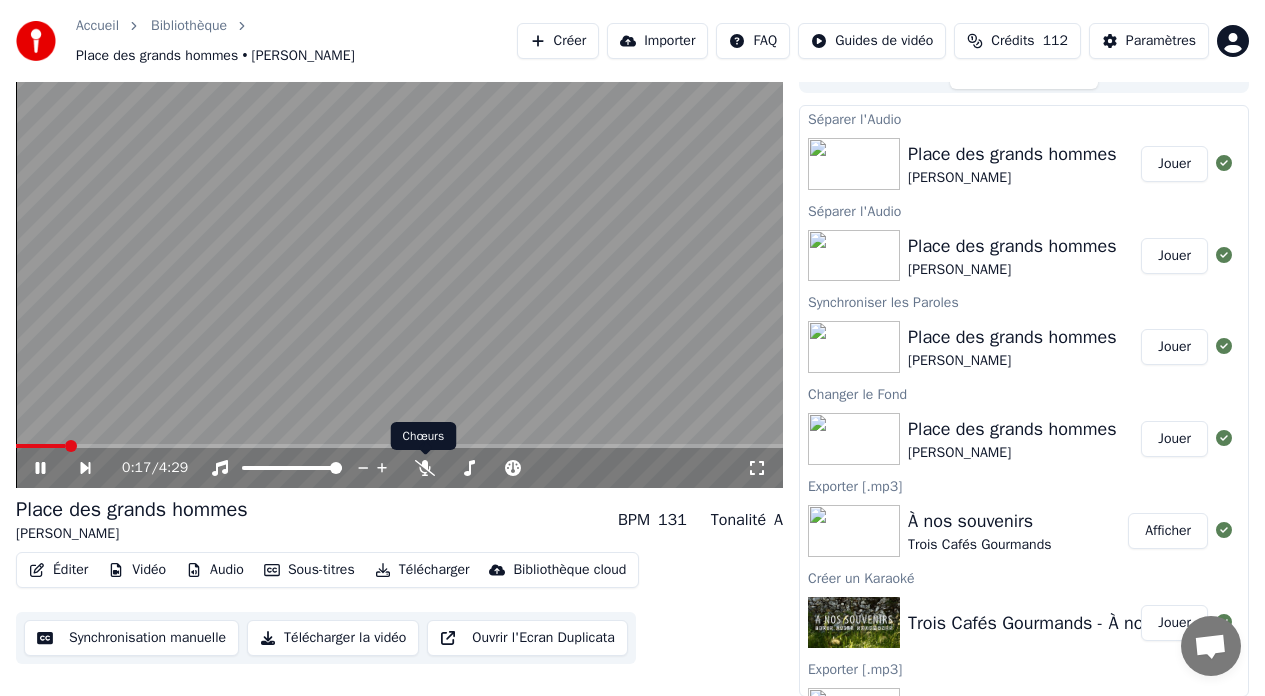 click at bounding box center [399, 446] 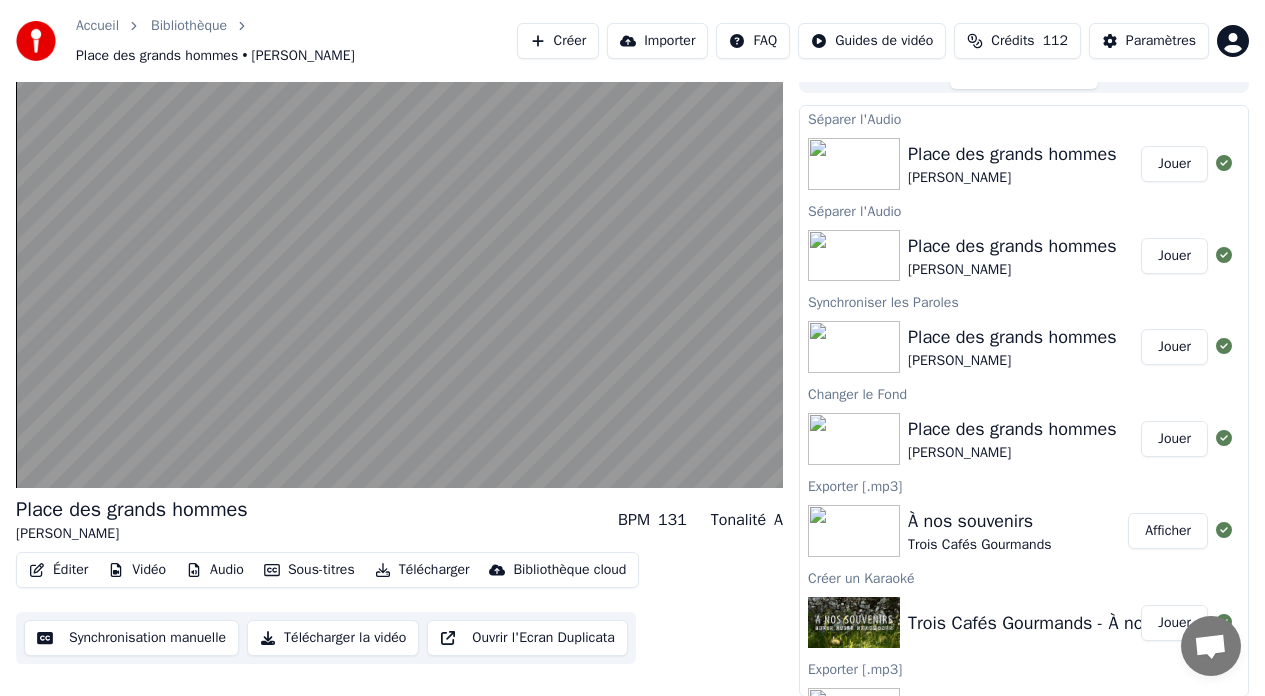 click on "Télécharger" at bounding box center [422, 570] 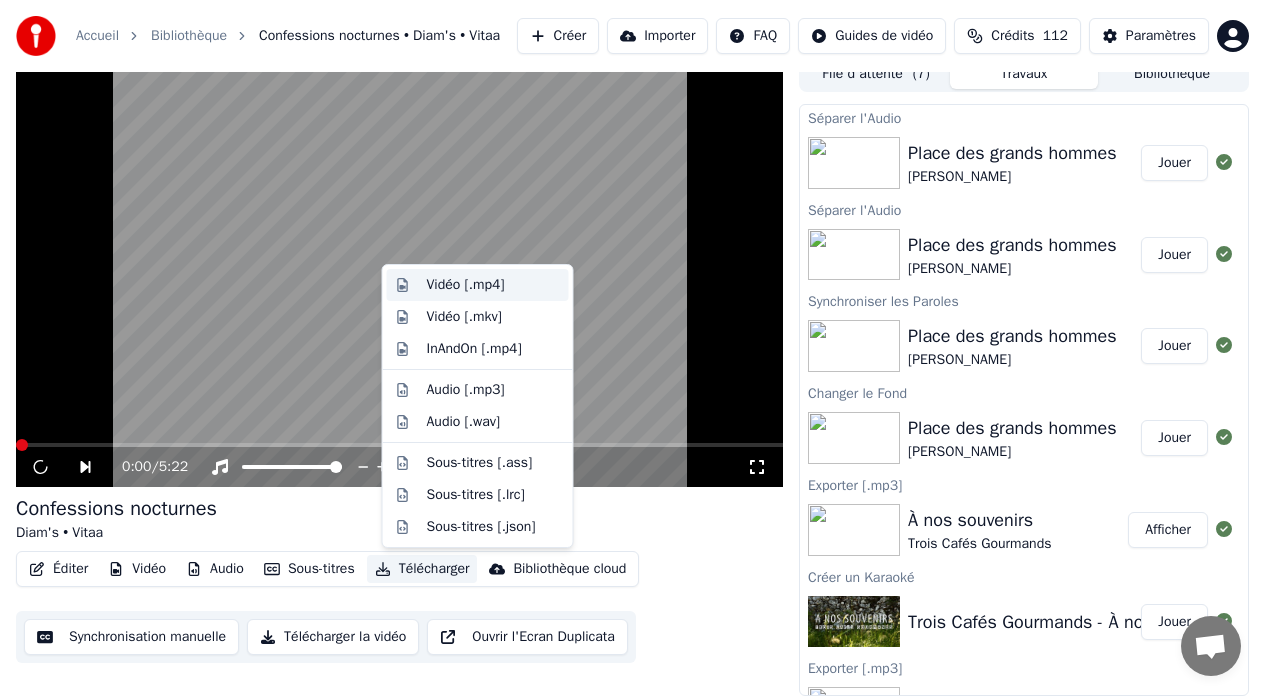 click on "Vidéo [.mp4]" at bounding box center [466, 285] 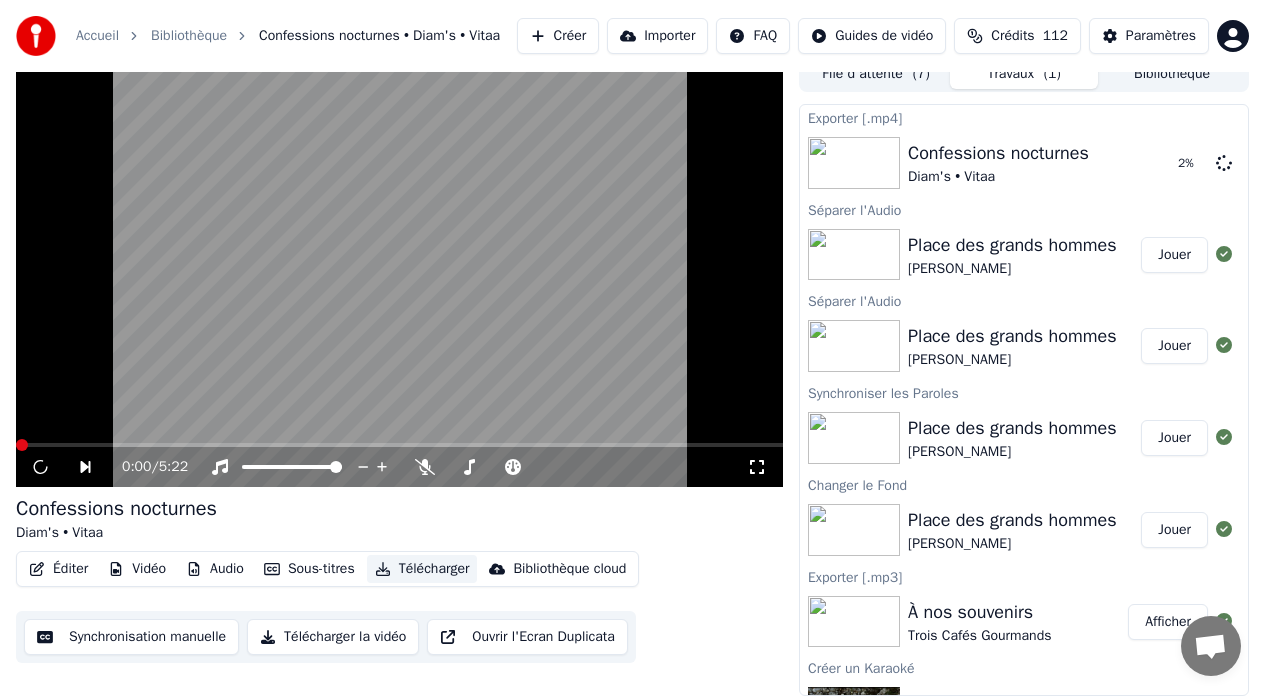 scroll, scrollTop: 0, scrollLeft: 0, axis: both 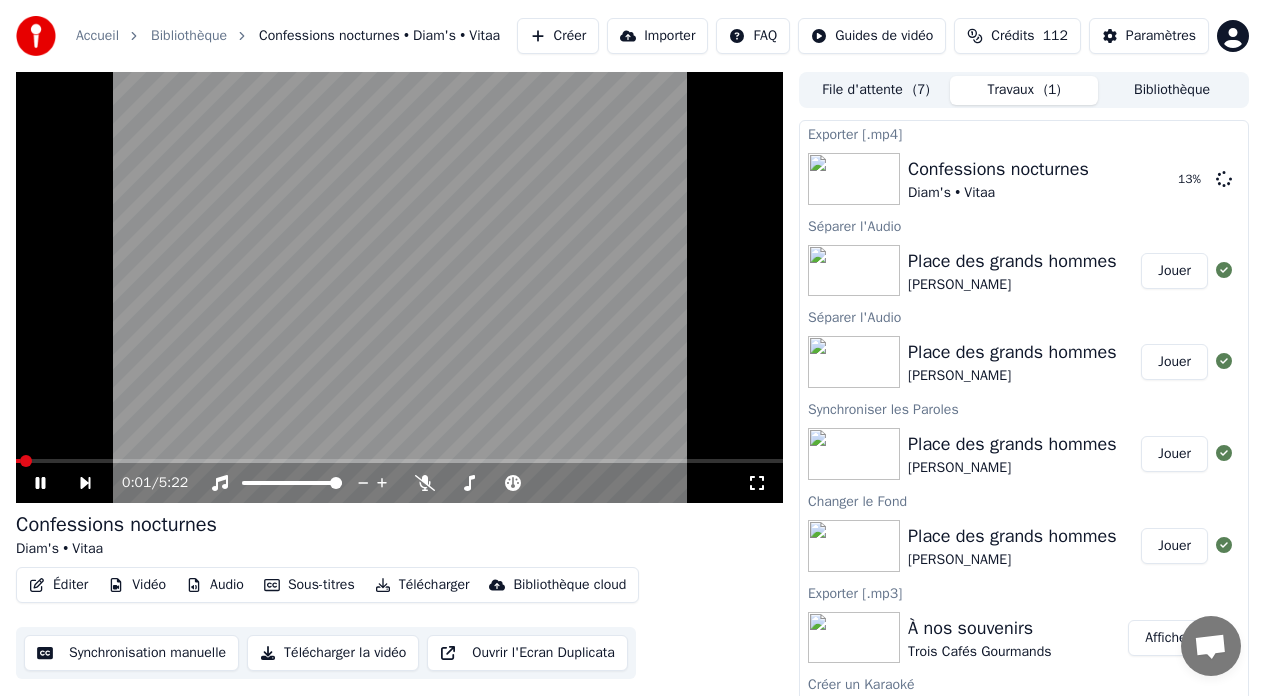 click on "Place des grands hommes" at bounding box center (1012, 261) 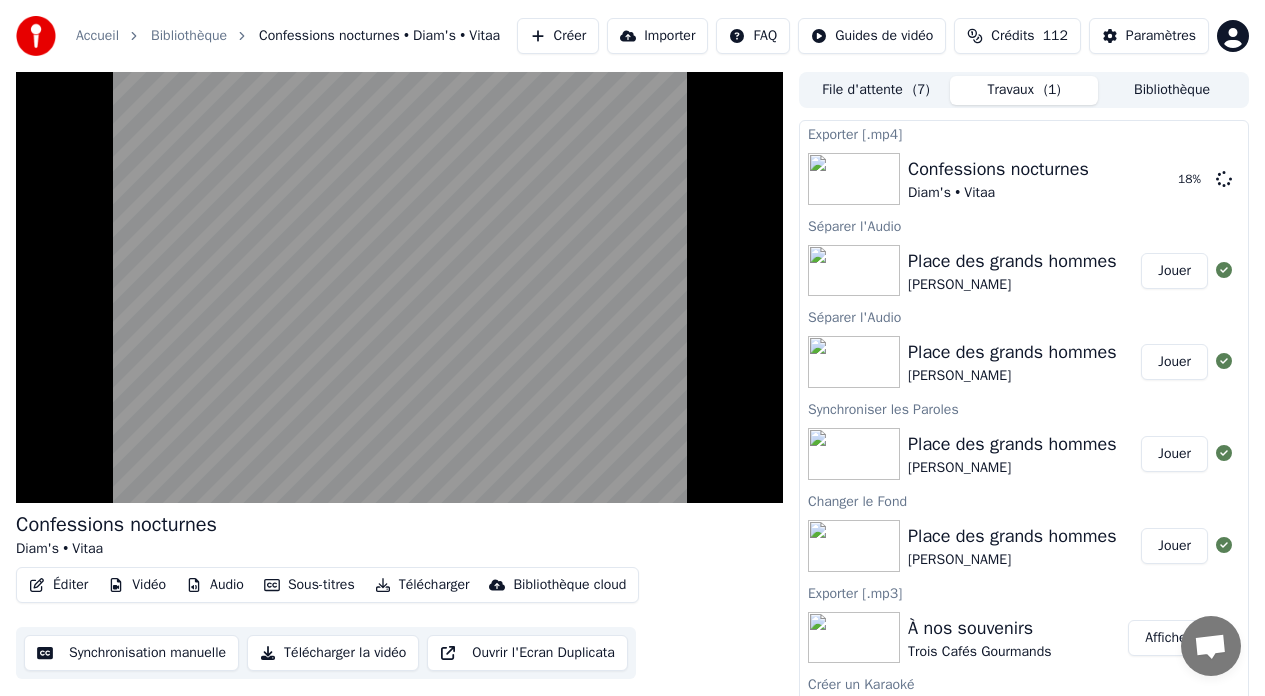 click on "Jouer" at bounding box center [1174, 271] 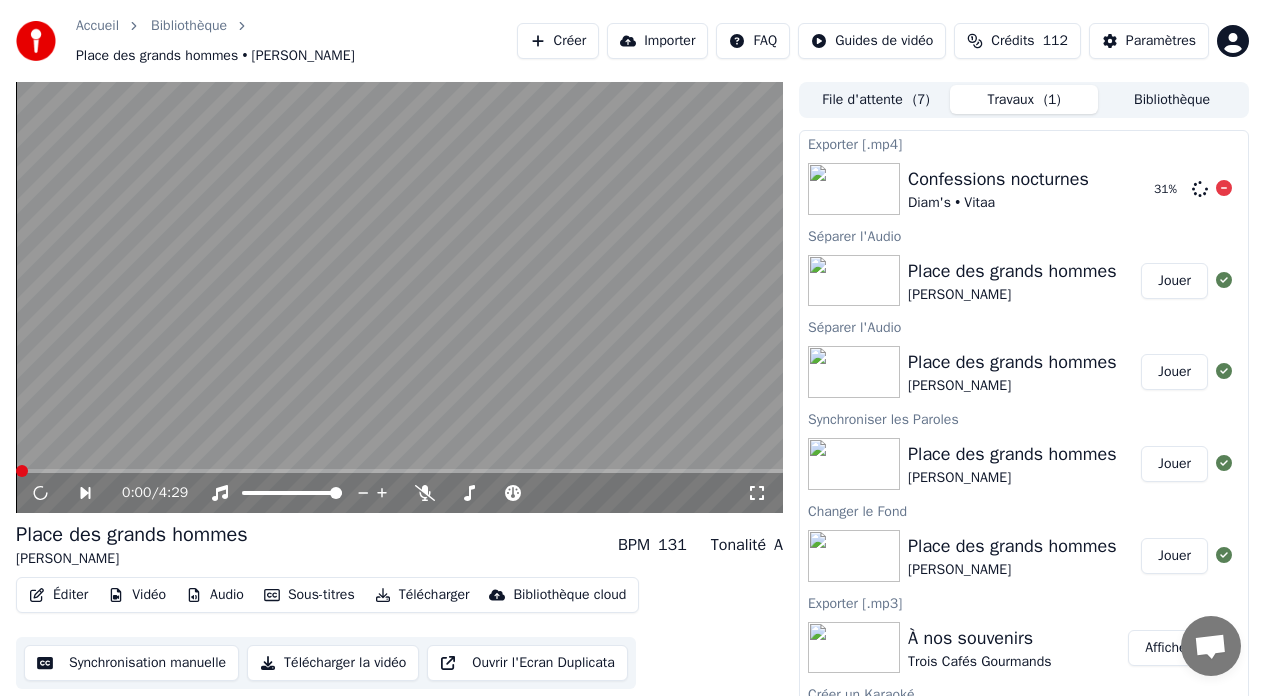 click 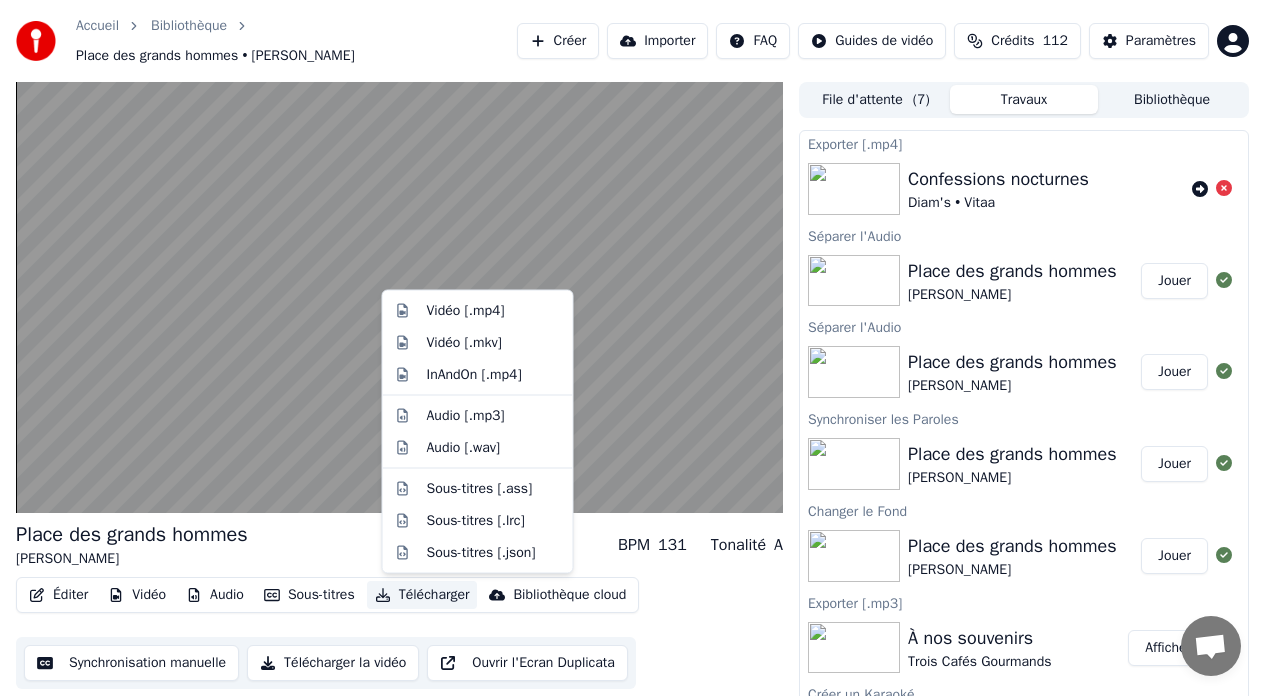 click on "Télécharger" at bounding box center [422, 595] 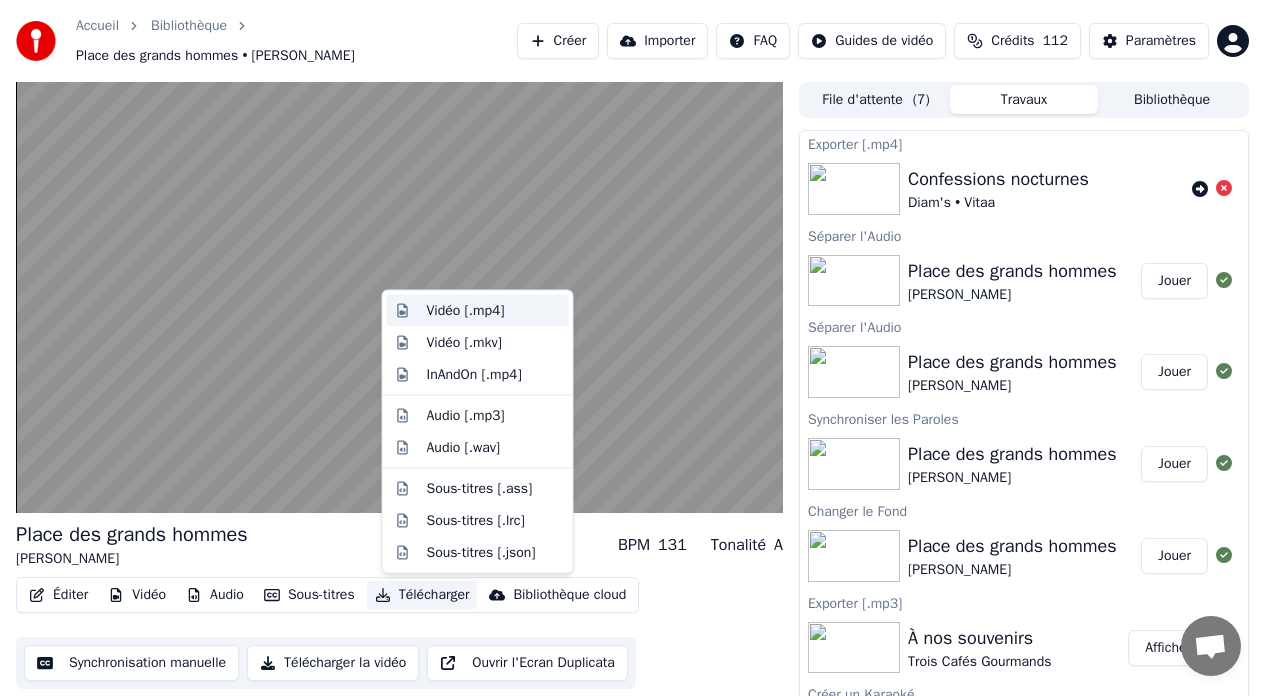 click on "Vidéo [.mp4]" at bounding box center [466, 311] 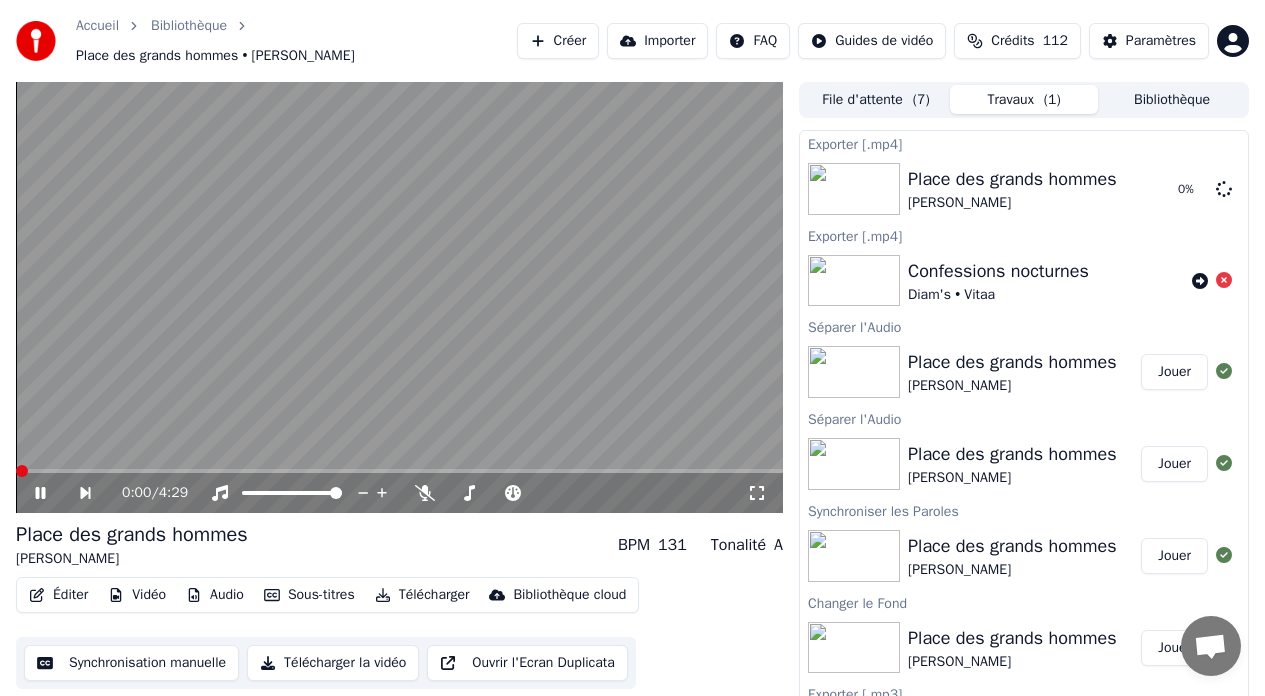 click 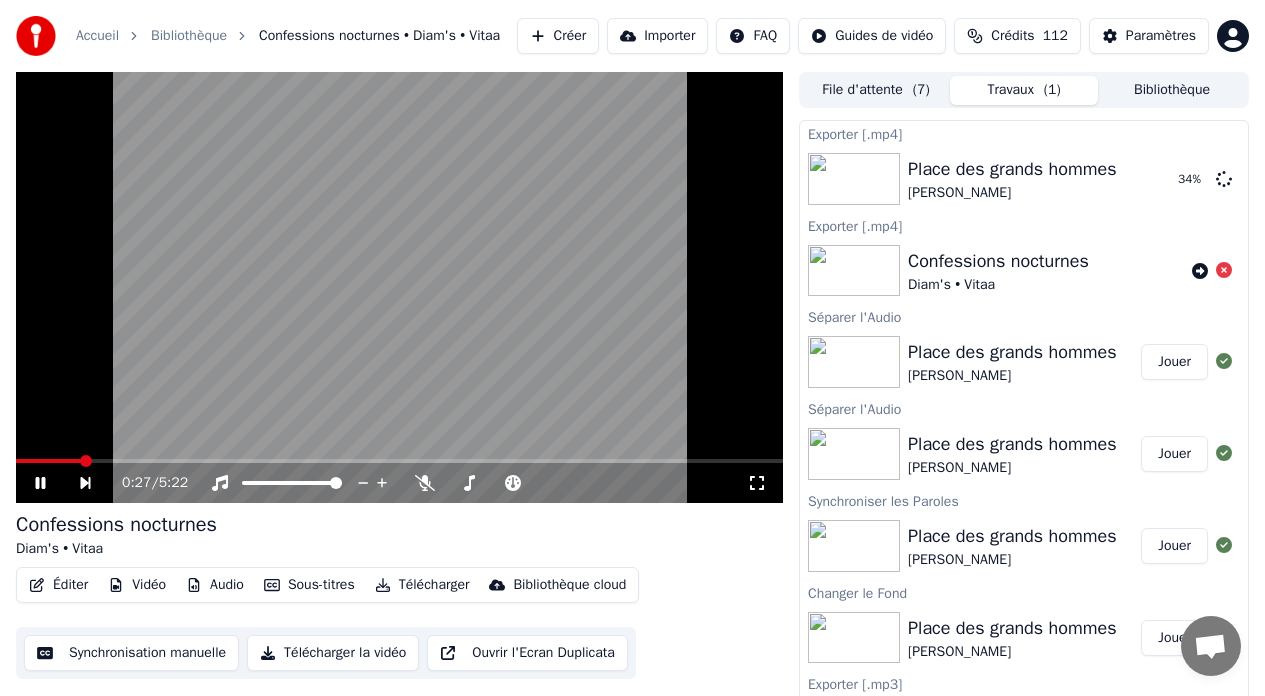 click 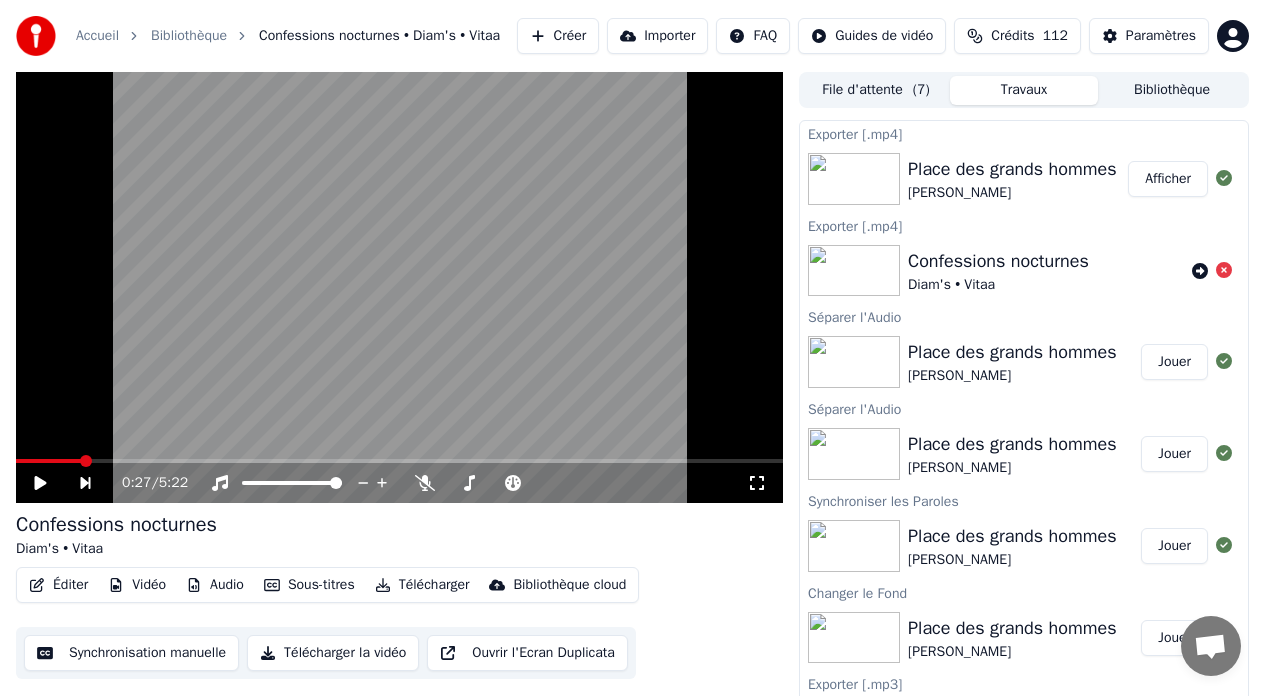 click on "Afficher" at bounding box center (1168, 179) 